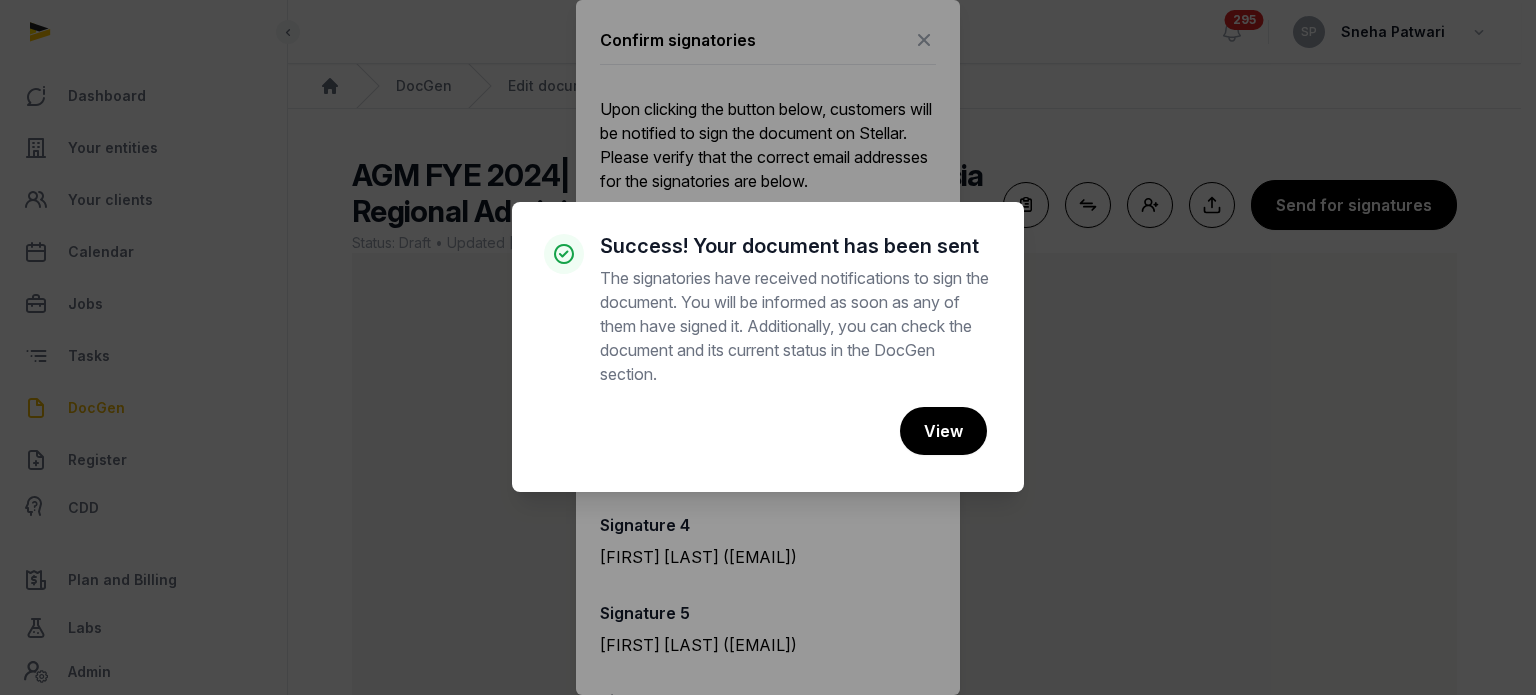 scroll, scrollTop: 119, scrollLeft: 0, axis: vertical 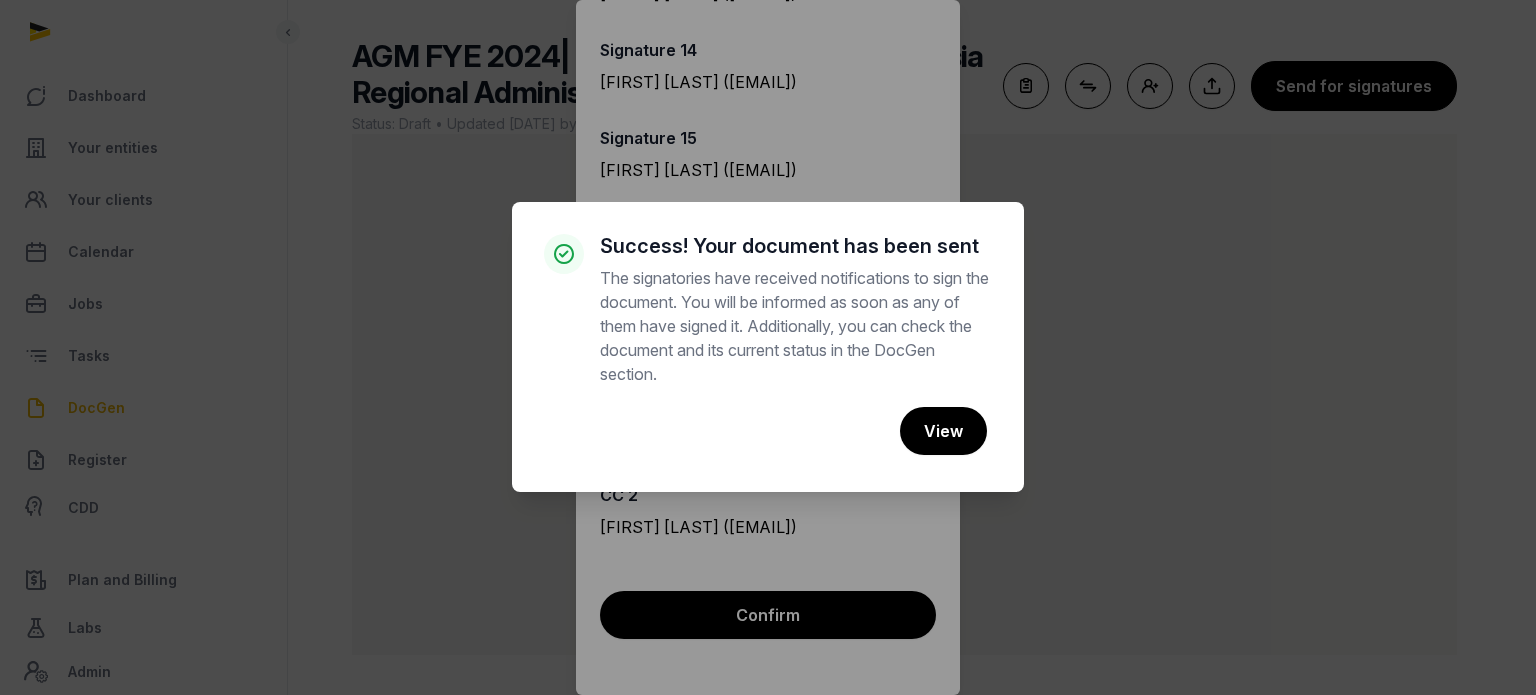 click on "×
Success! Your document has been sent
The signatories have received notifications to sign the document. You will be informed as soon as any of them have signed it. Additionally, you can check the document and its current status in the DocGen section.
Cancel No View" at bounding box center (768, 347) 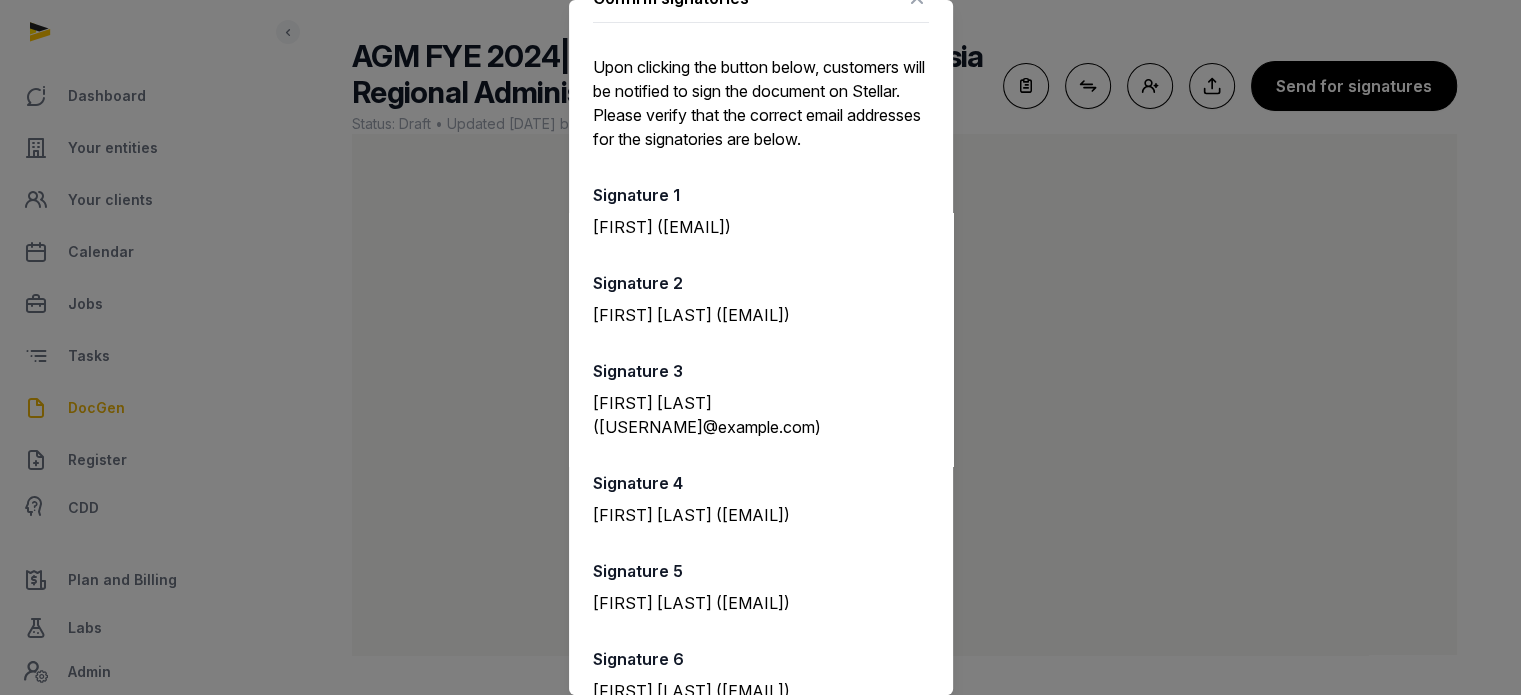 scroll, scrollTop: 3, scrollLeft: 0, axis: vertical 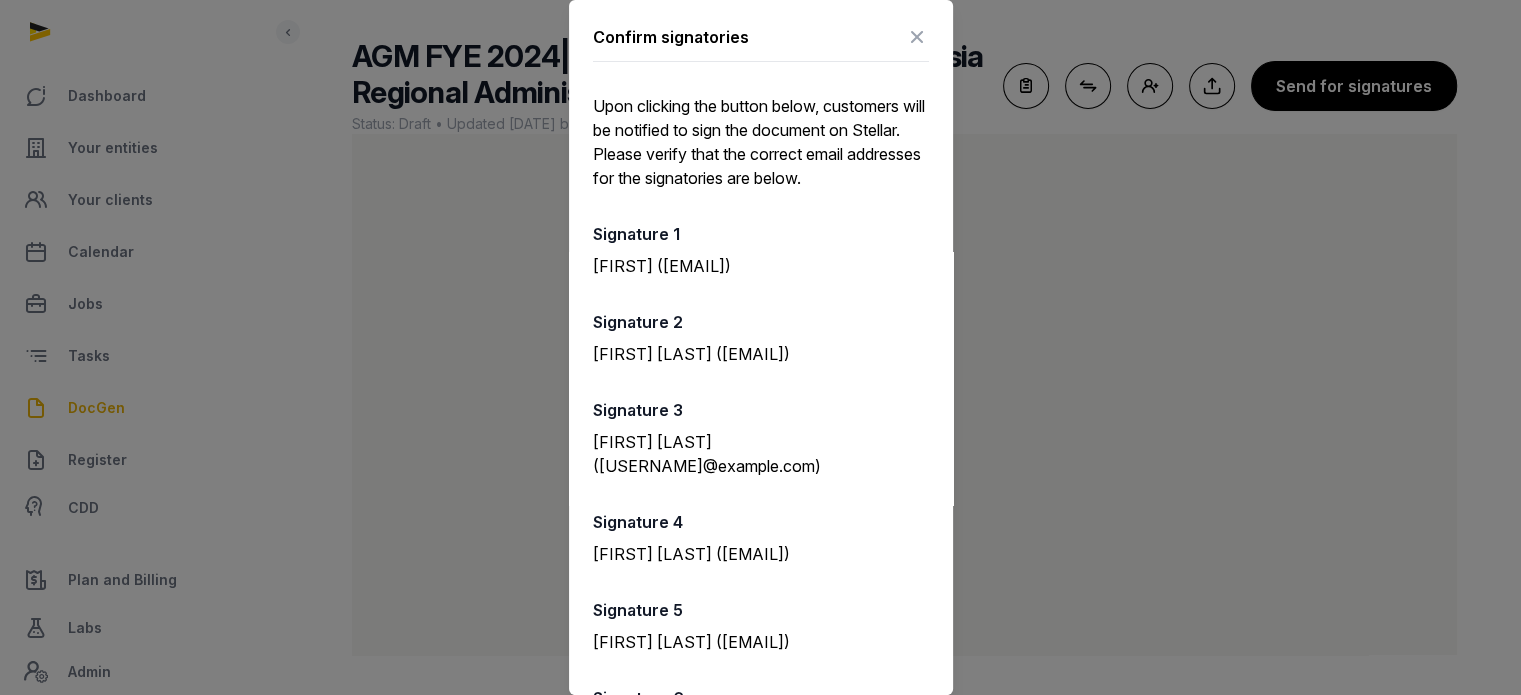 click at bounding box center (917, 37) 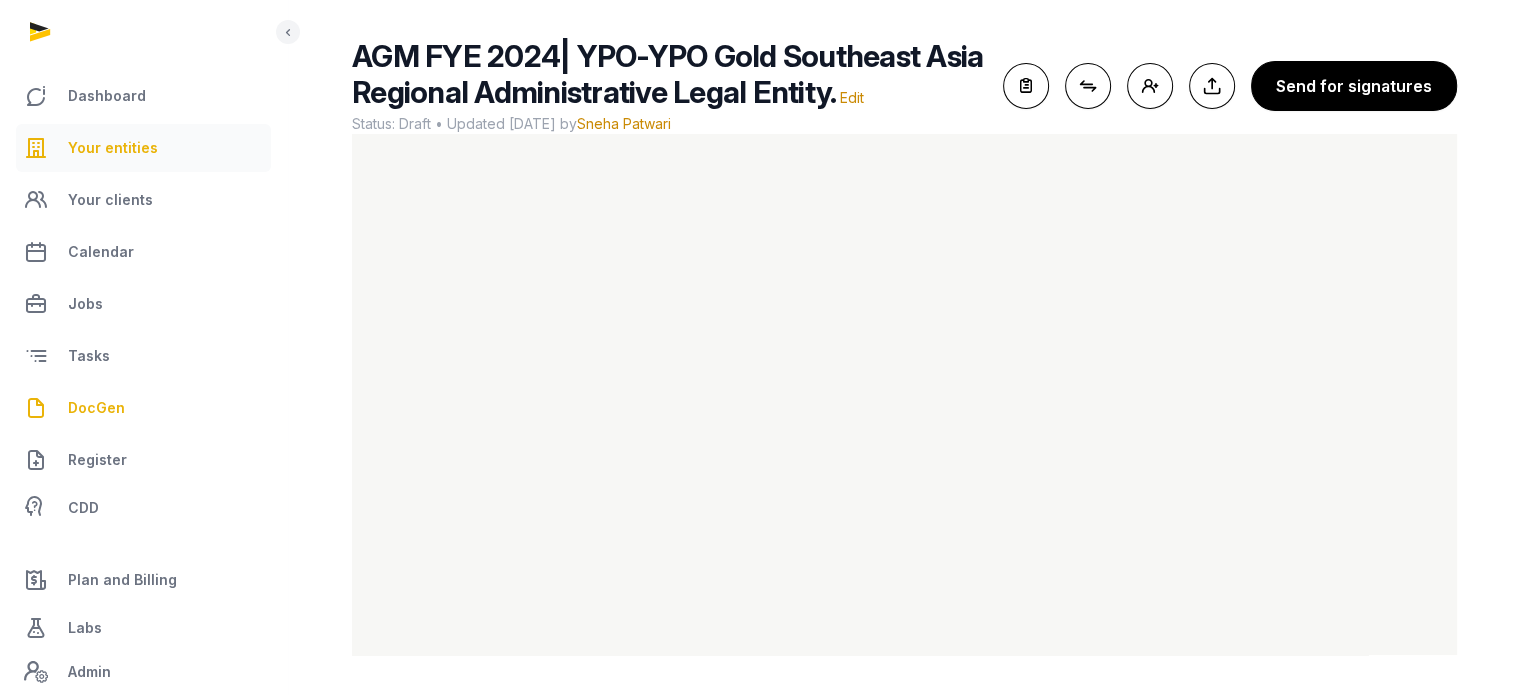 click on "Your entities" at bounding box center [113, 148] 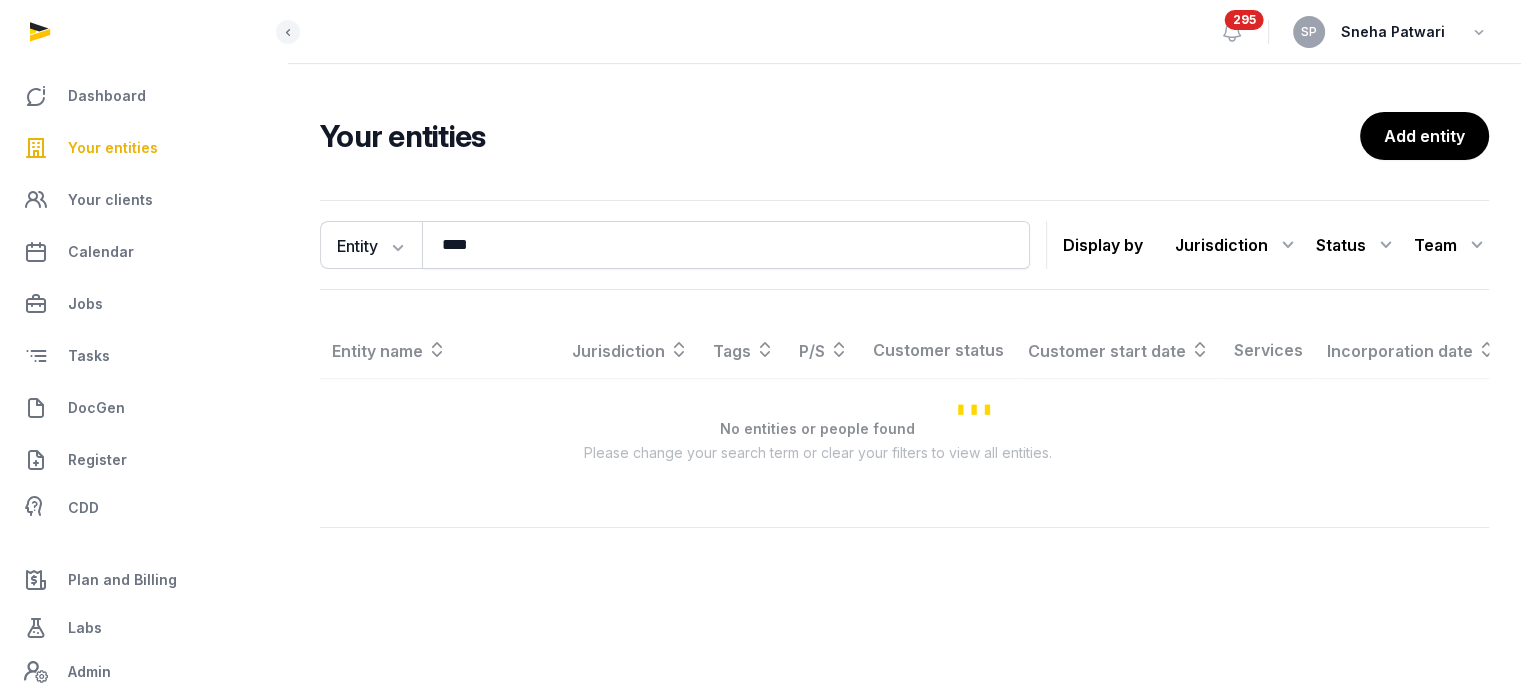 scroll, scrollTop: 0, scrollLeft: 0, axis: both 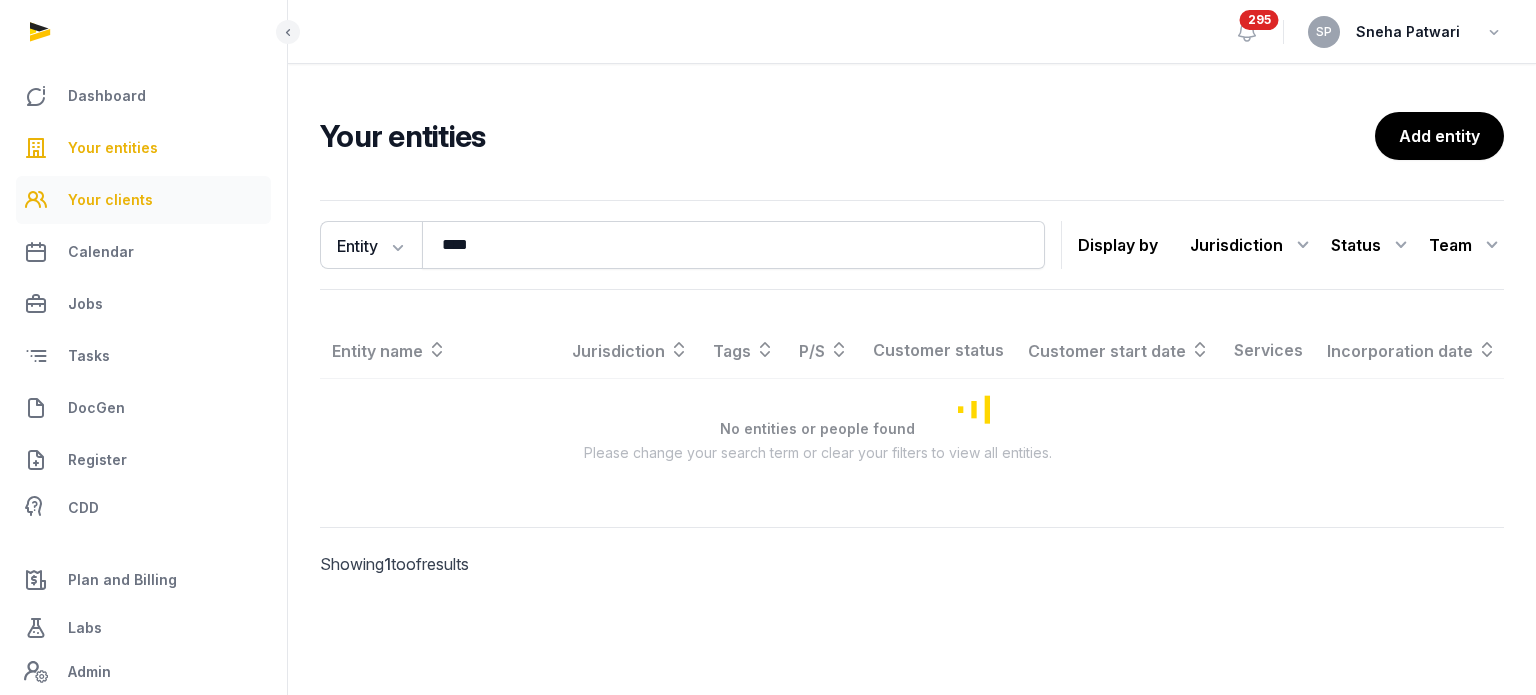 click on "Your clients" at bounding box center [110, 200] 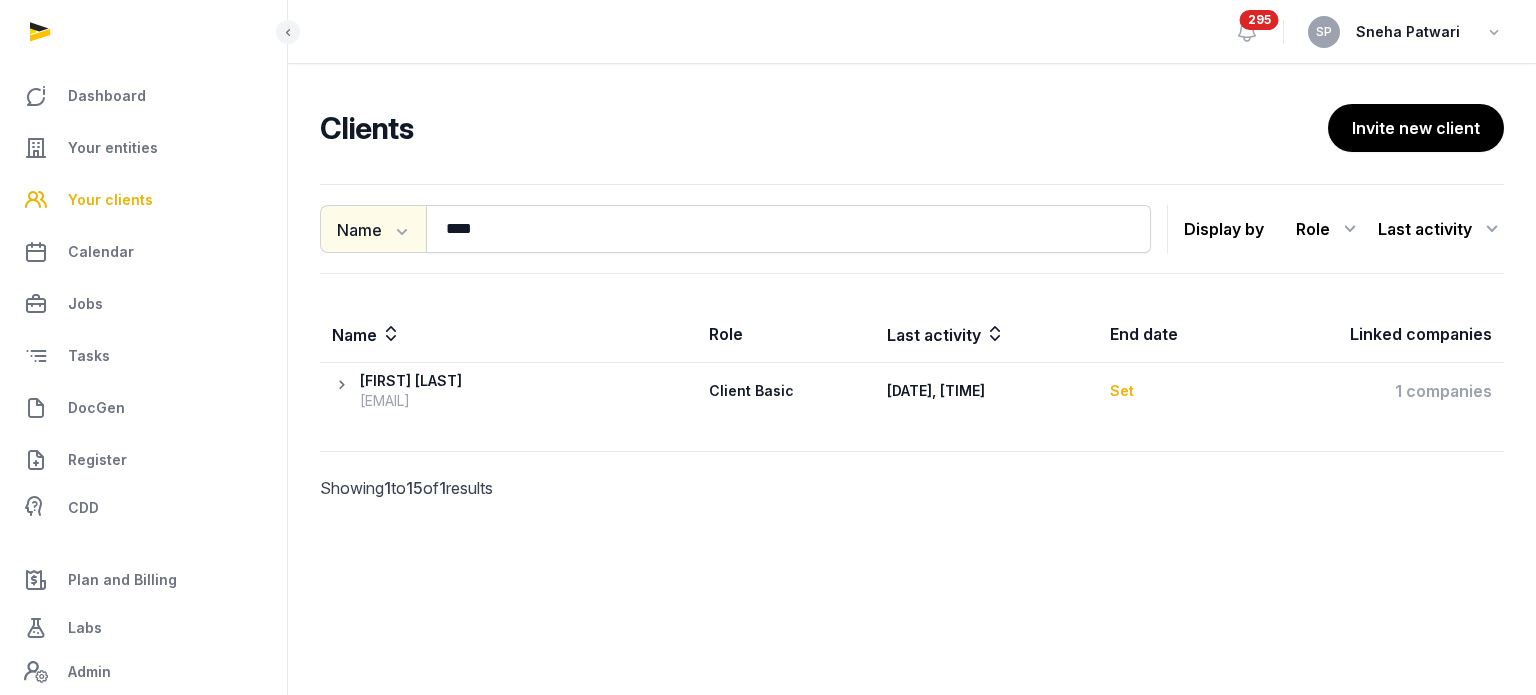 click on "Name" 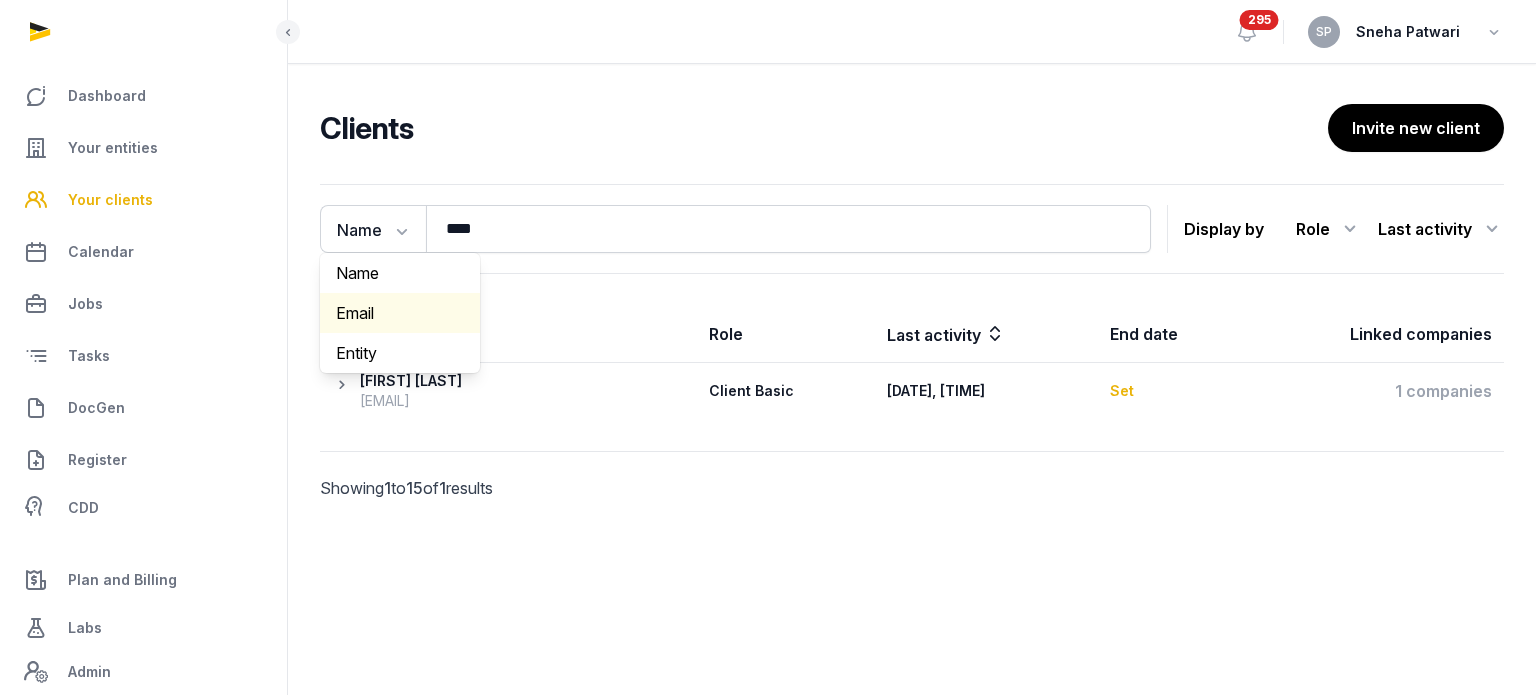 click on "Email" at bounding box center (400, 313) 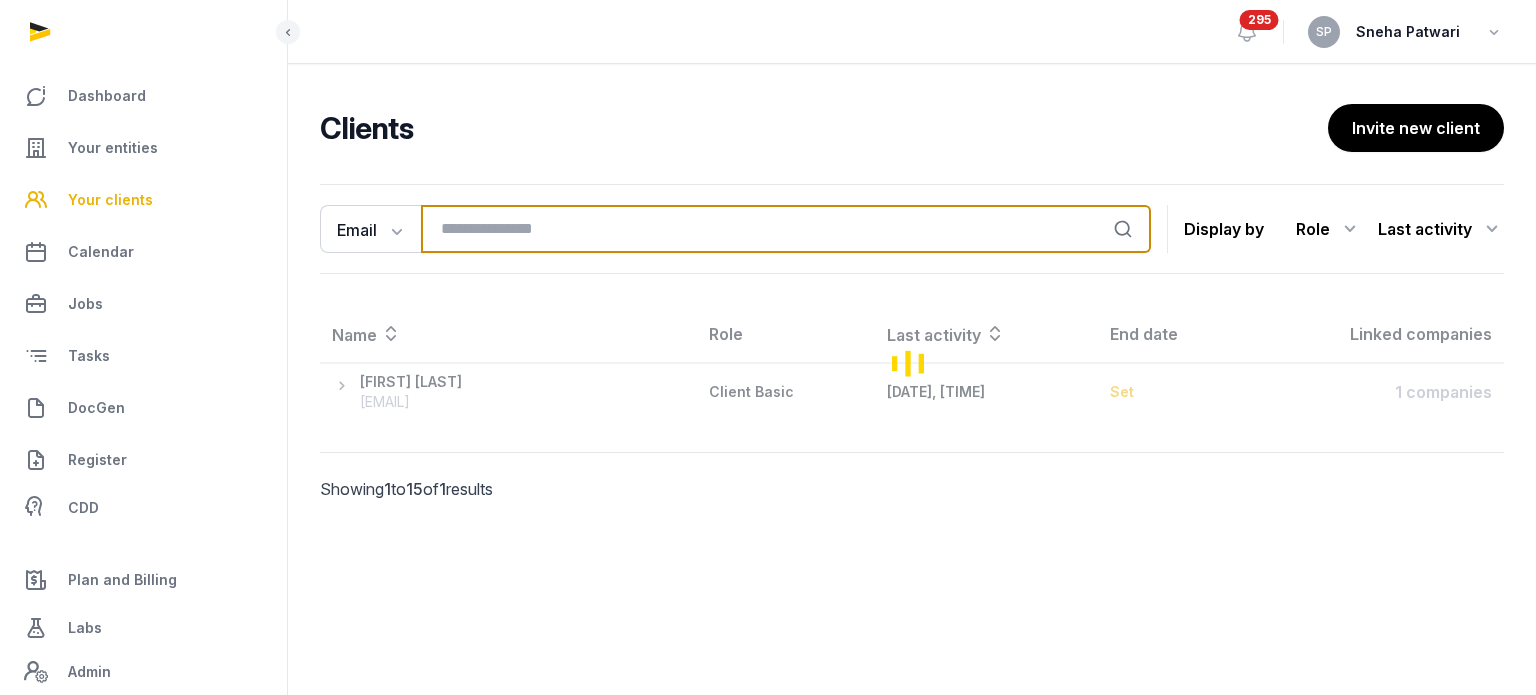 click at bounding box center (786, 229) 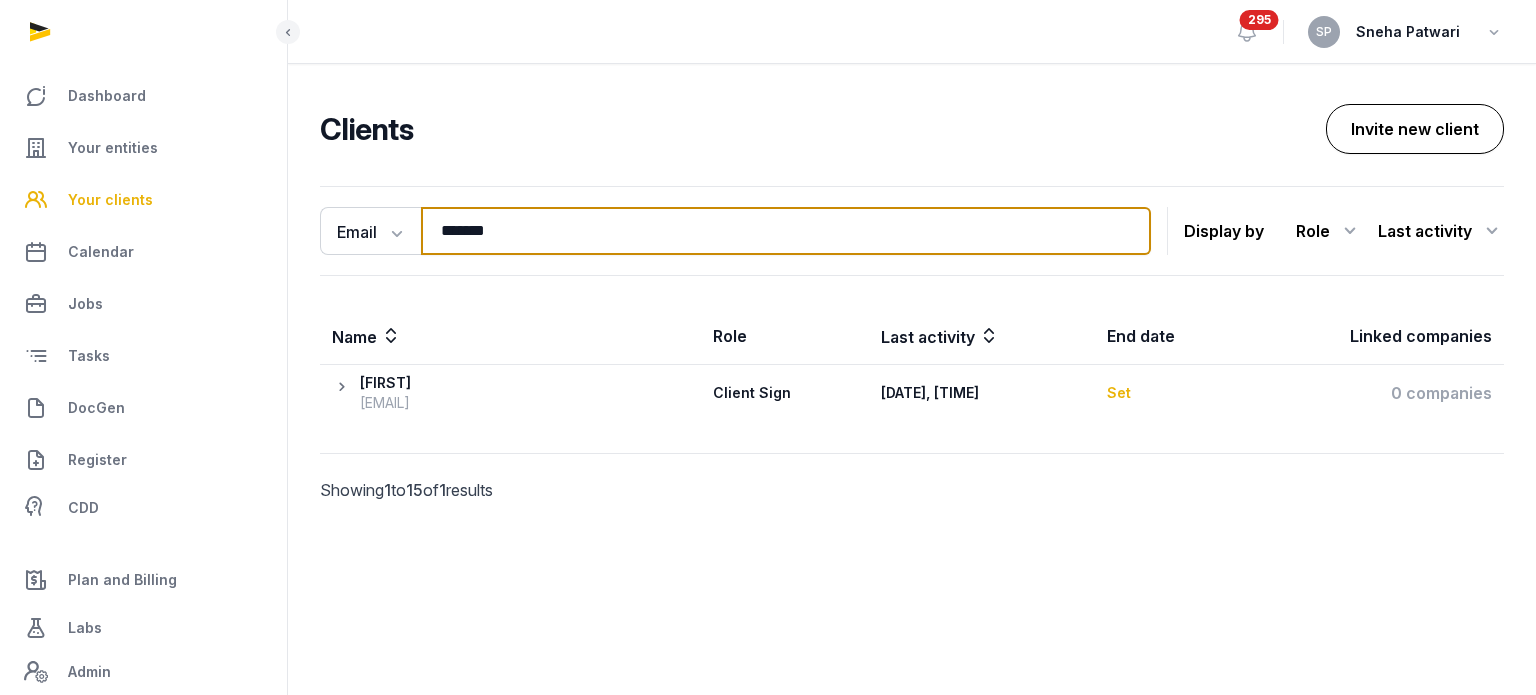 type on "*******" 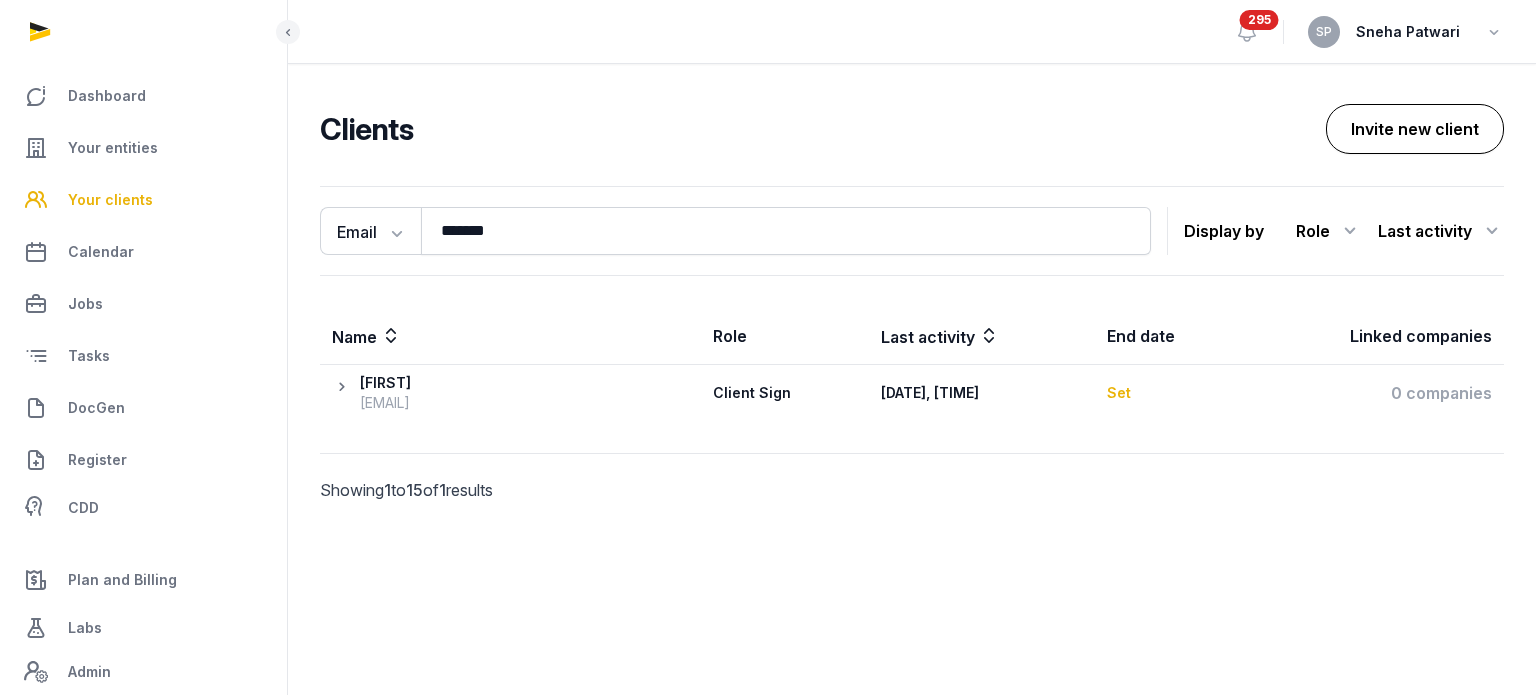 click on "Invite new client" at bounding box center [1415, 129] 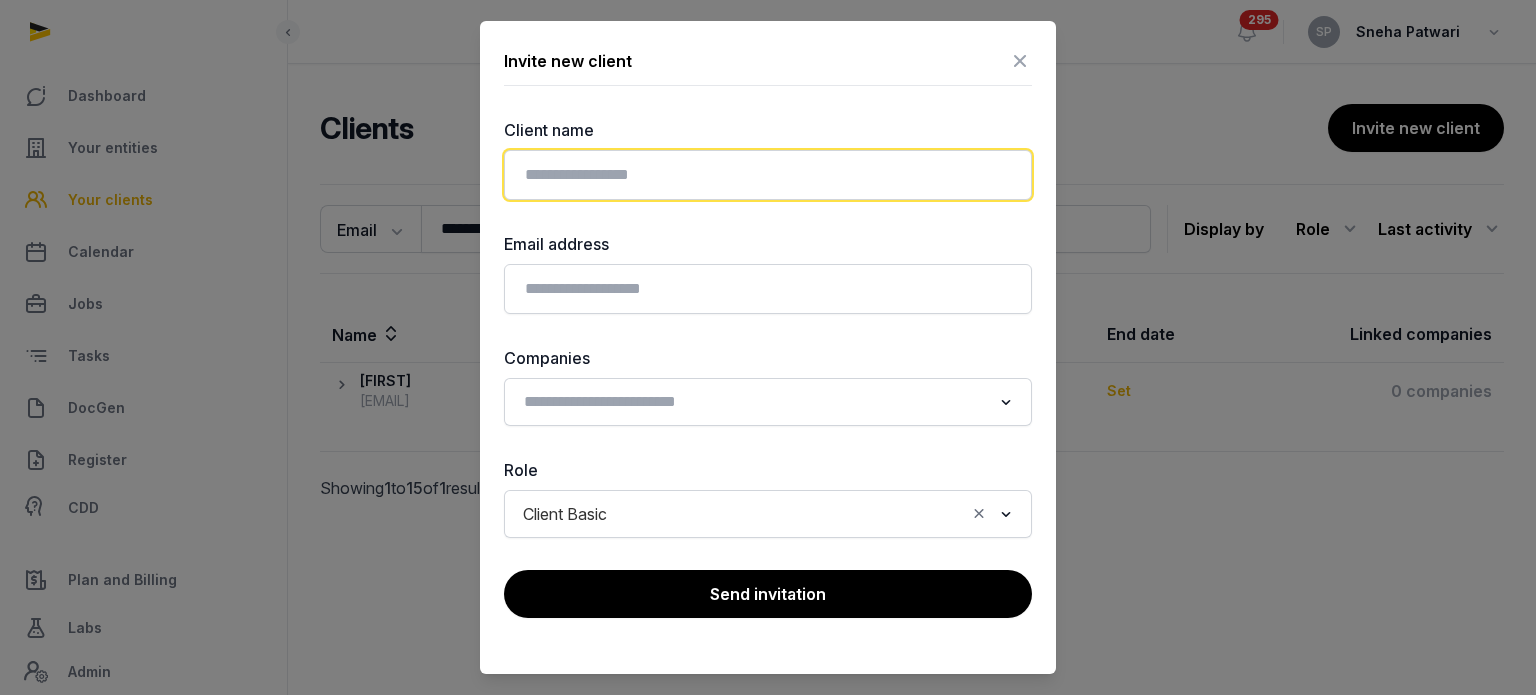 click 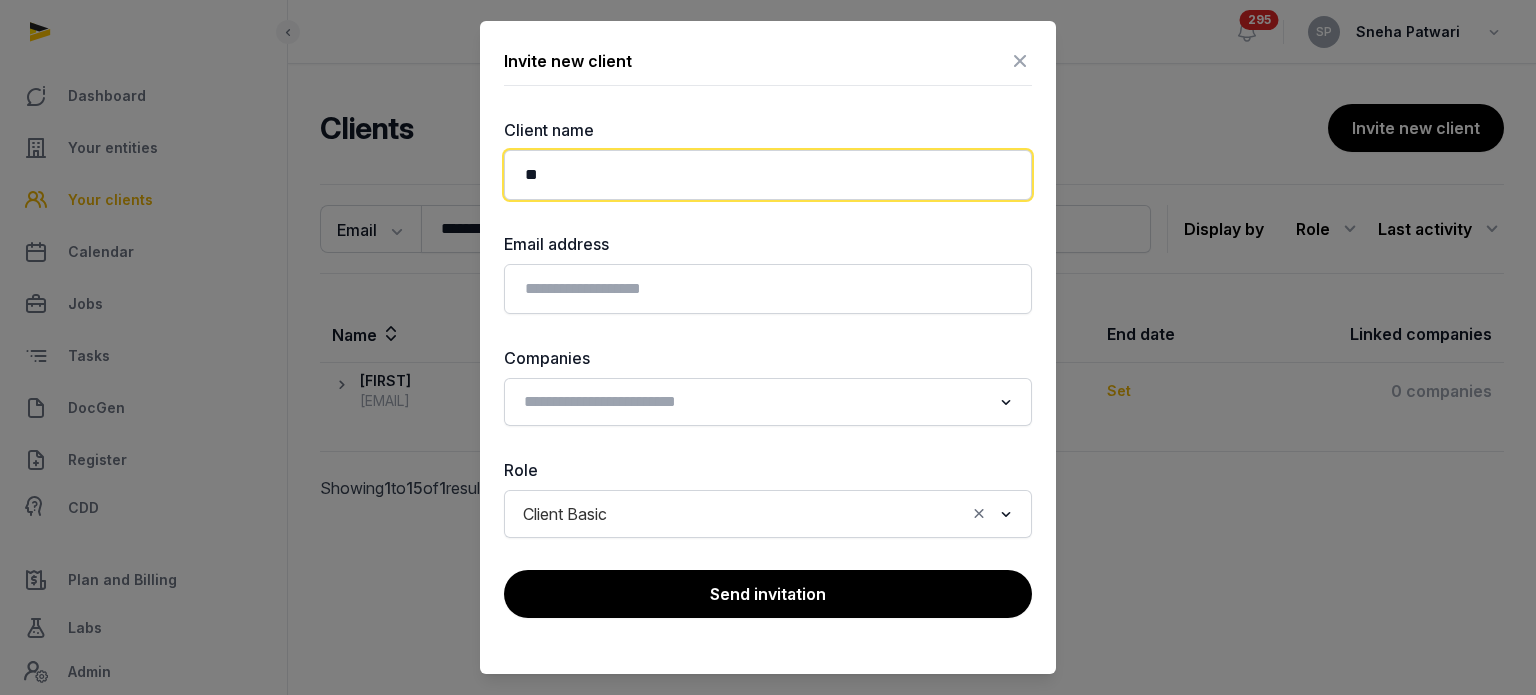 type on "*" 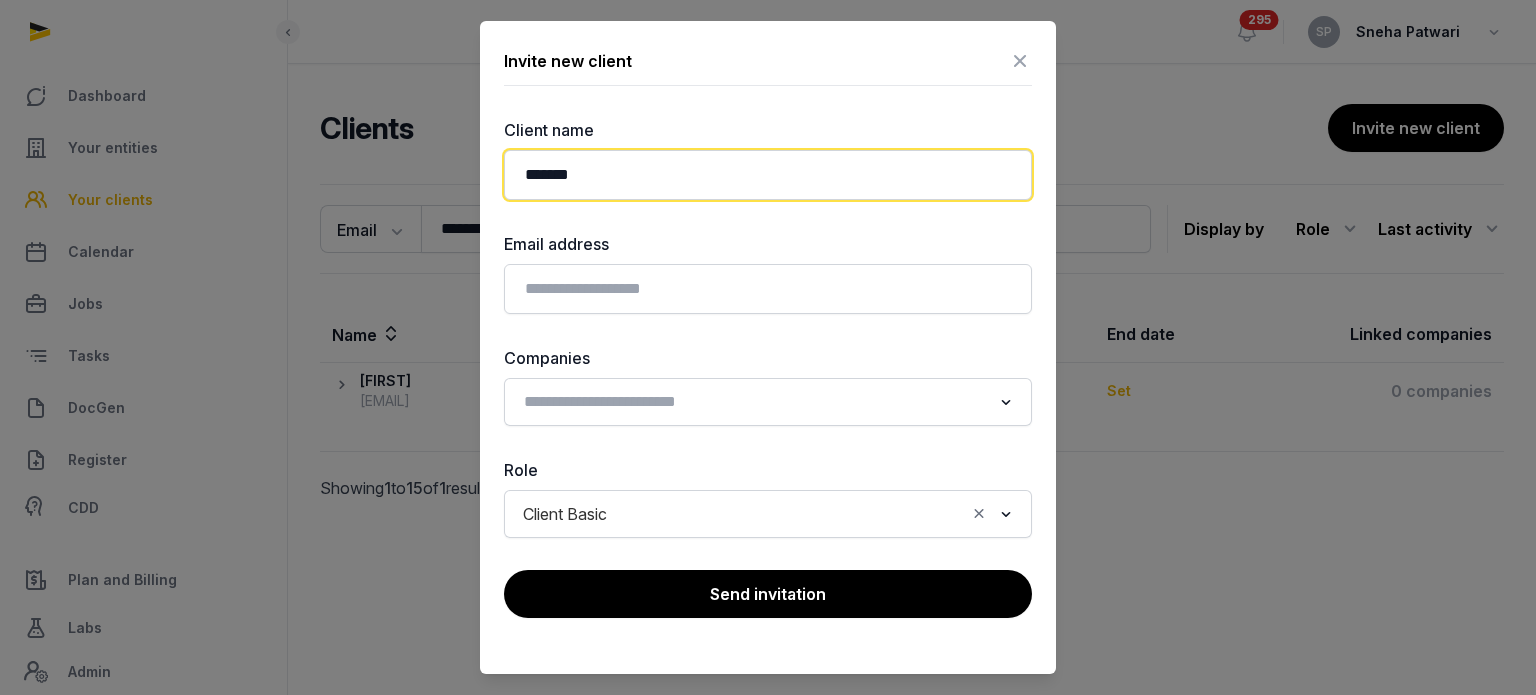 type on "*******" 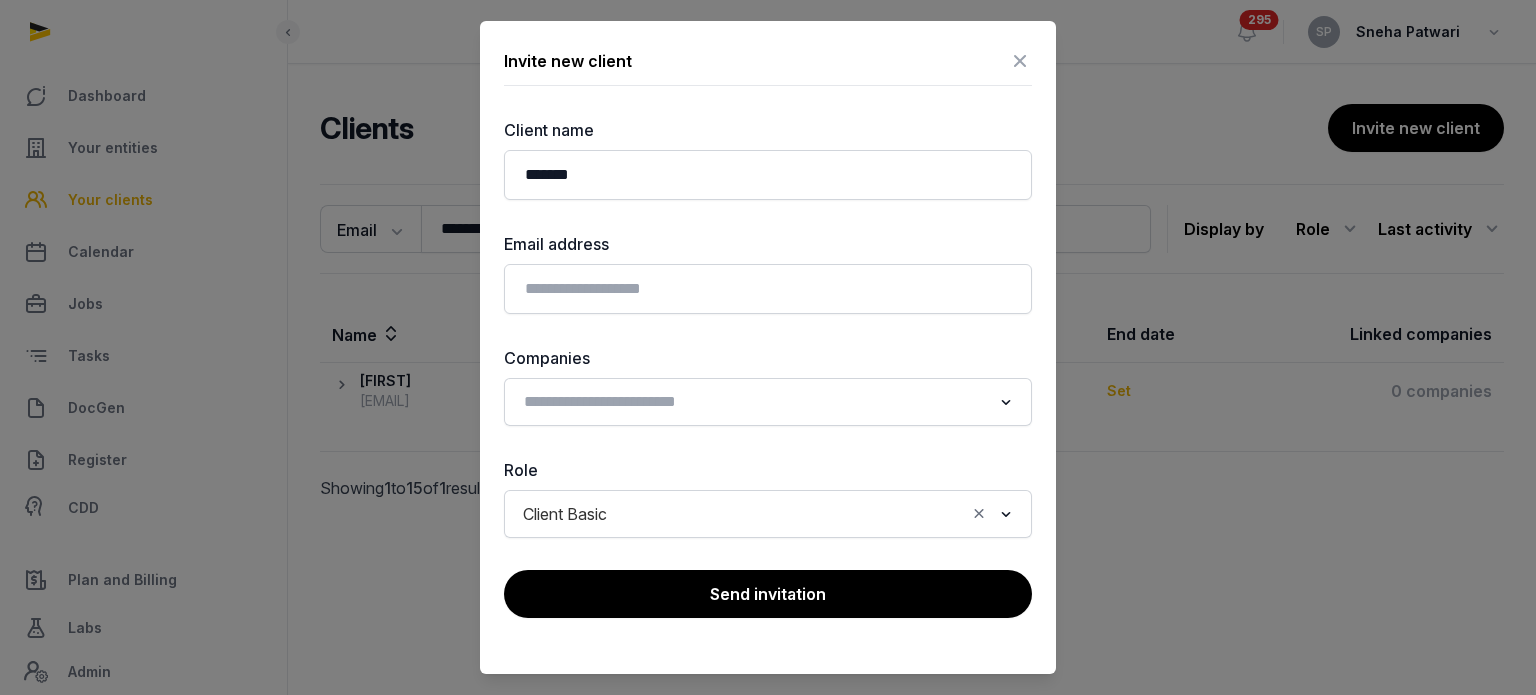 click on "Client name ******* Email address Companies Loading... Role Client Basic Loading..." at bounding box center [768, 328] 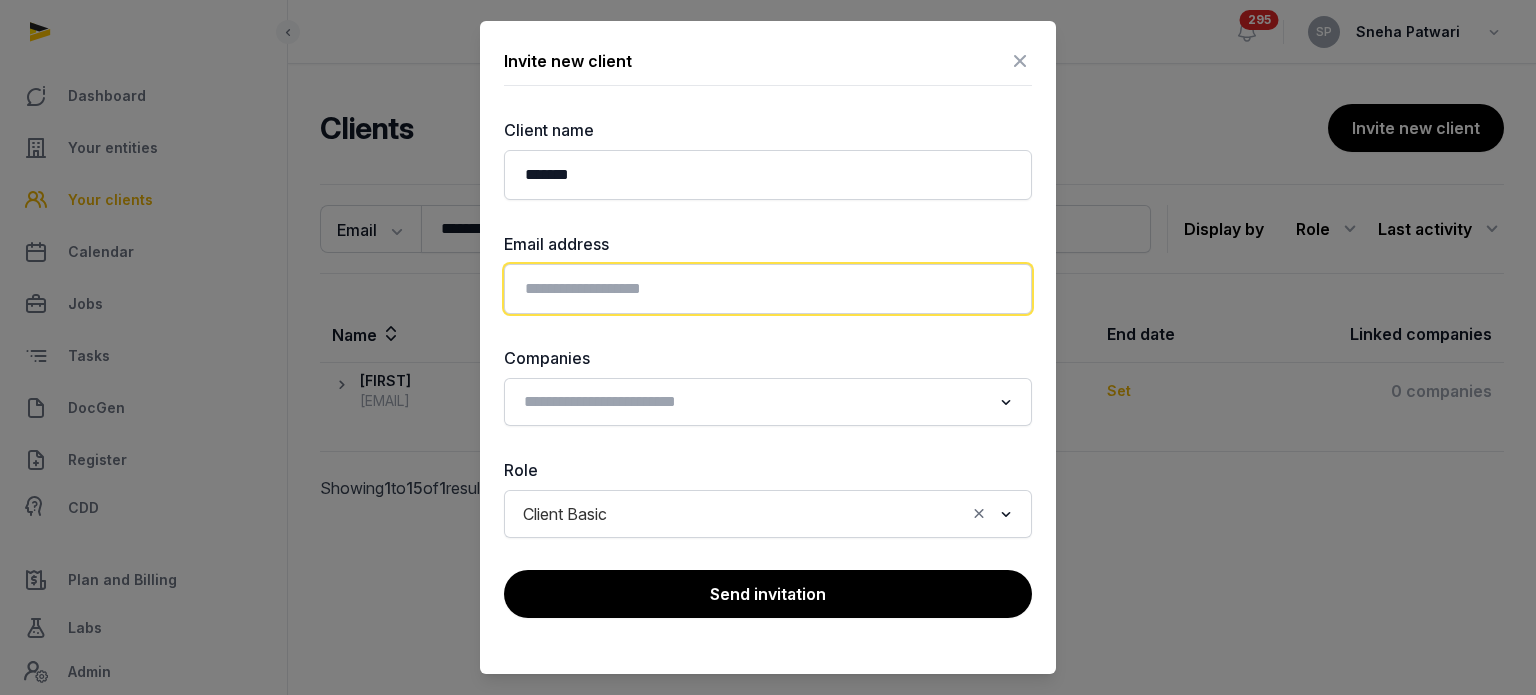 click 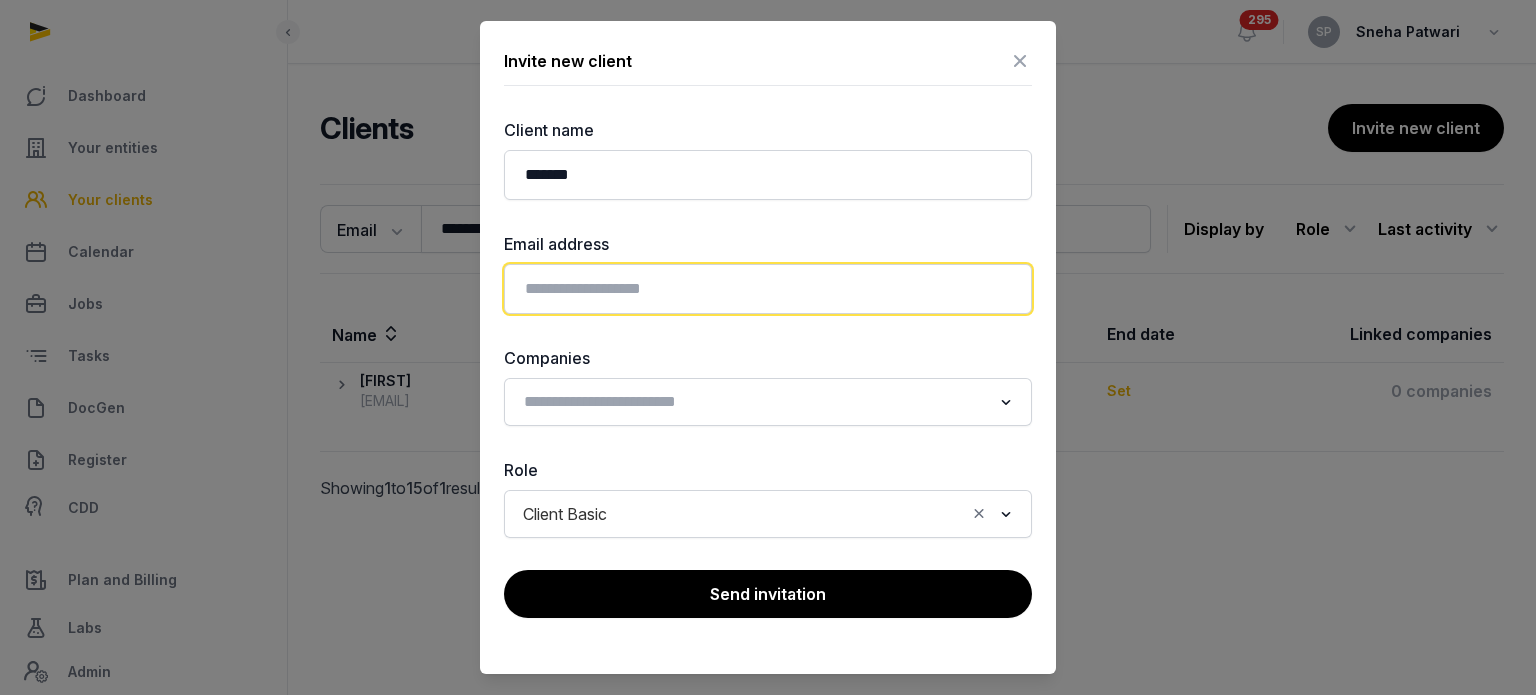 paste on "**********" 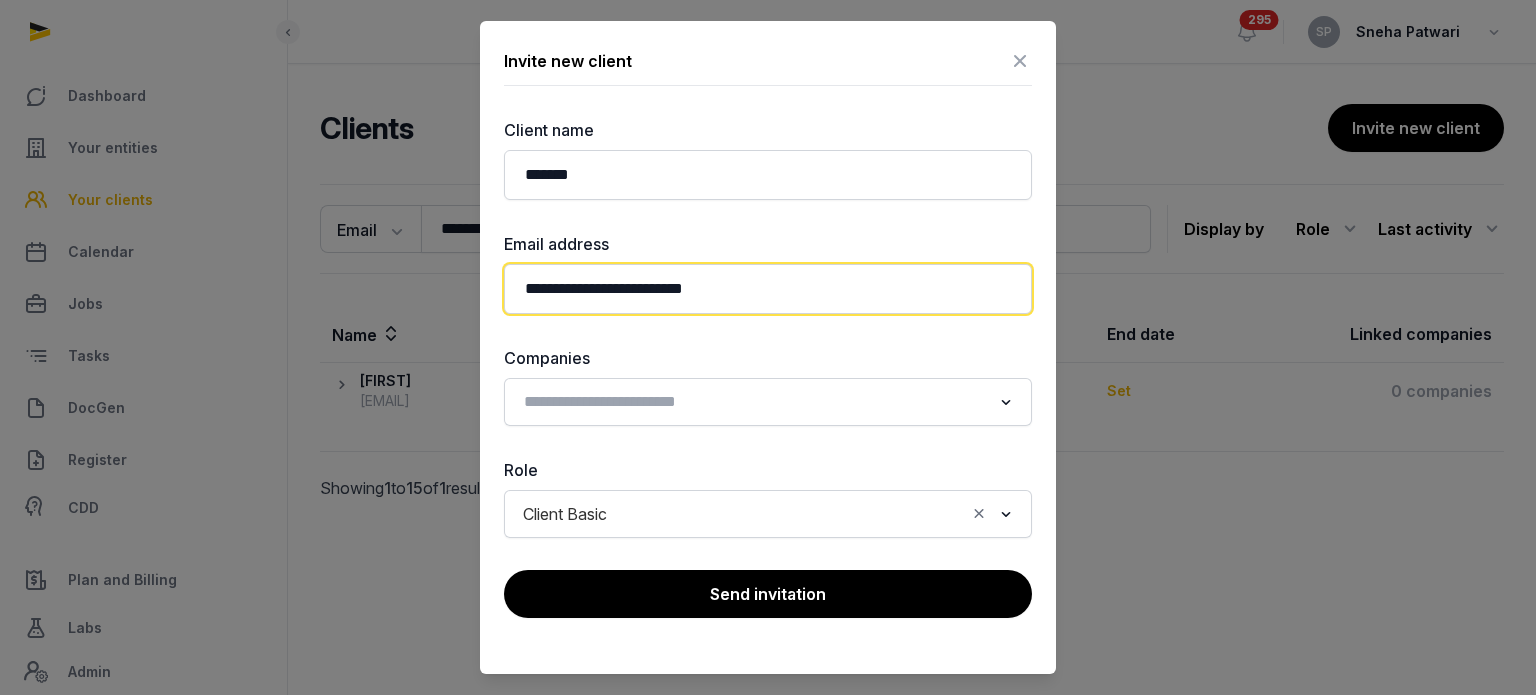 type on "**********" 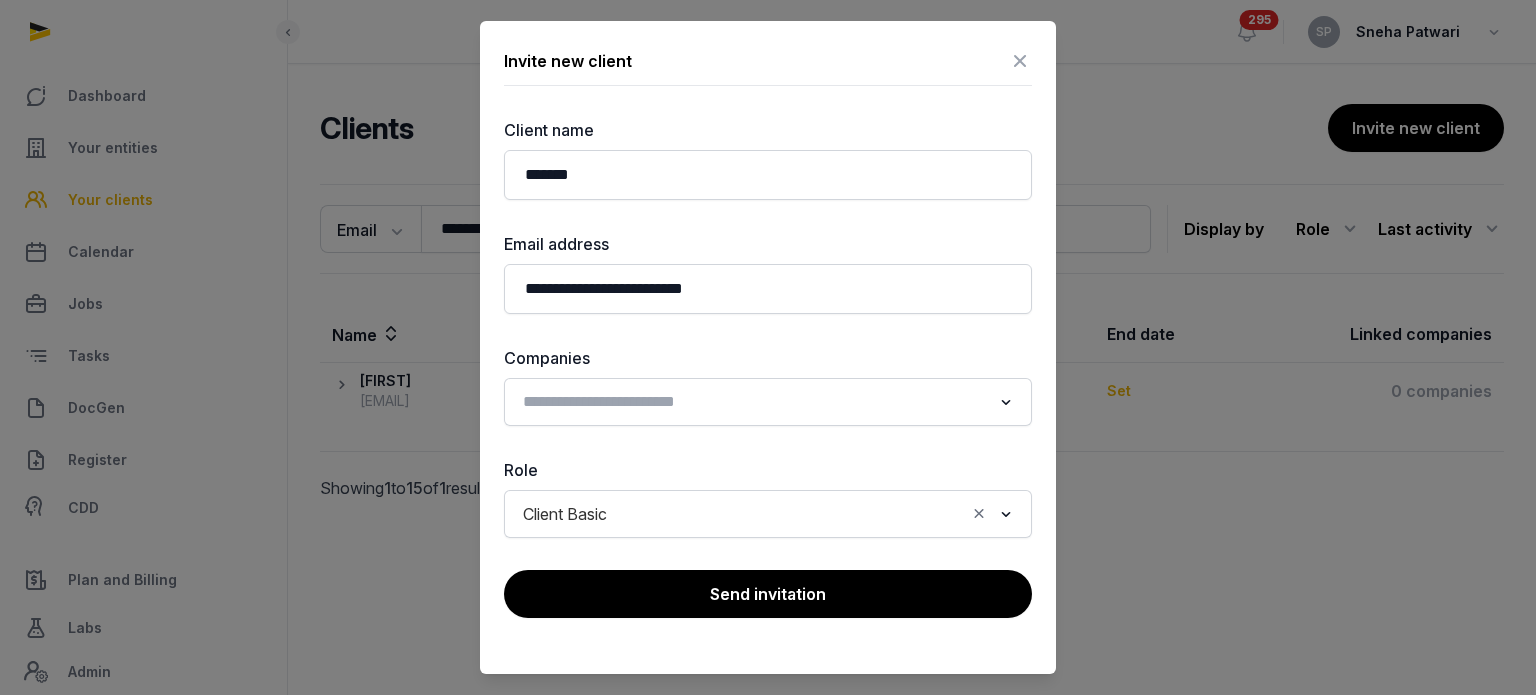 click 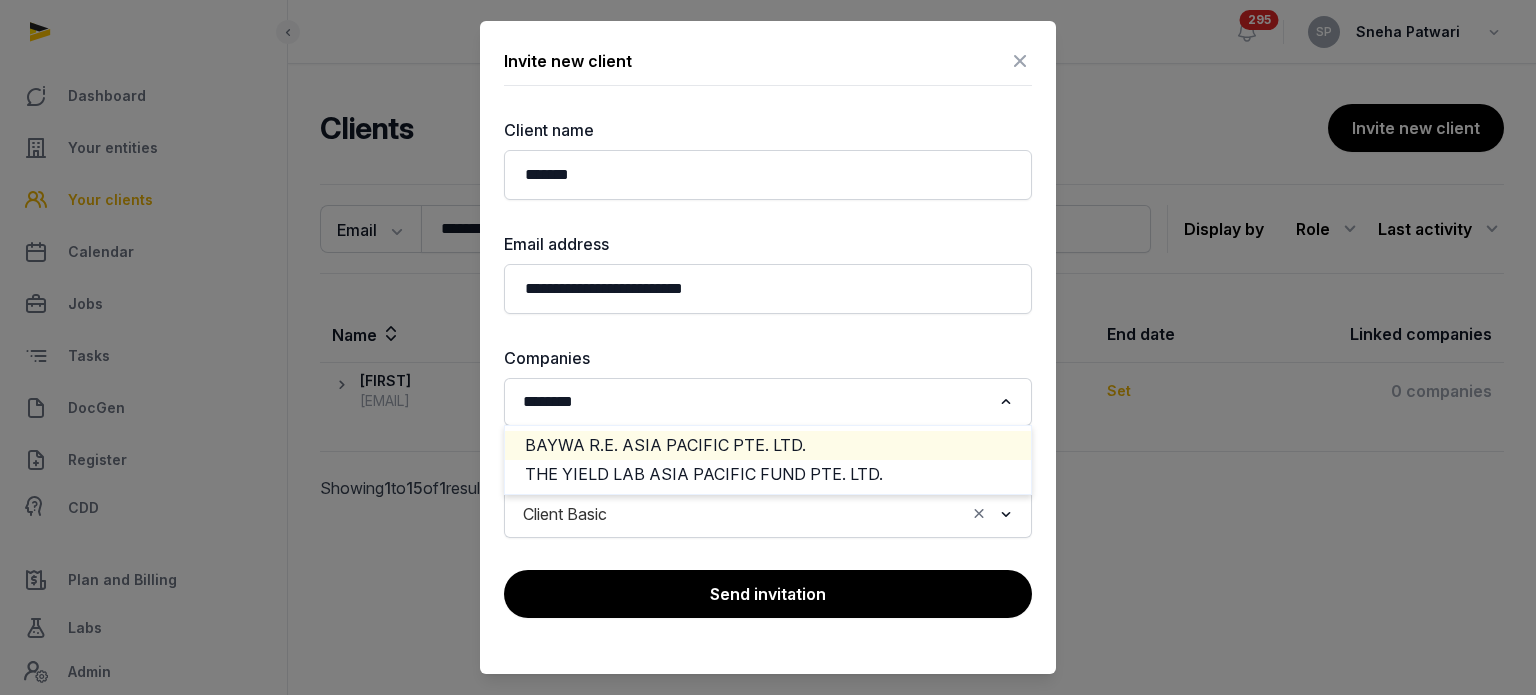 click on "BAYWA R.E. ASIA PACIFIC PTE. LTD." 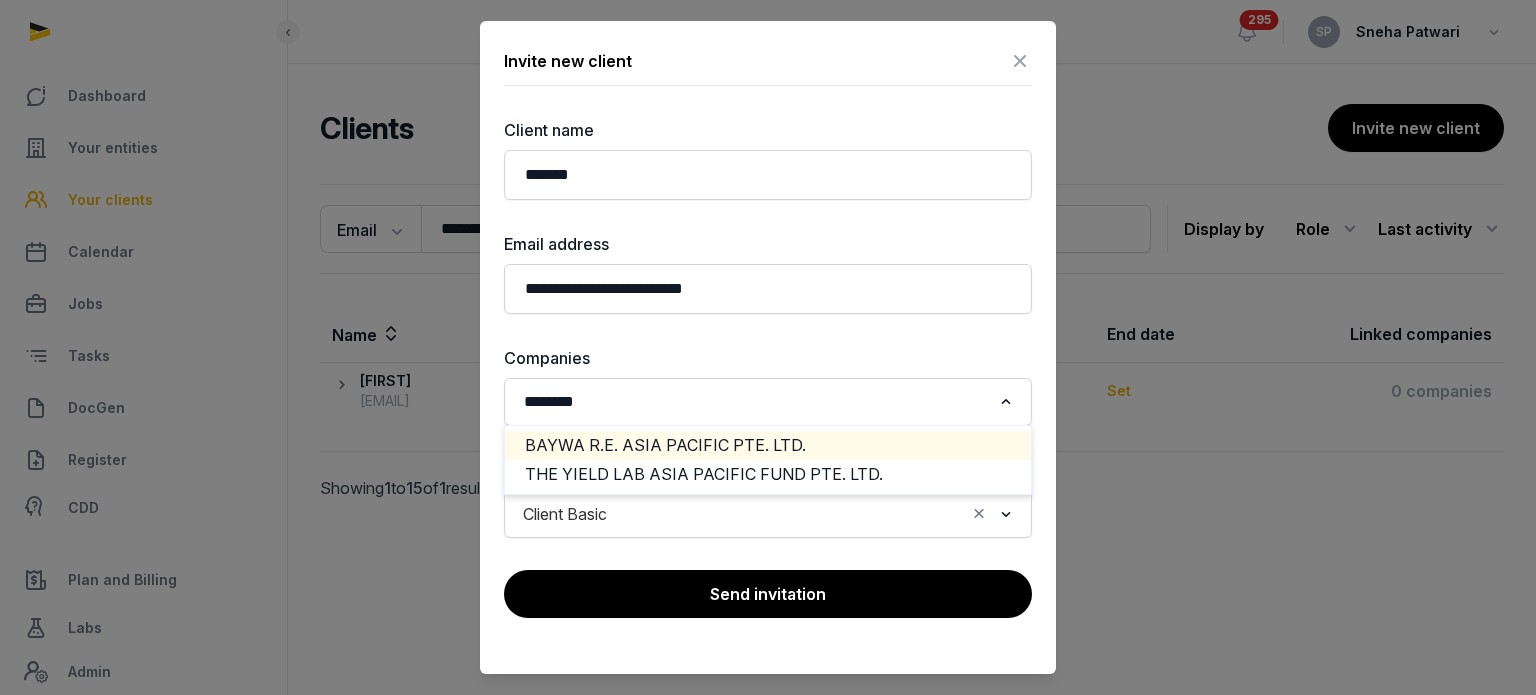 type 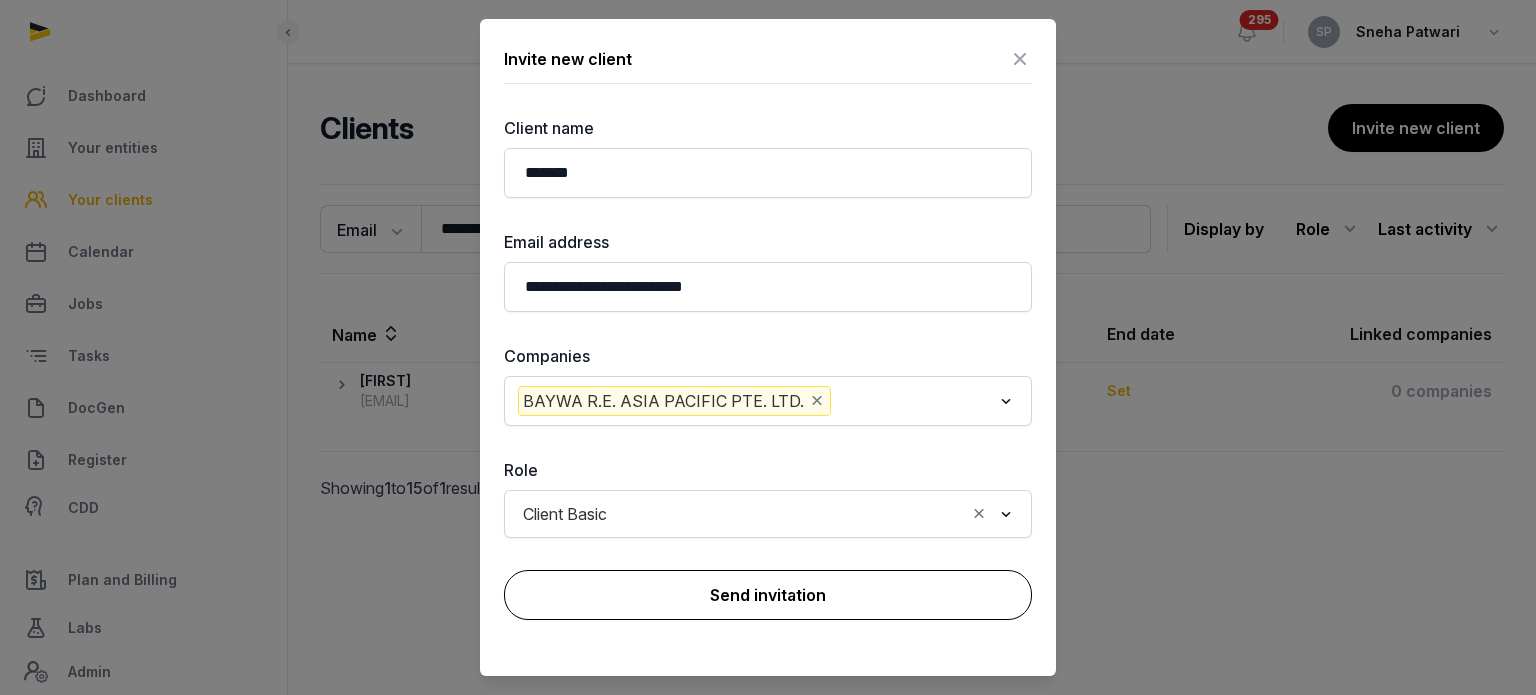 click on "Send invitation" at bounding box center (768, 595) 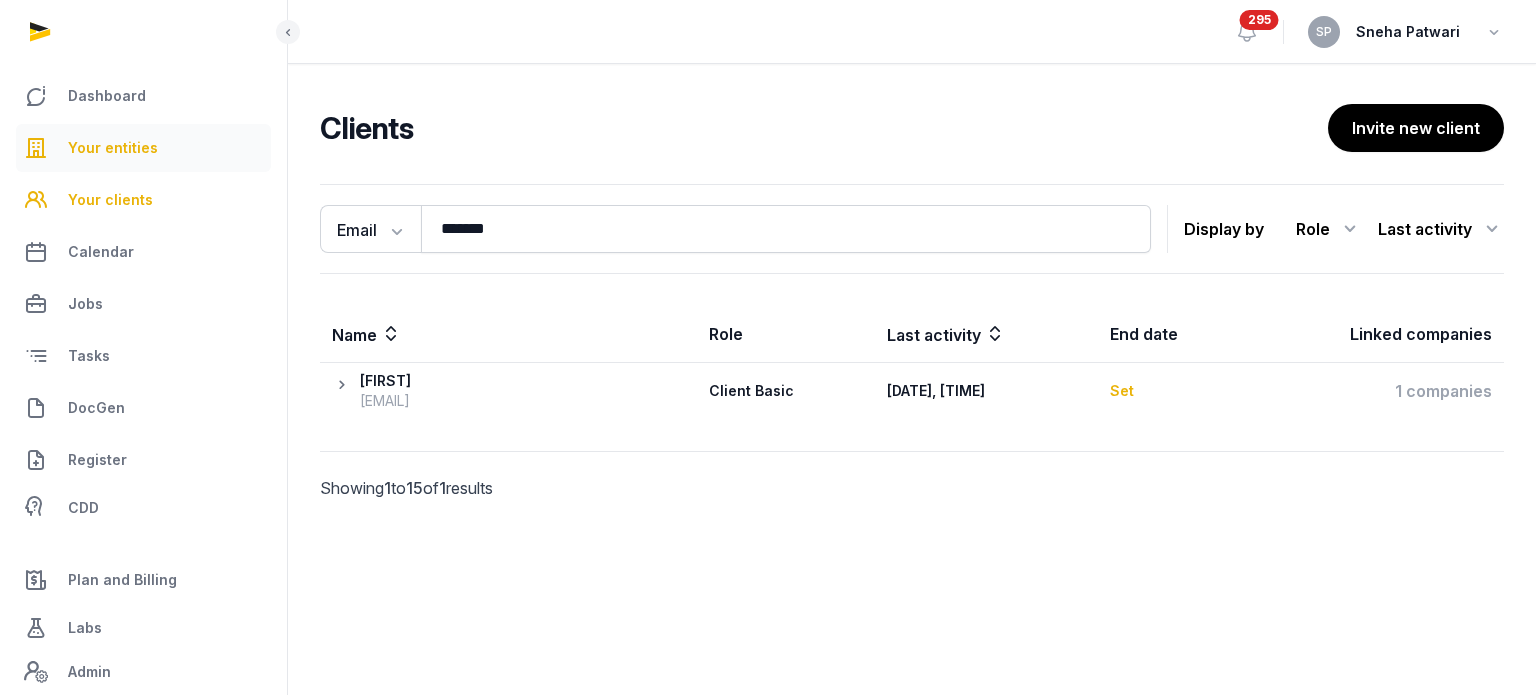 click on "Your entities" at bounding box center (143, 148) 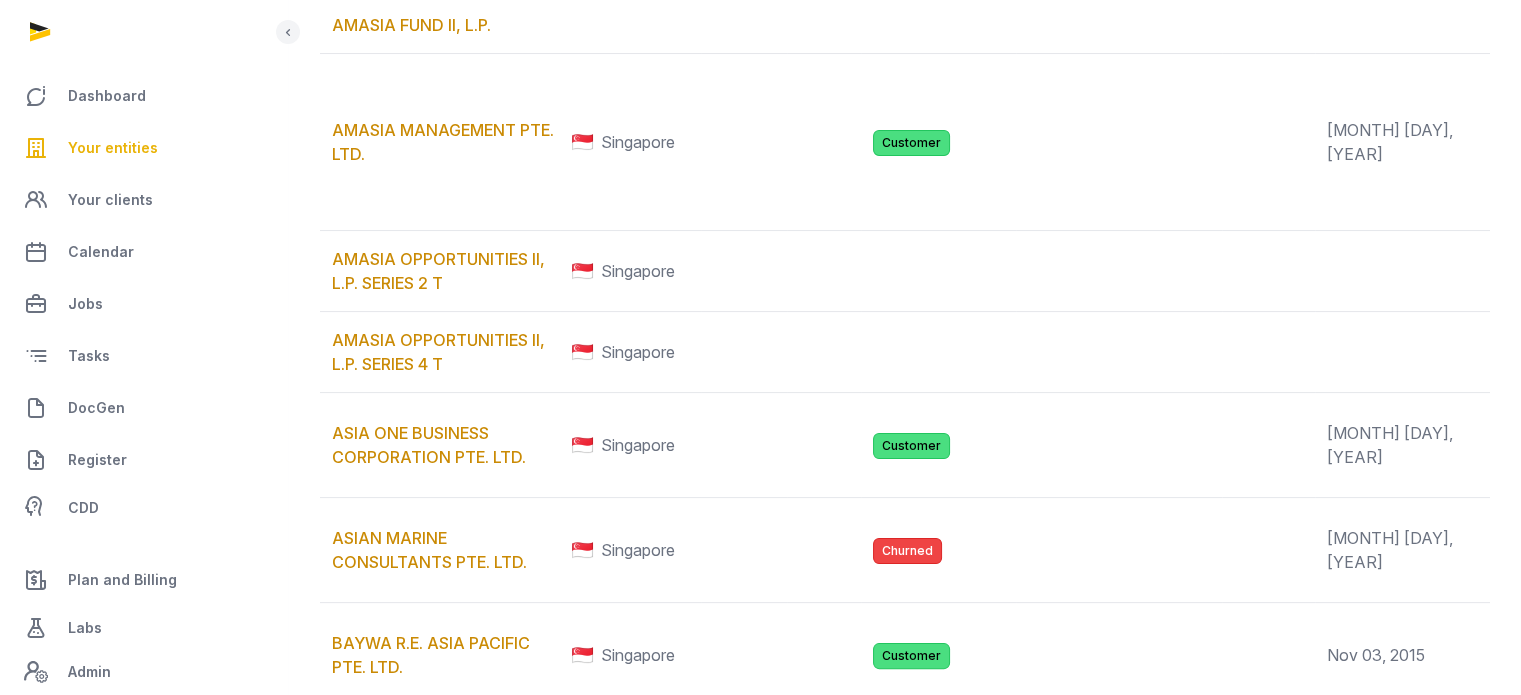 scroll, scrollTop: 1216, scrollLeft: 0, axis: vertical 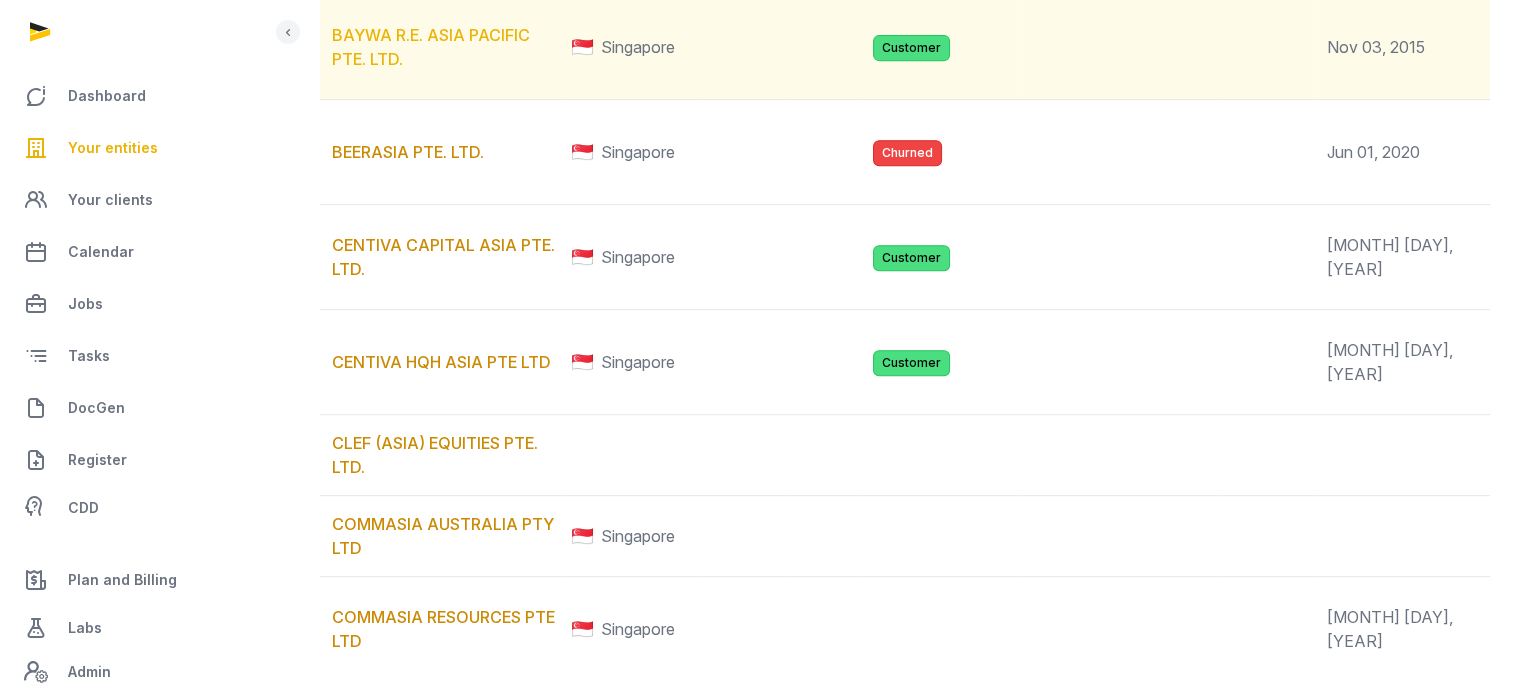click on "BAYWA R.E. ASIA PACIFIC PTE. LTD." at bounding box center [431, 47] 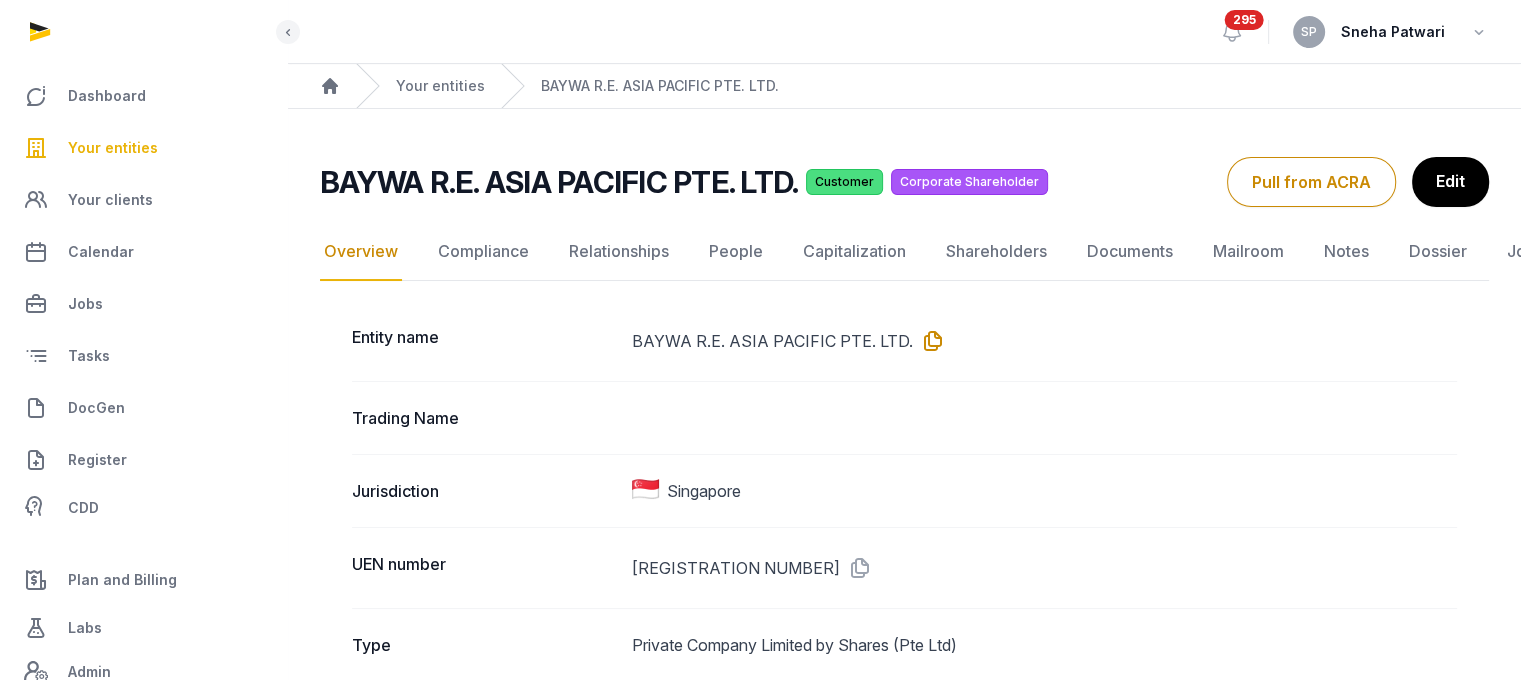 click at bounding box center (929, 341) 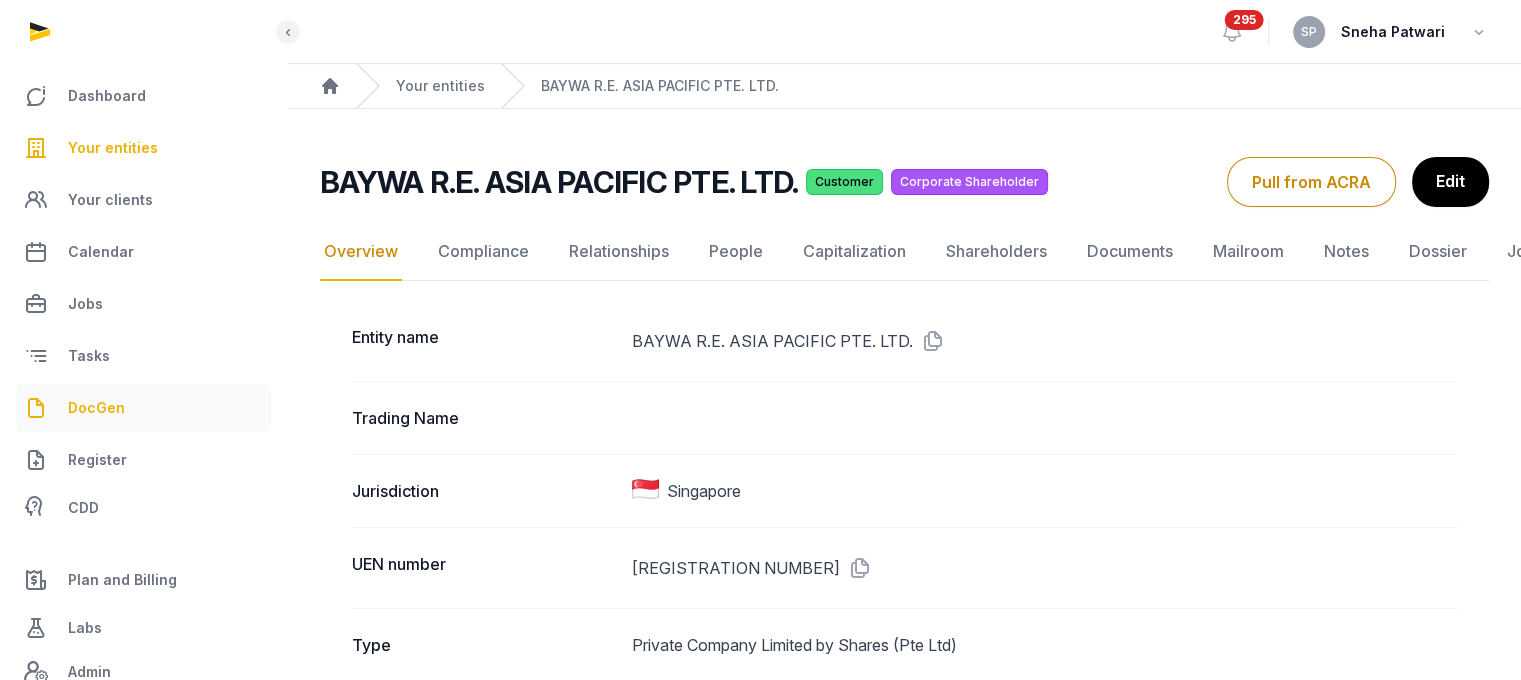 click on "DocGen" at bounding box center (143, 408) 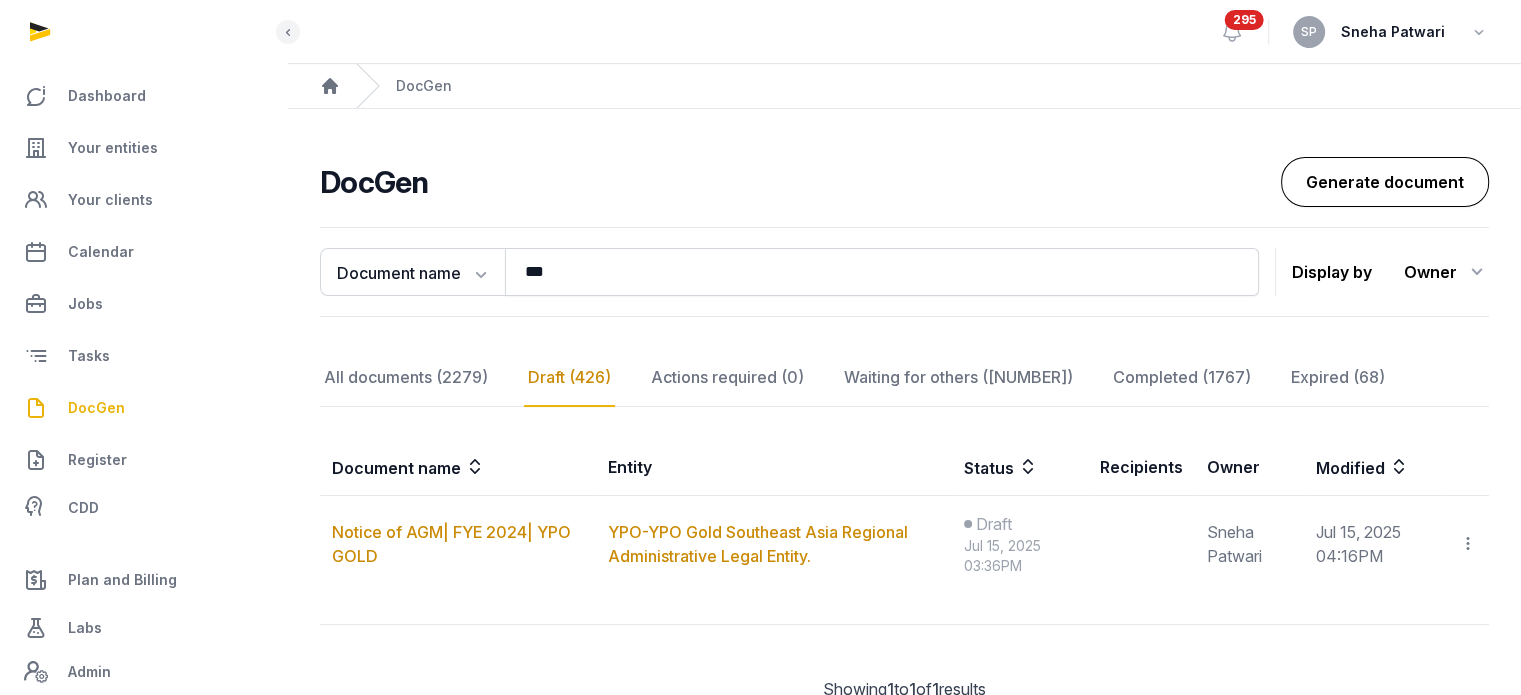 click on "Generate document" at bounding box center (1385, 182) 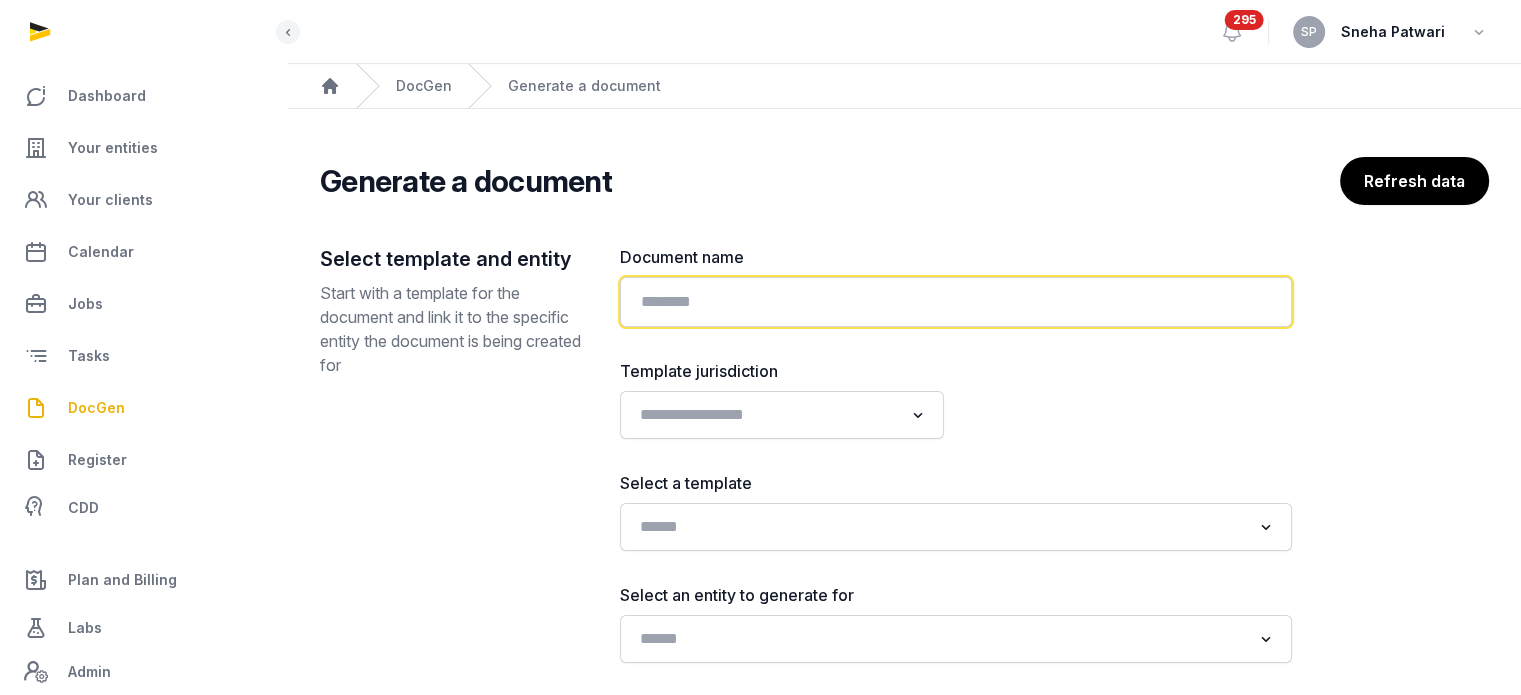 click 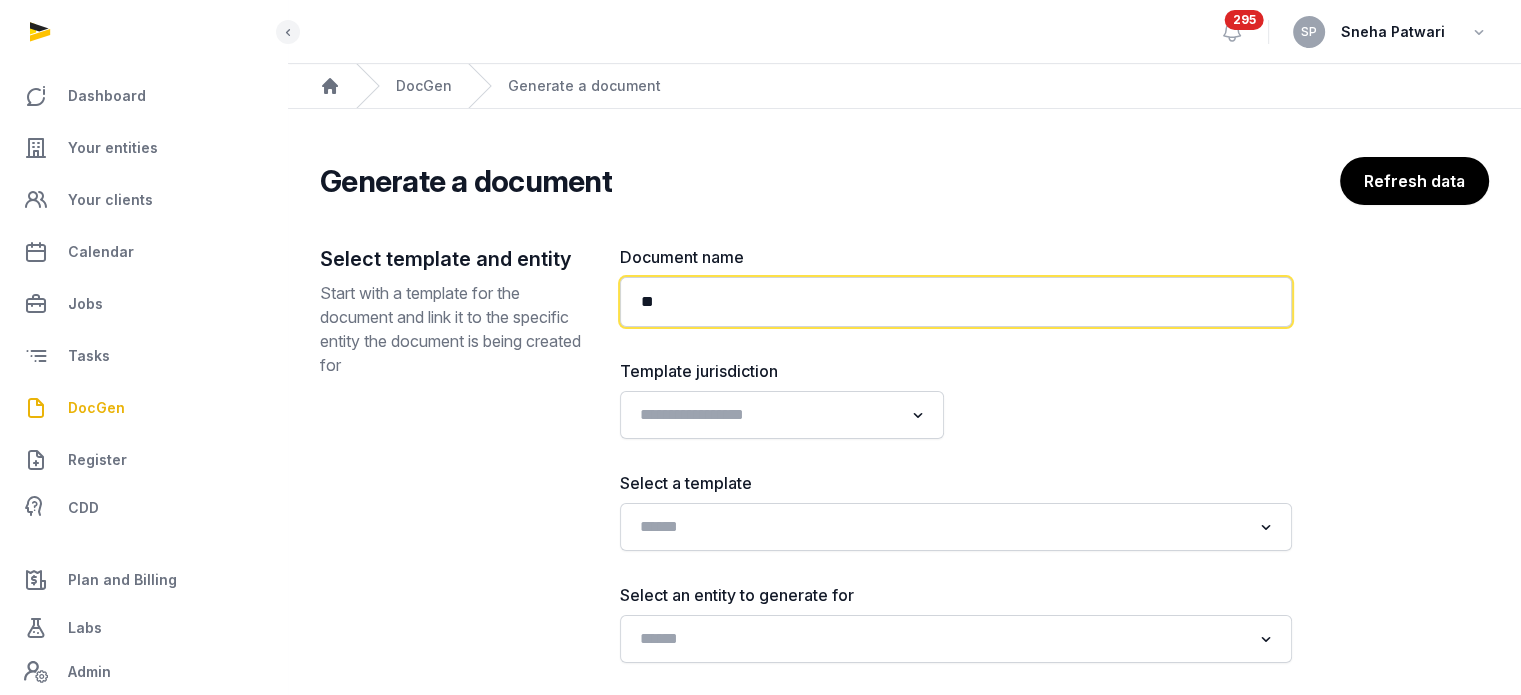 type on "**" 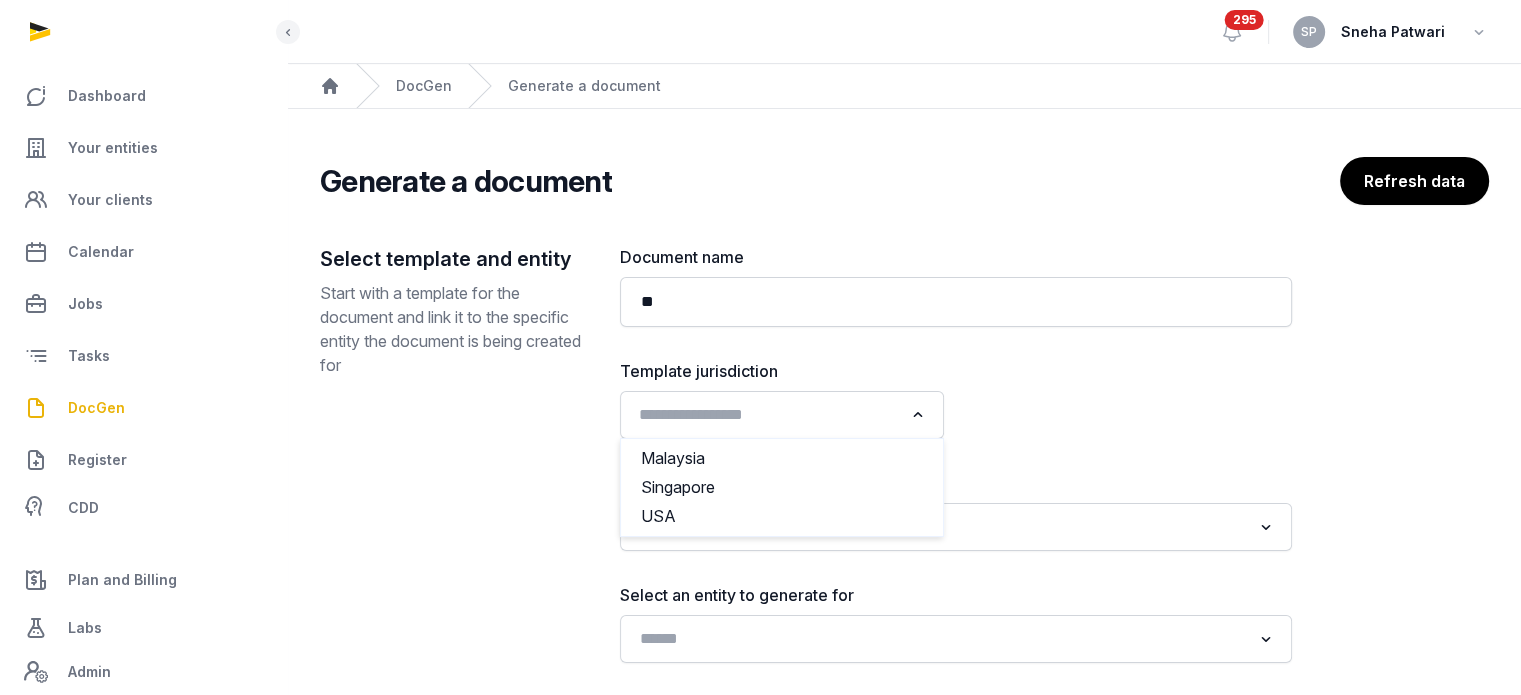 click 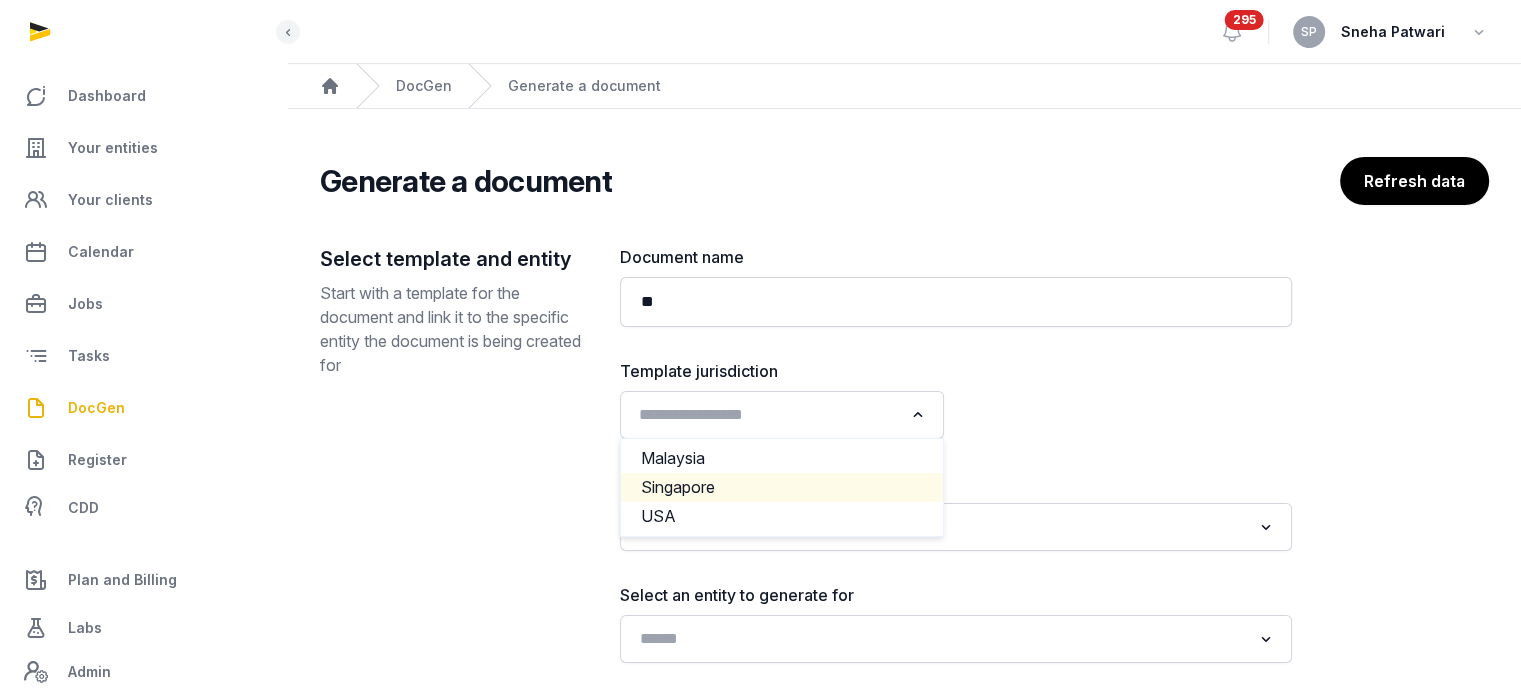 click on "Singapore" 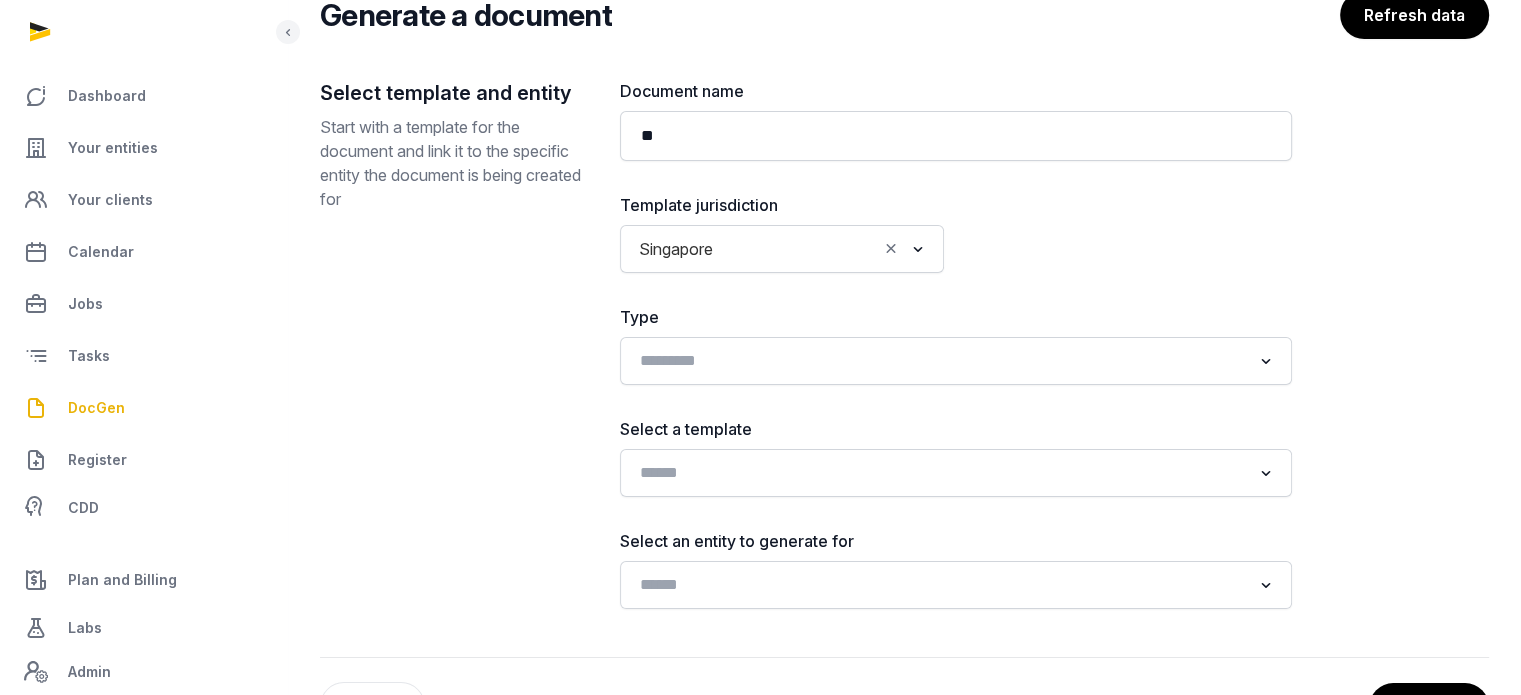 scroll, scrollTop: 238, scrollLeft: 0, axis: vertical 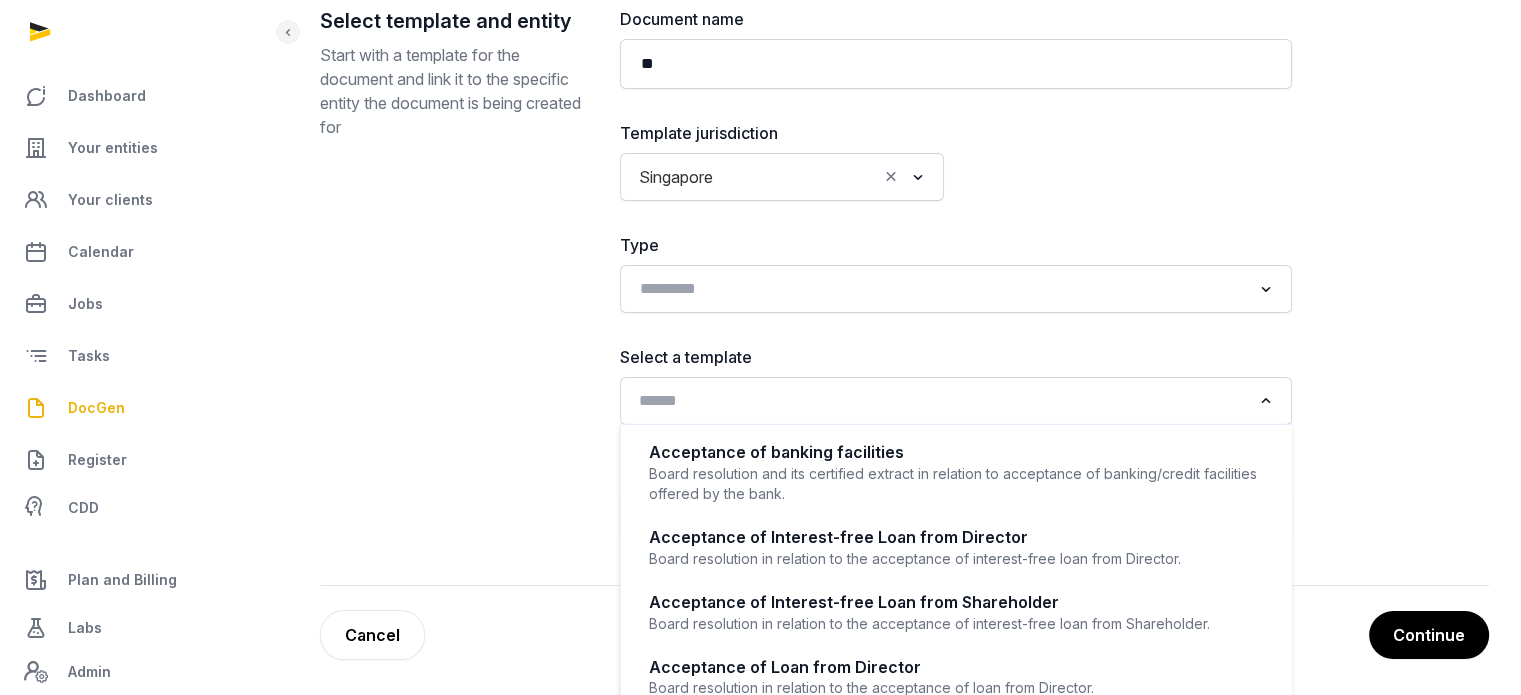 click 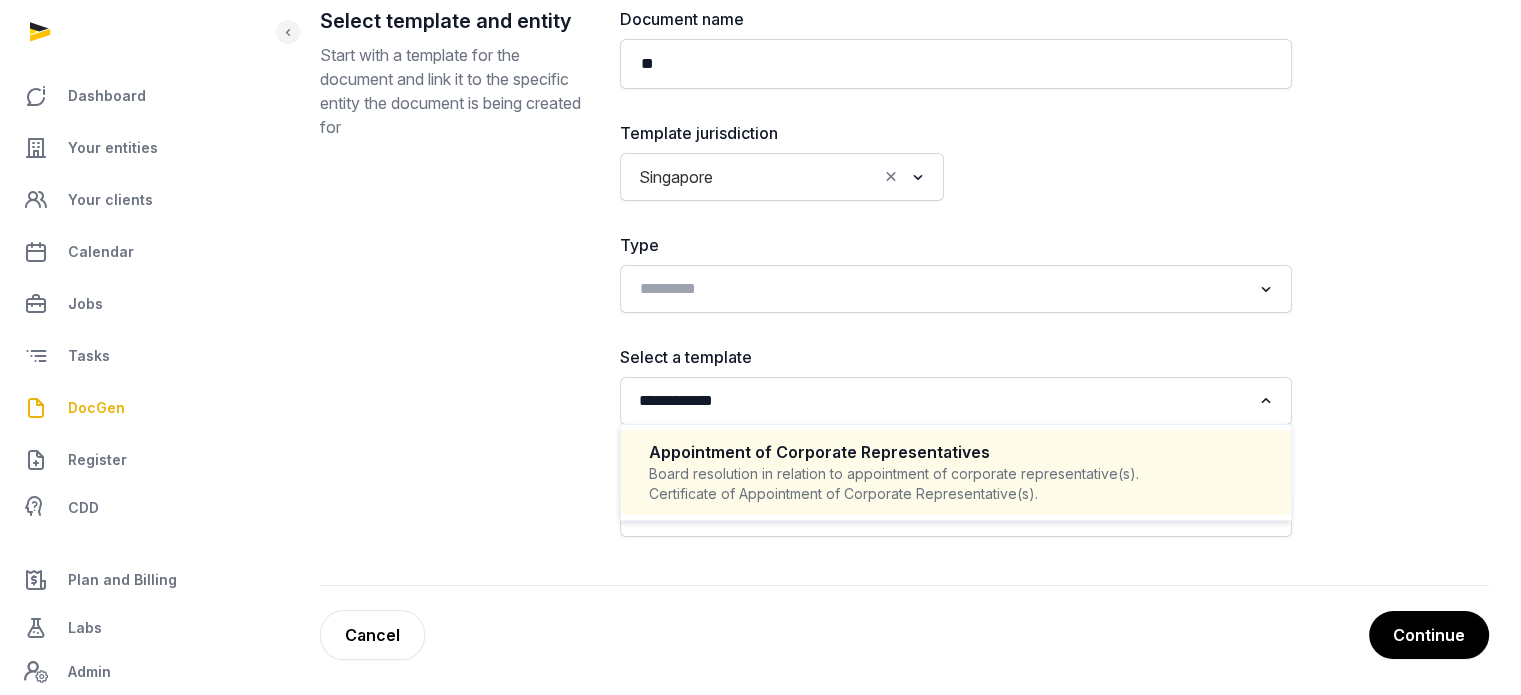 click on "Board resolution in relation to appointment of corporate representative(s).
Certificate of Appointment of Corporate Representative(s)." at bounding box center (956, 484) 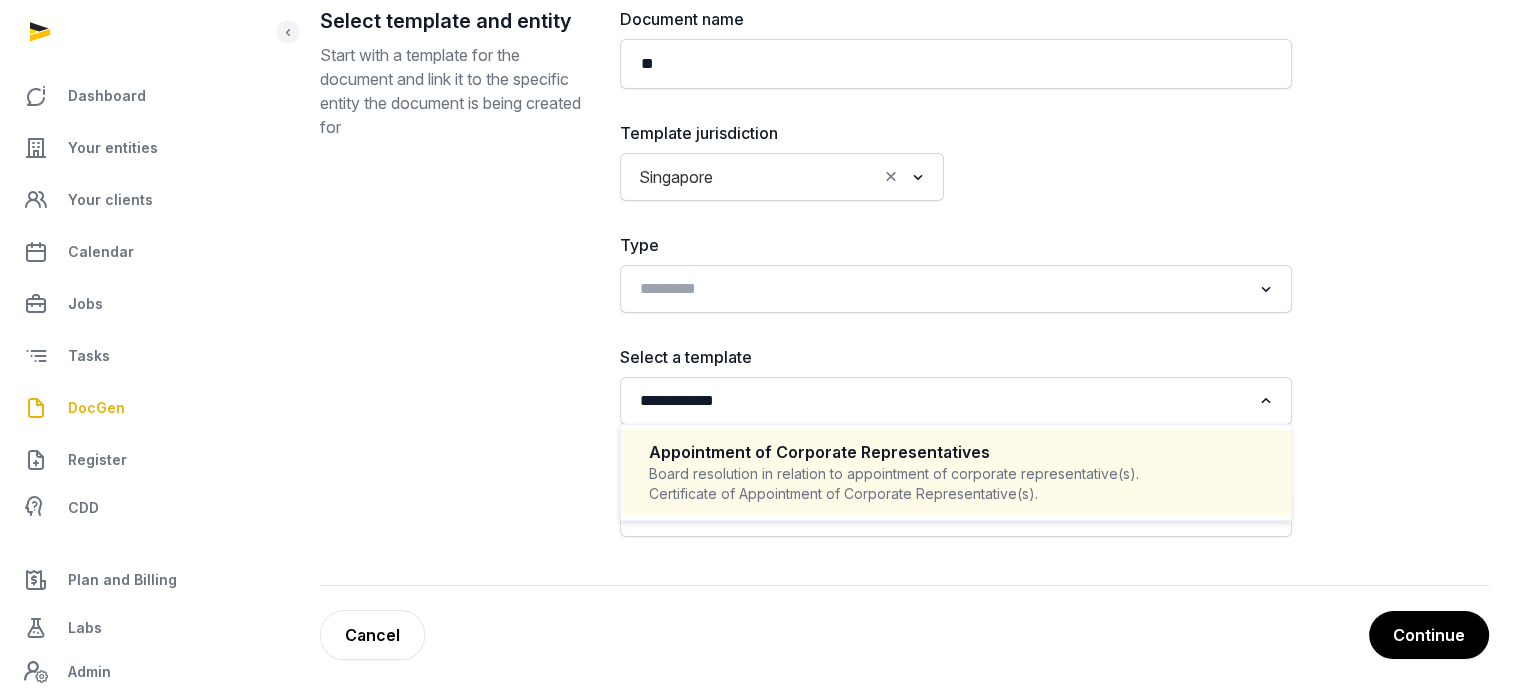 type 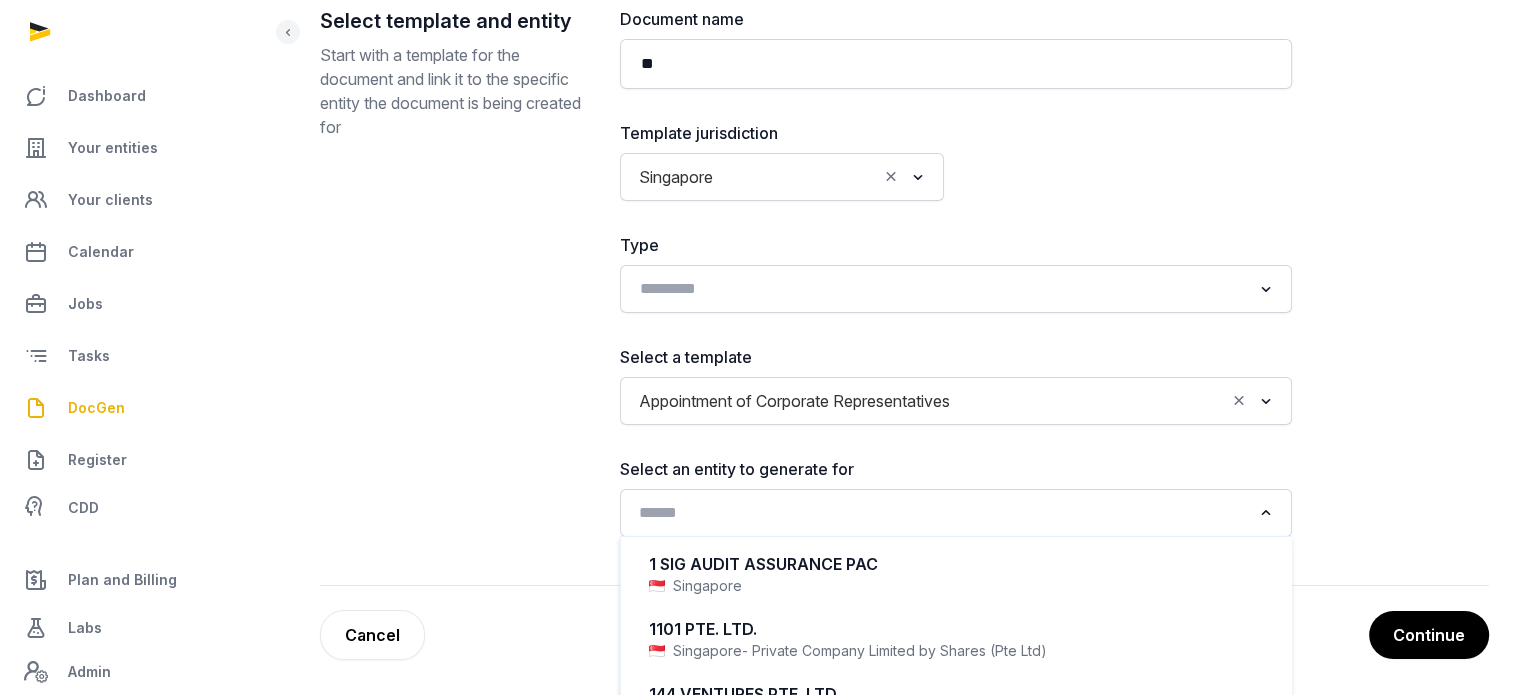 click 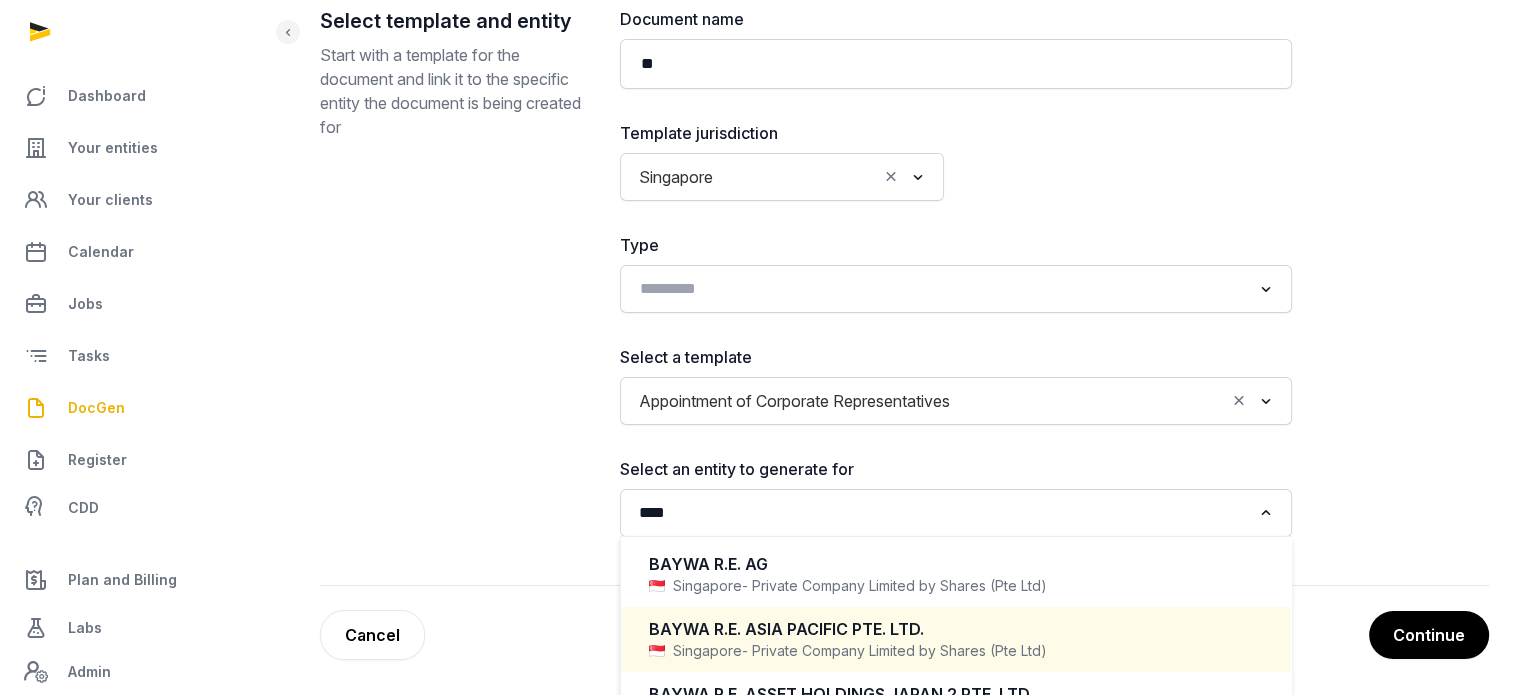click on "- Private Company Limited by Shares (Pte Ltd)" at bounding box center (894, 651) 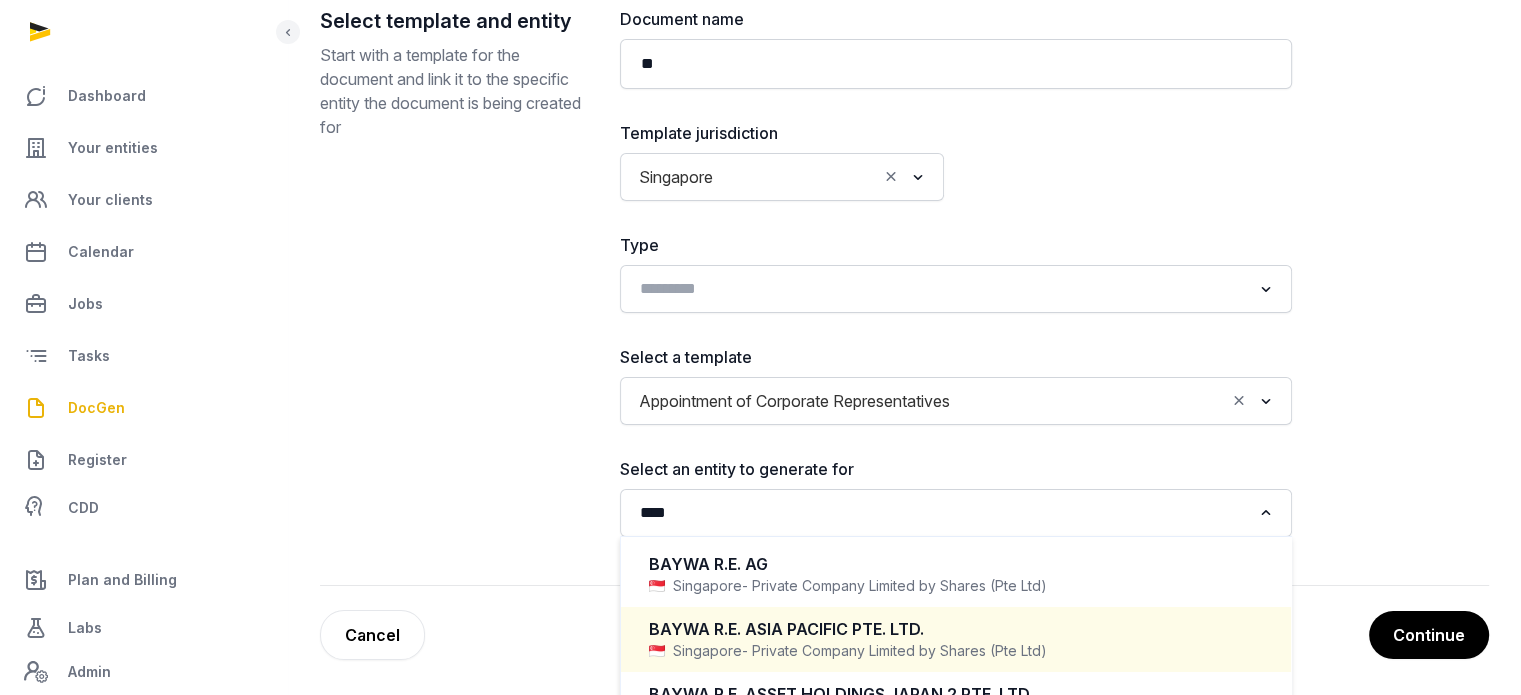 type 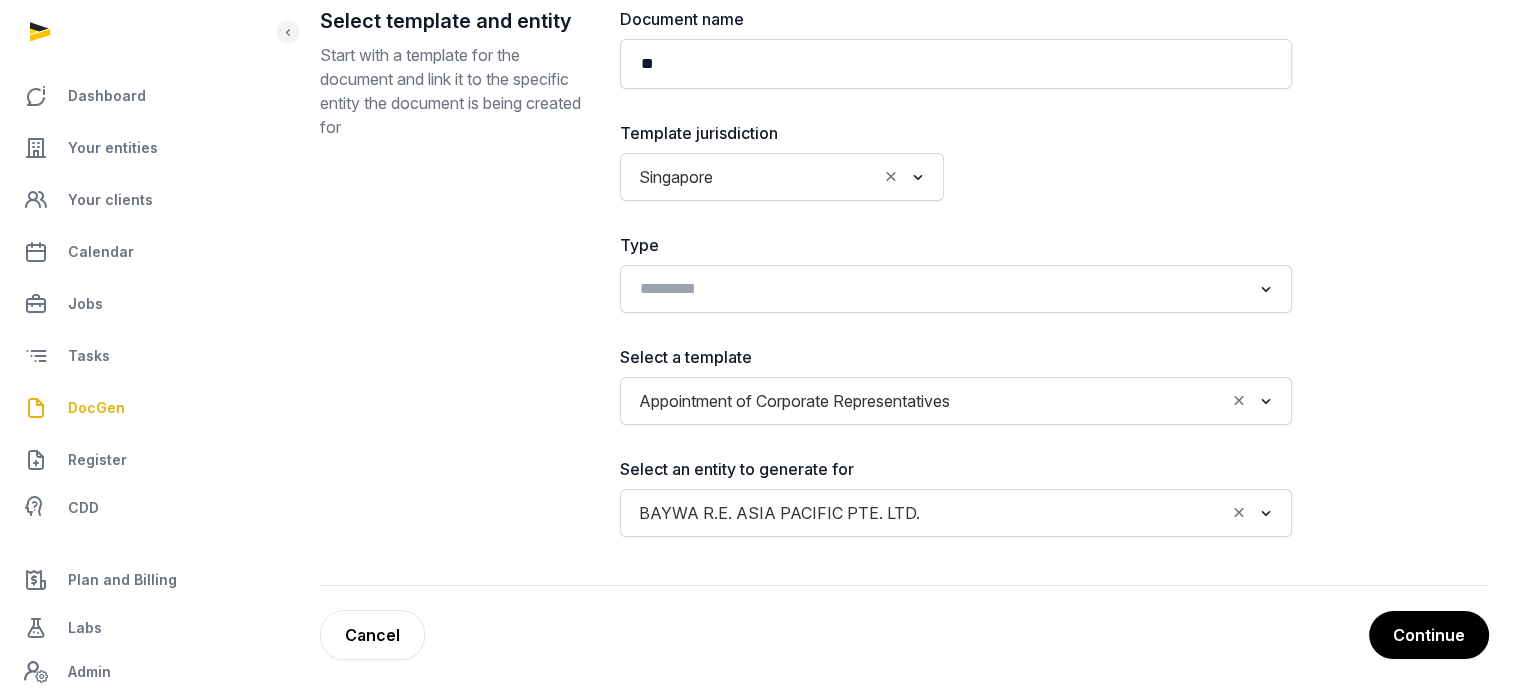 scroll, scrollTop: 0, scrollLeft: 0, axis: both 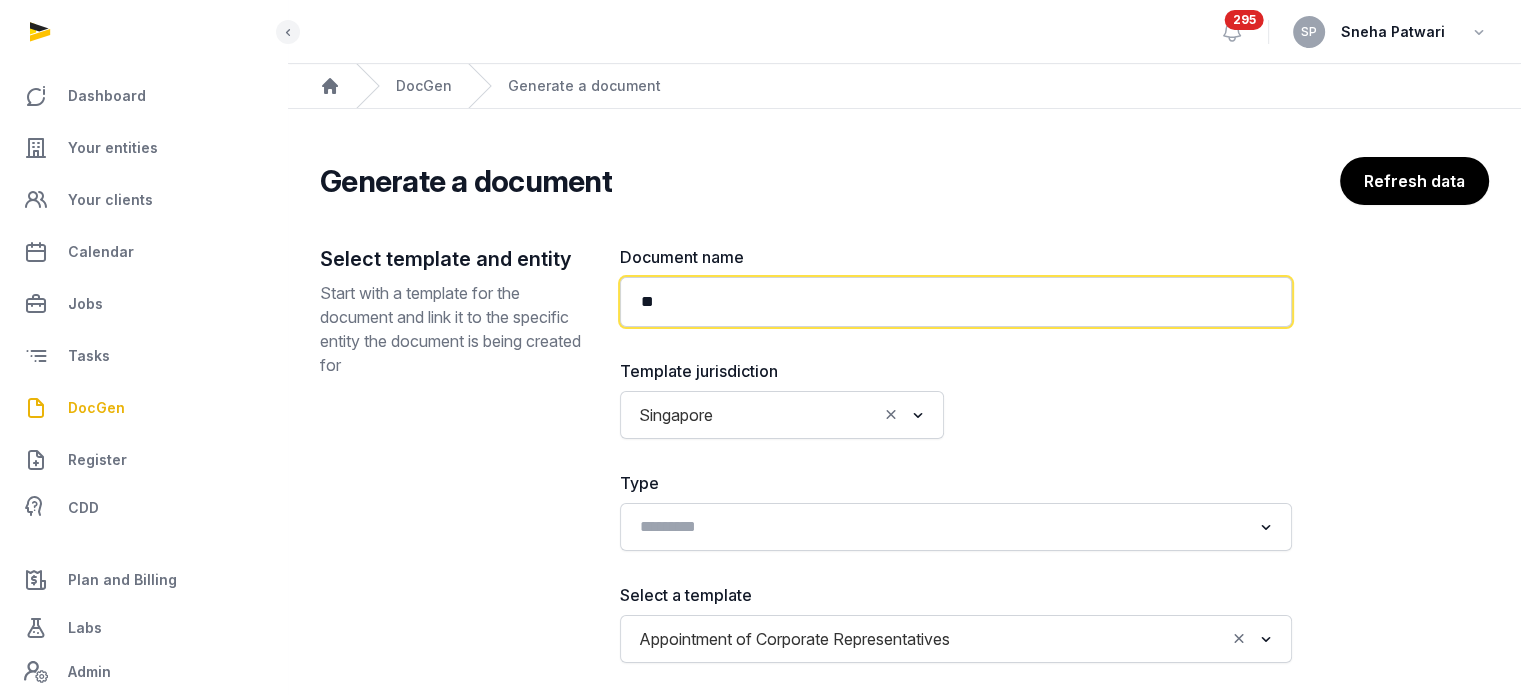 click on "**" 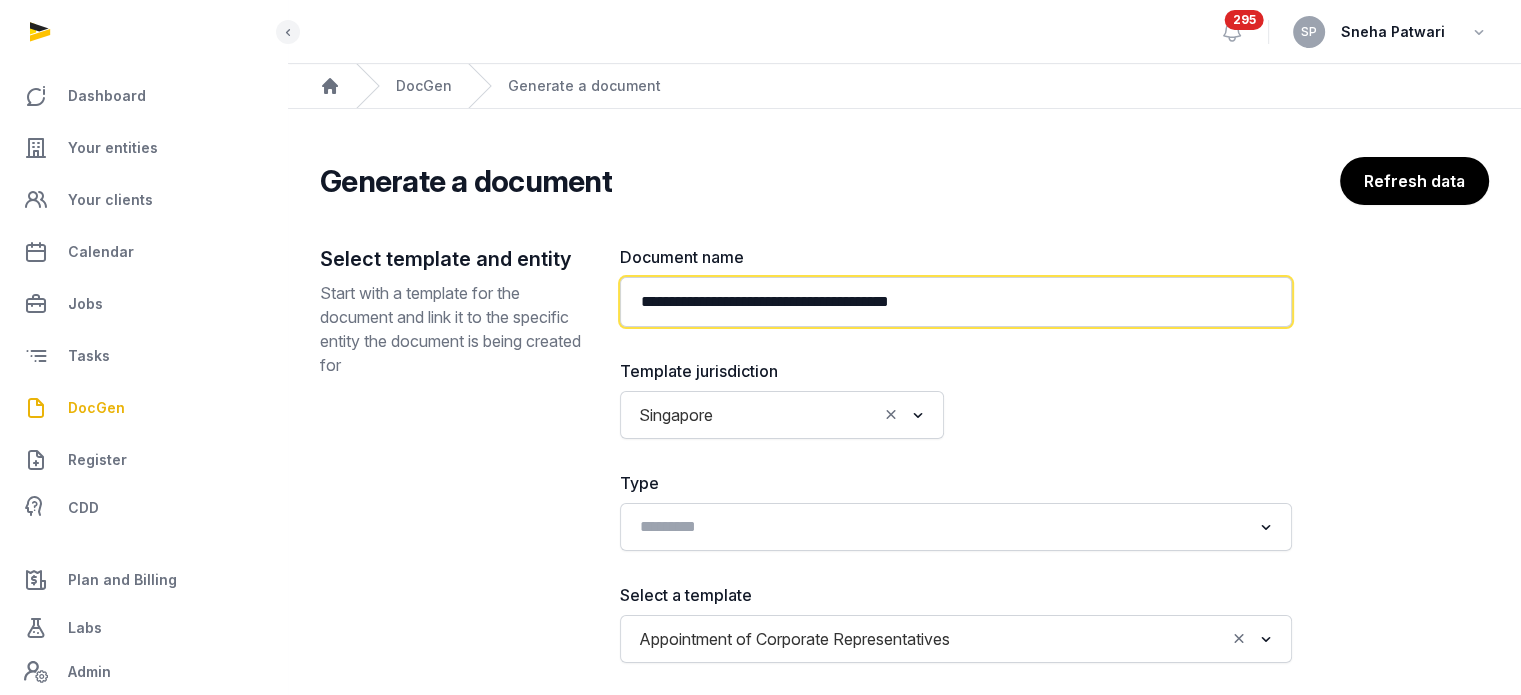 paste on "**********" 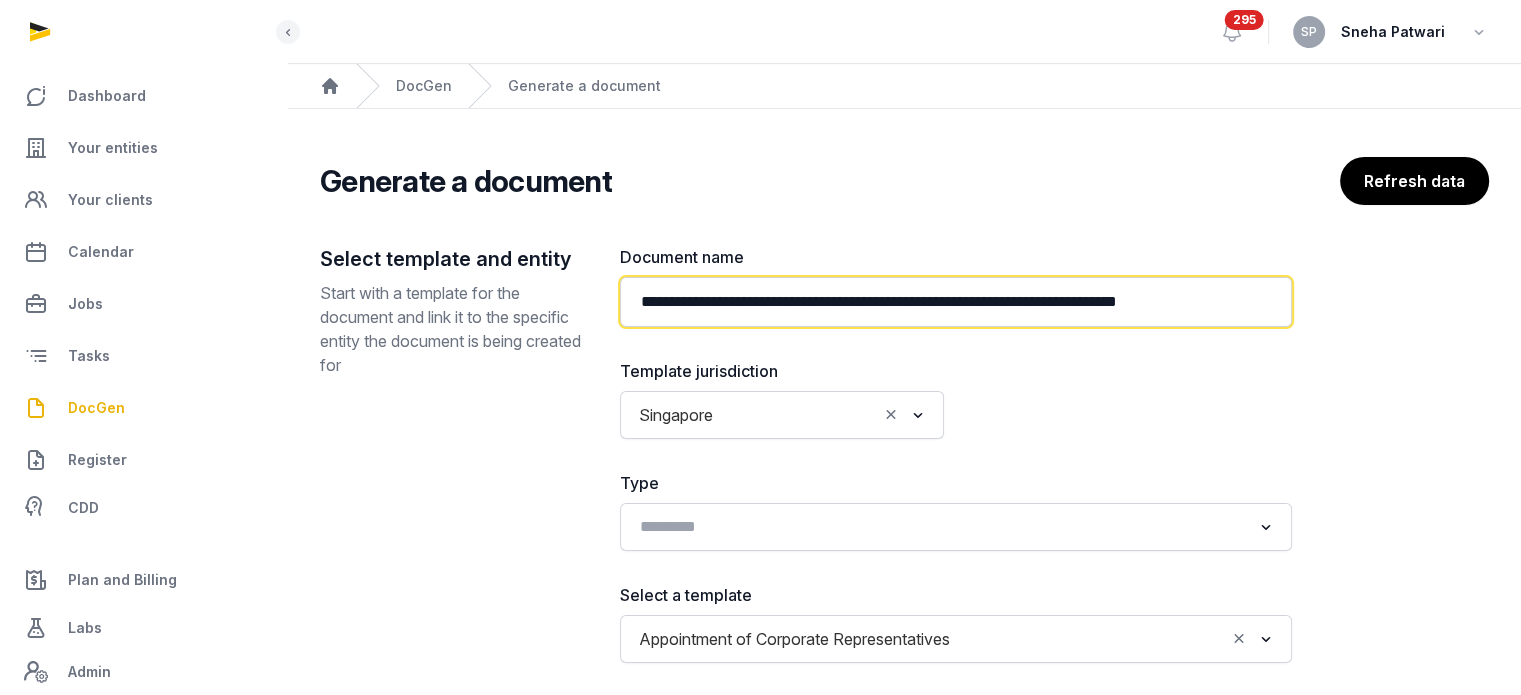type on "**********" 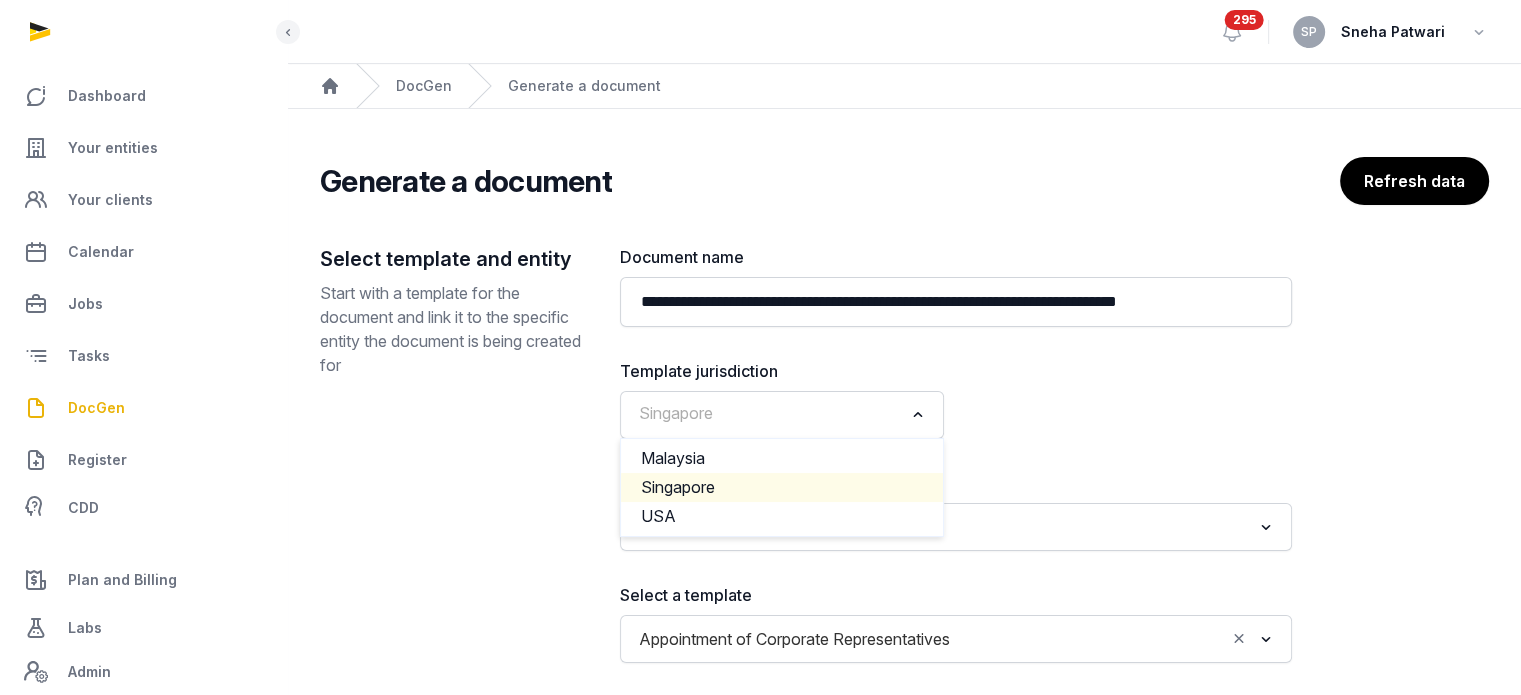 click 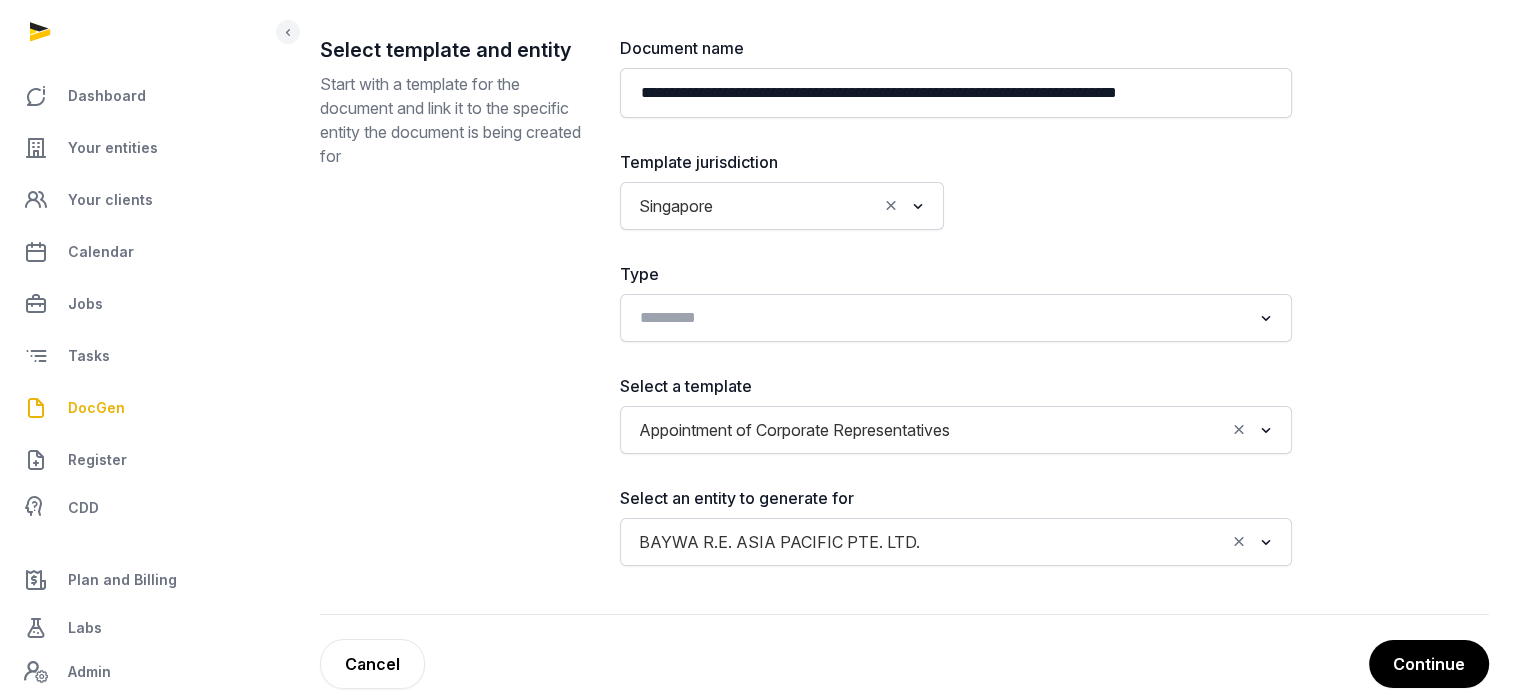 scroll, scrollTop: 229, scrollLeft: 0, axis: vertical 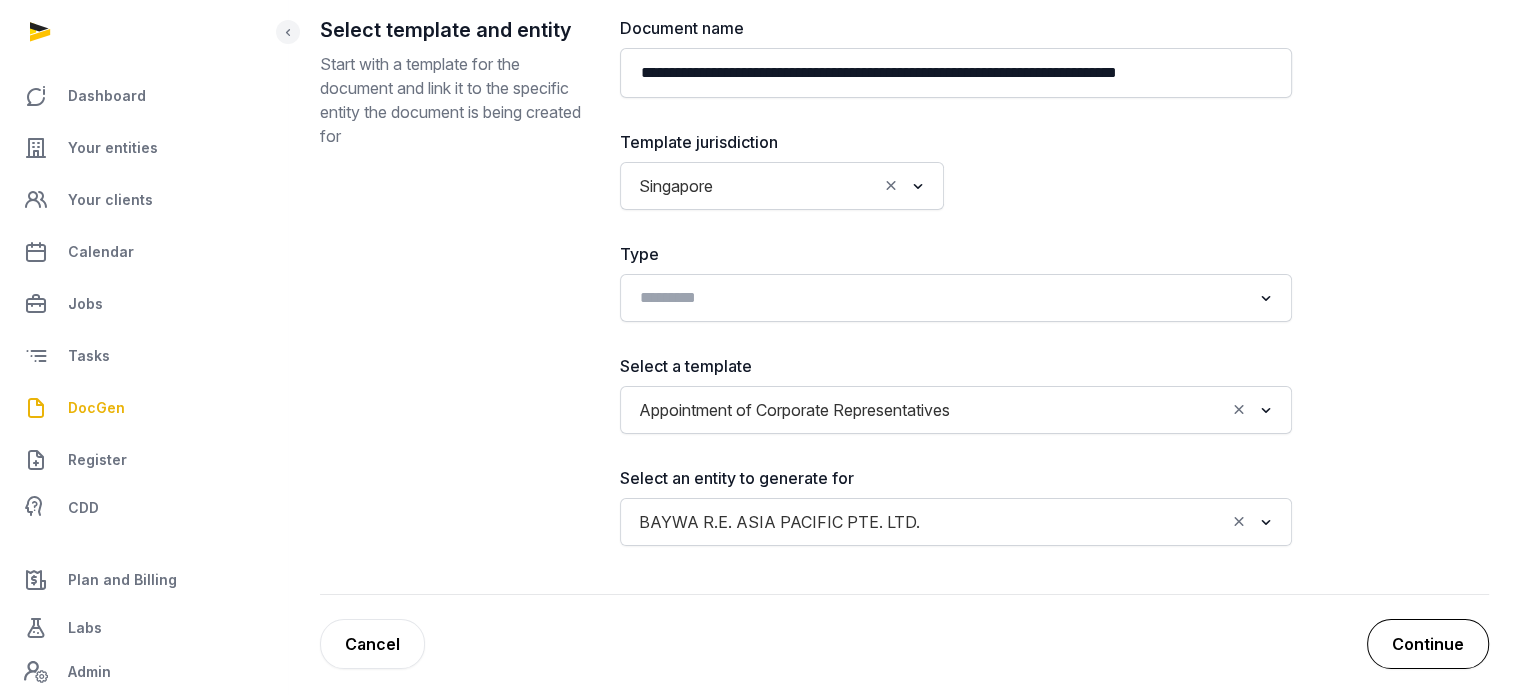click on "Continue" at bounding box center (1428, 644) 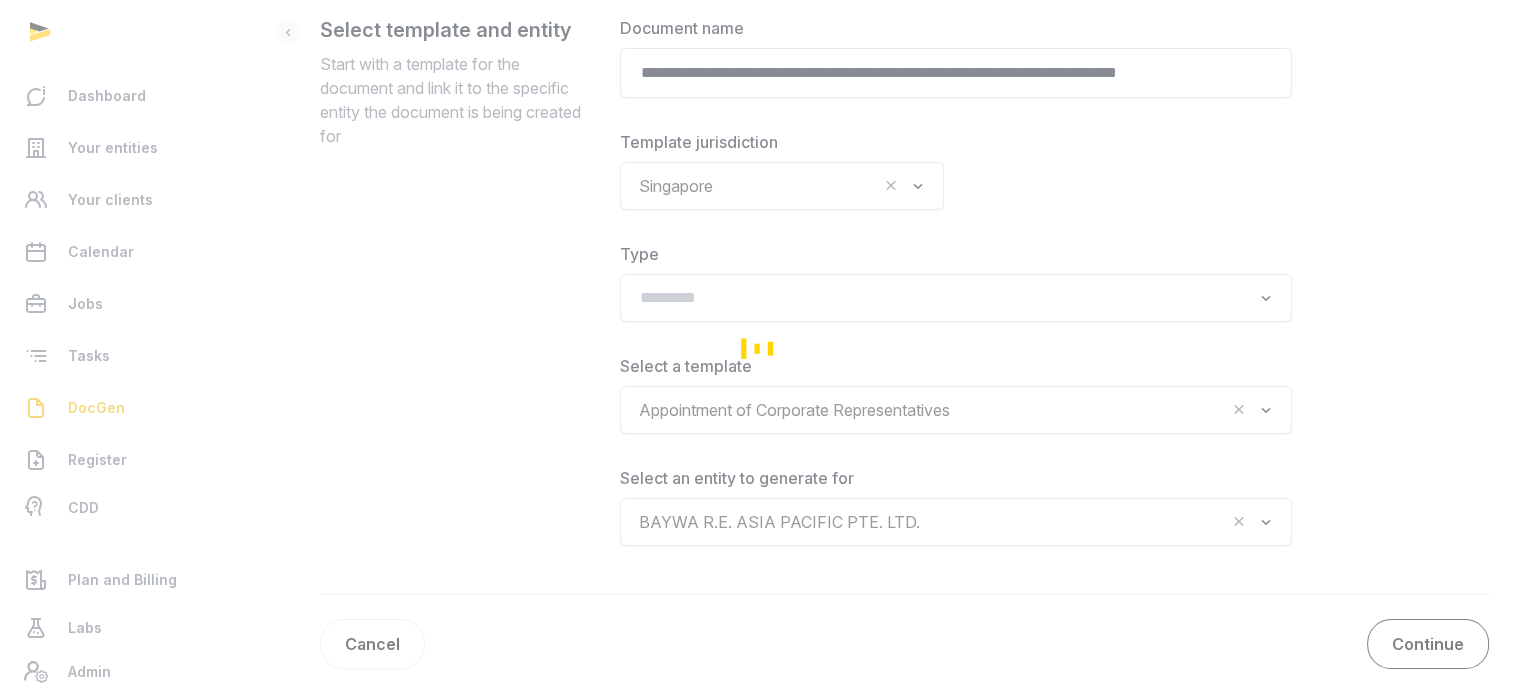 scroll, scrollTop: 84, scrollLeft: 0, axis: vertical 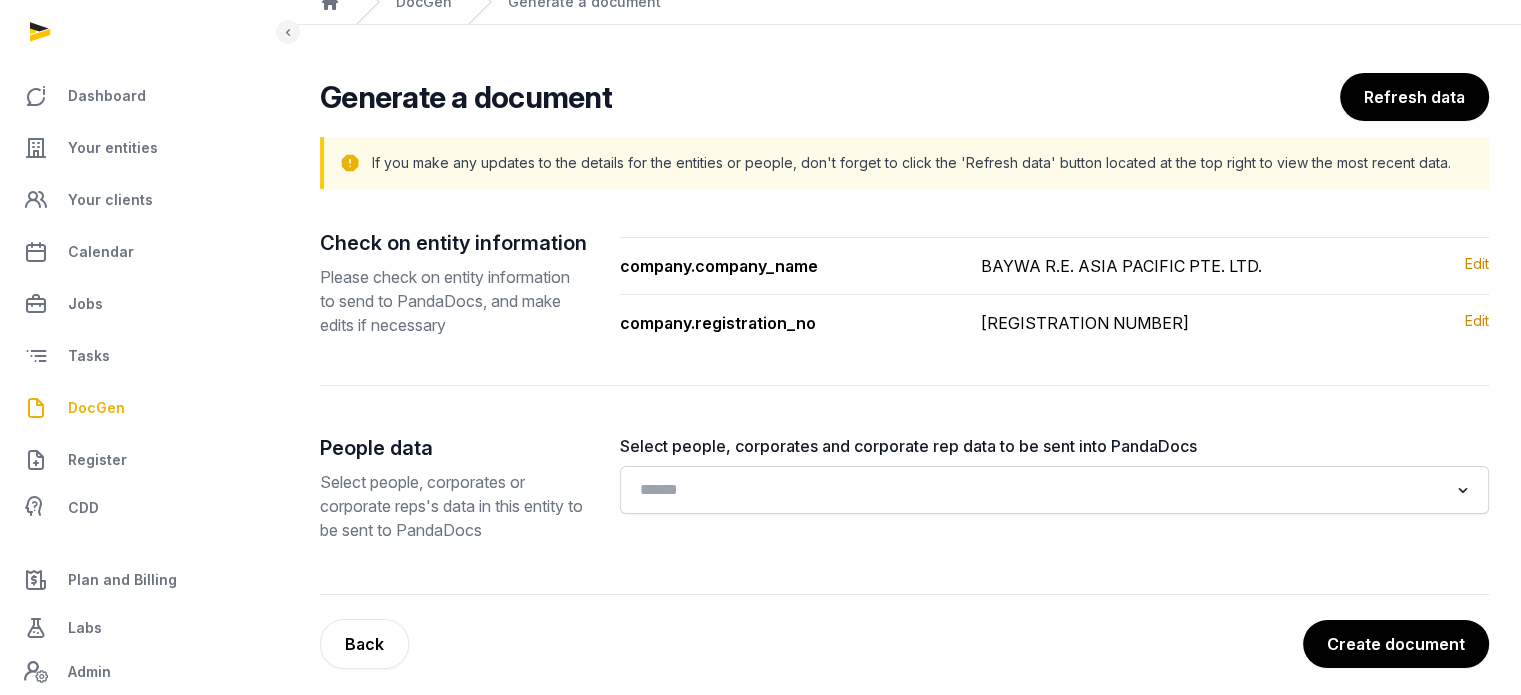 click on "Create document" at bounding box center [1396, 644] 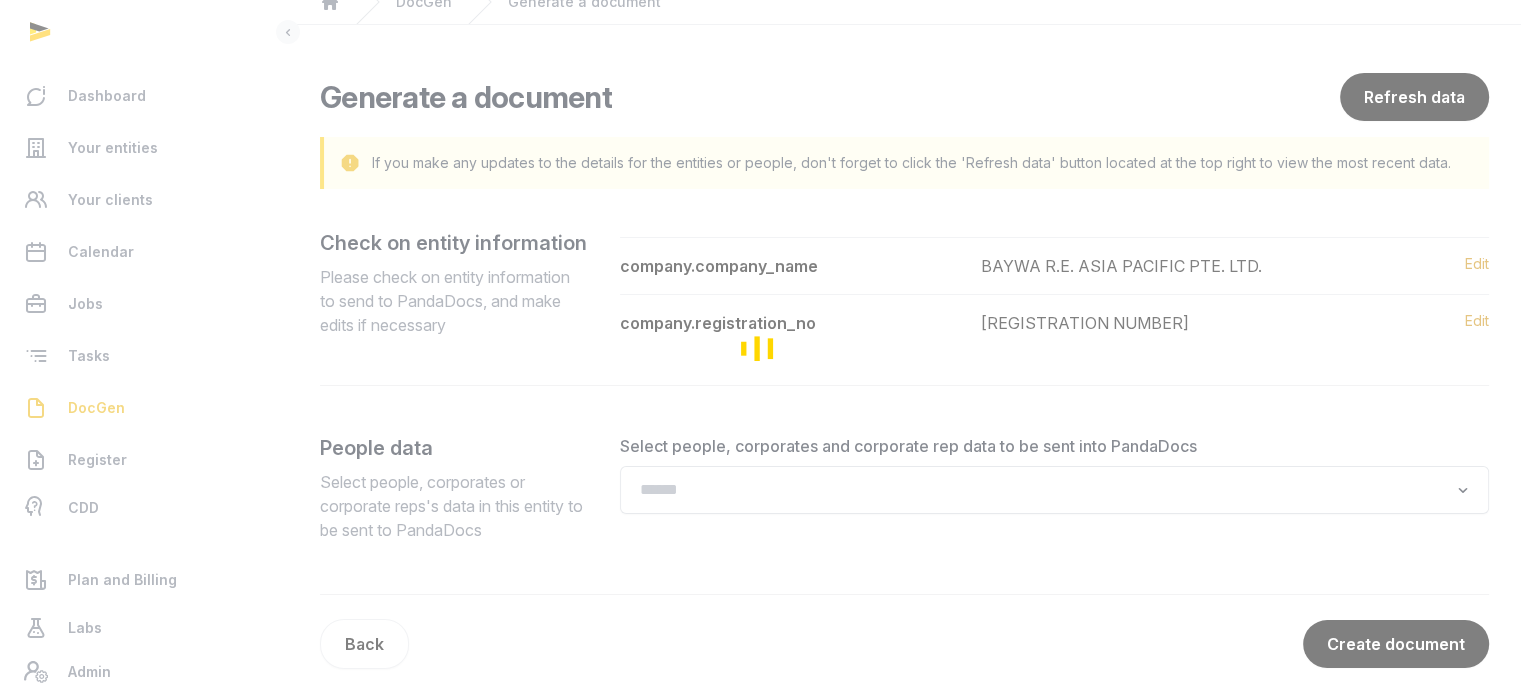 scroll, scrollTop: 0, scrollLeft: 0, axis: both 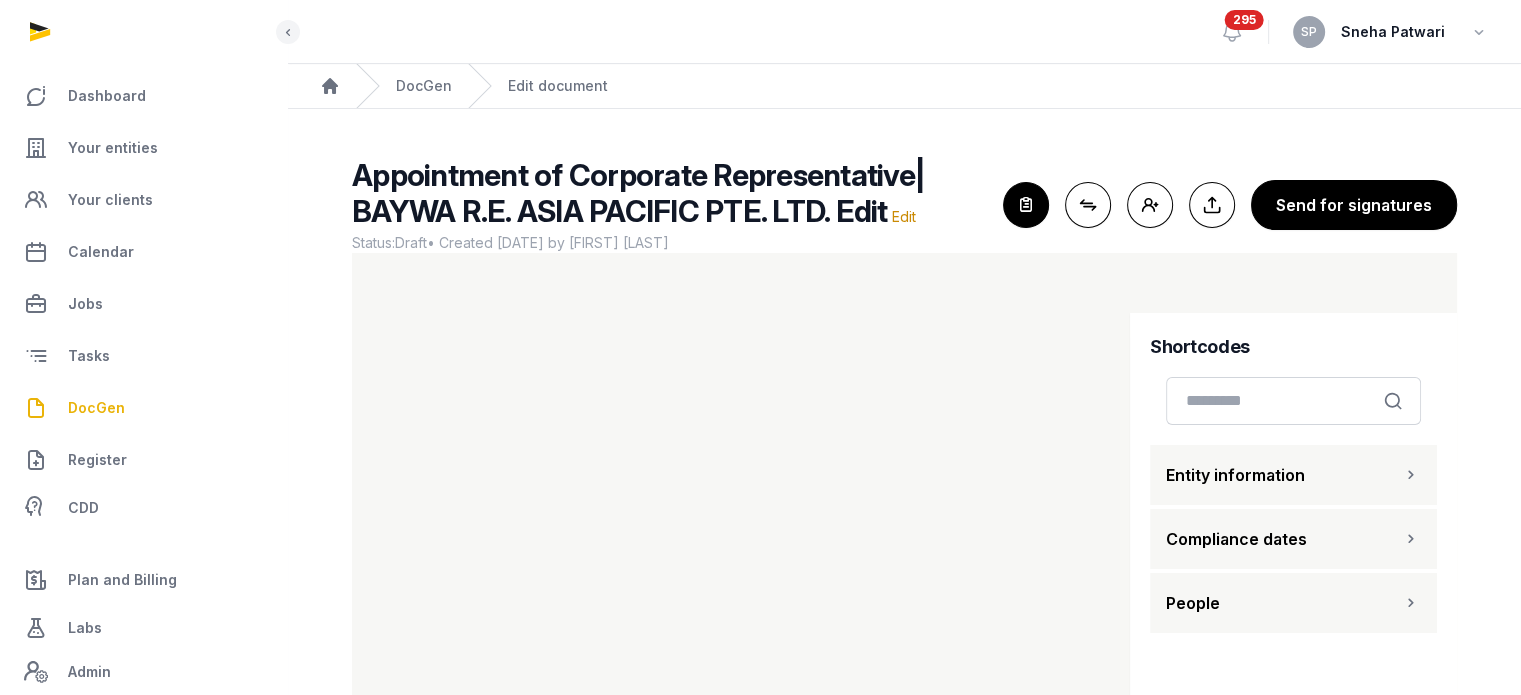 click on "People" at bounding box center [1293, 603] 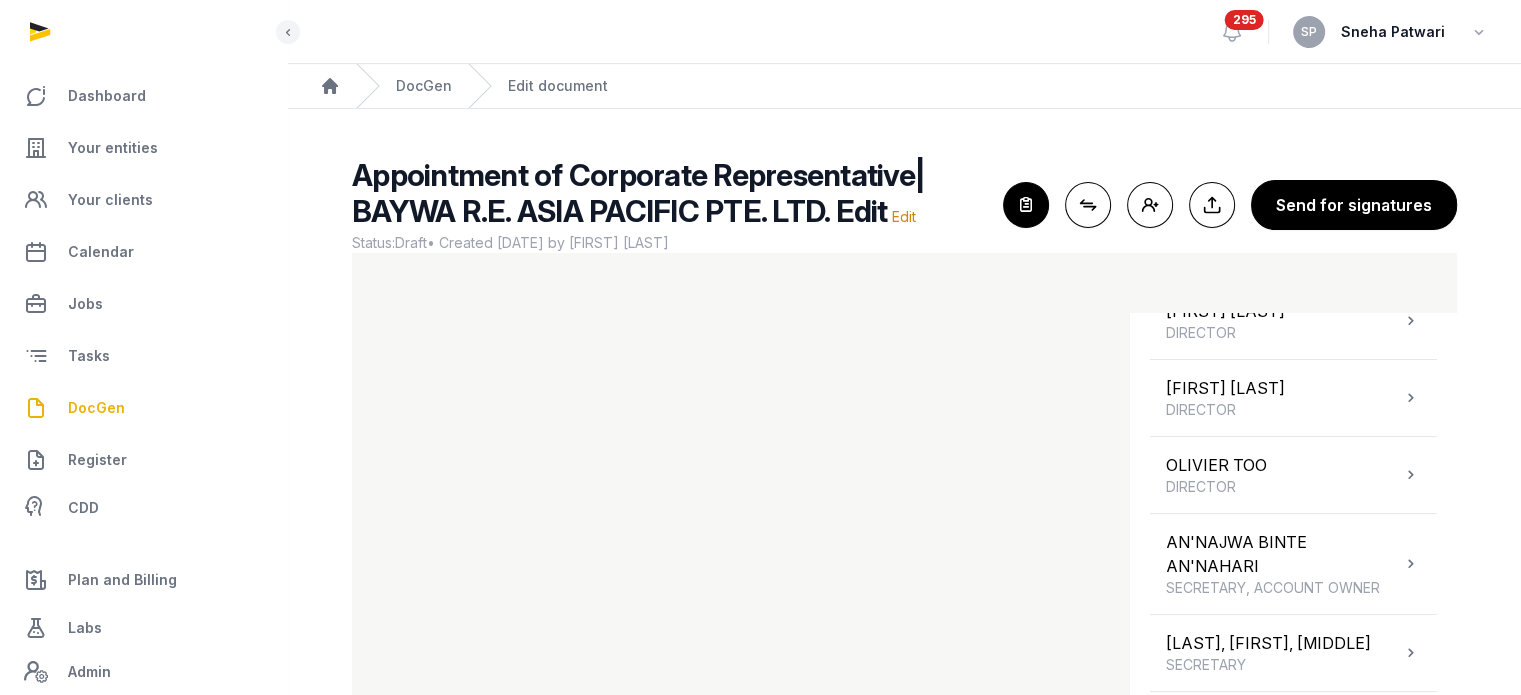 scroll, scrollTop: 543, scrollLeft: 0, axis: vertical 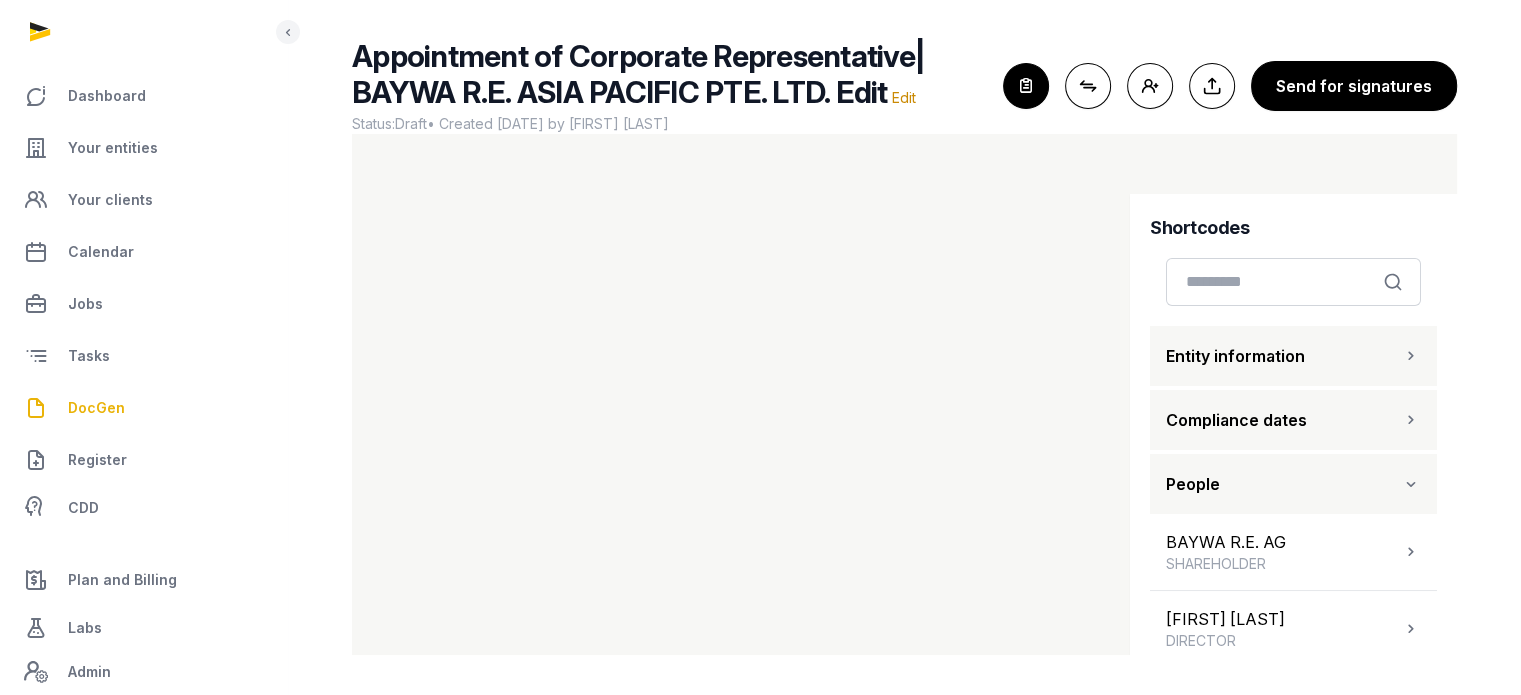 click at bounding box center [1411, 356] 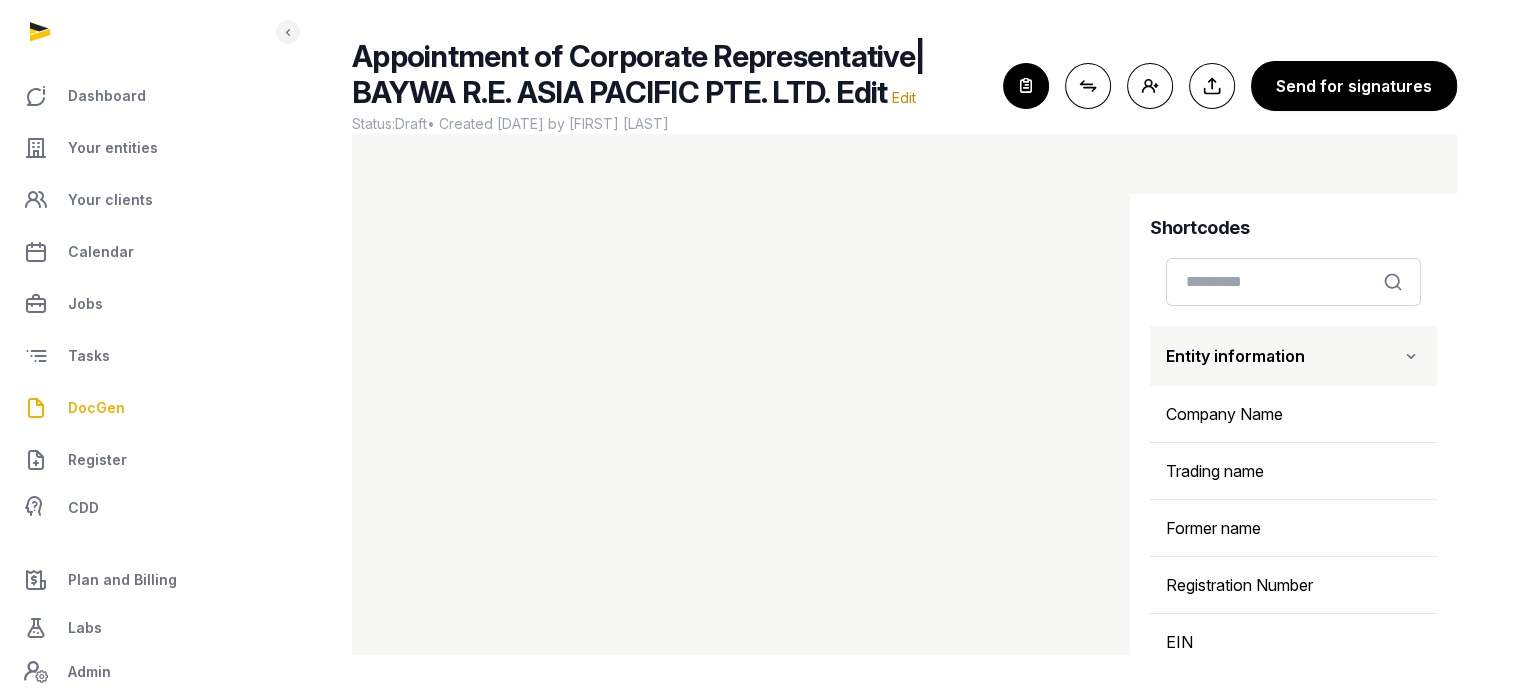 scroll, scrollTop: 428, scrollLeft: 0, axis: vertical 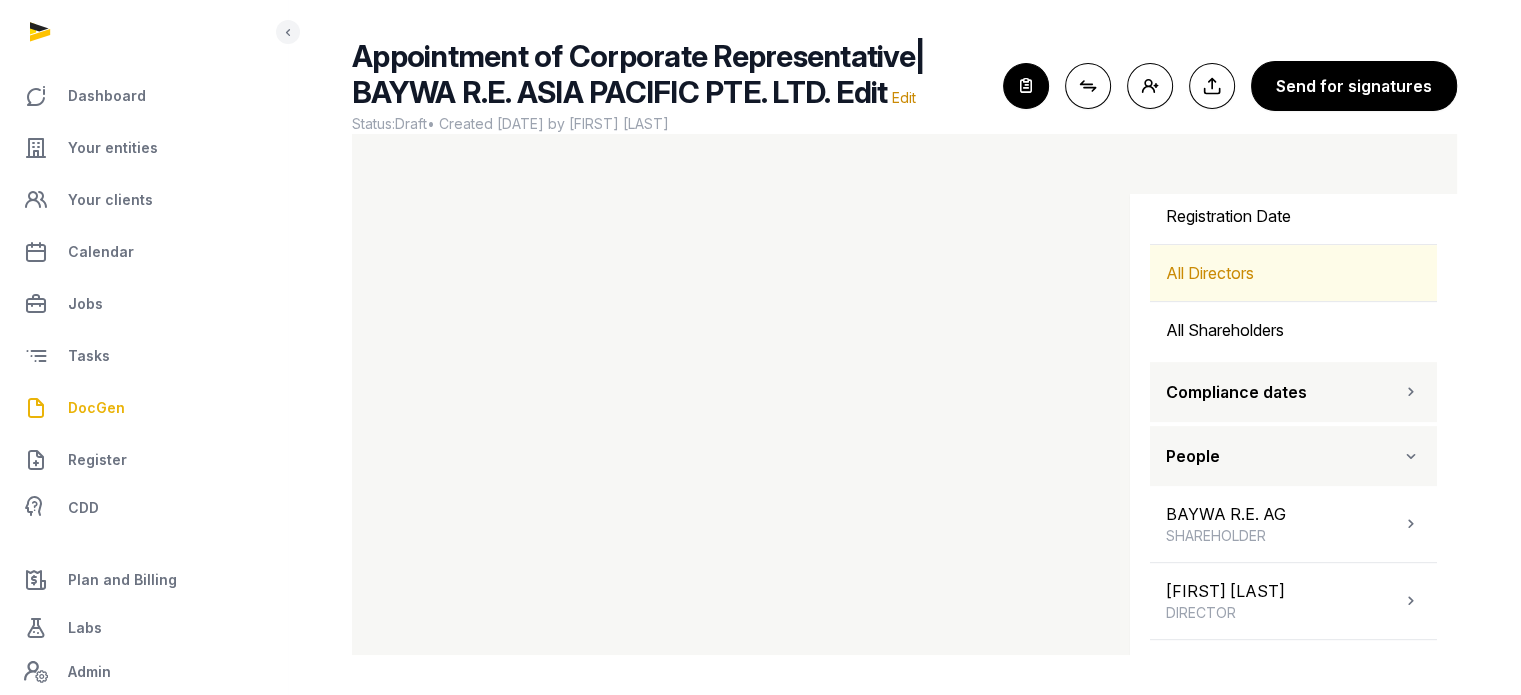 click on "All Directors" at bounding box center (1293, 273) 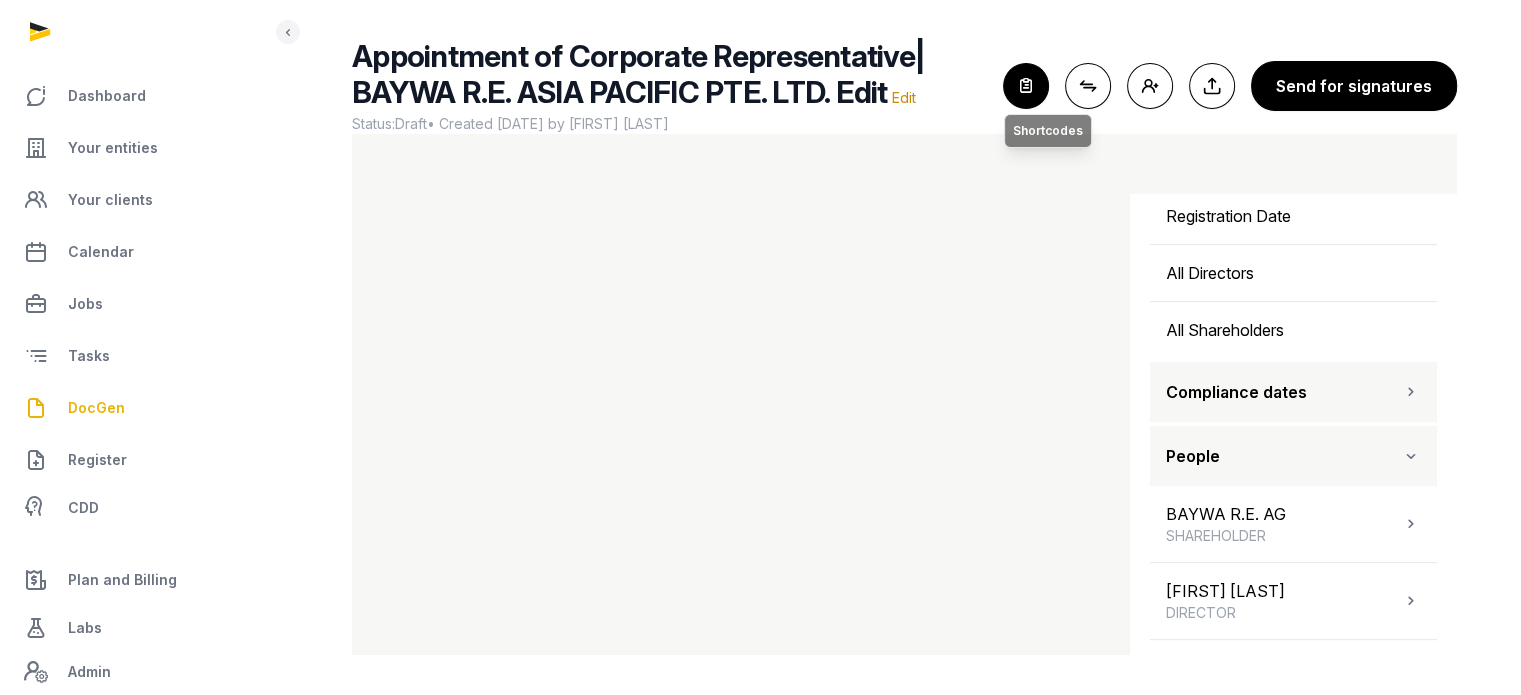 click at bounding box center [1026, 86] 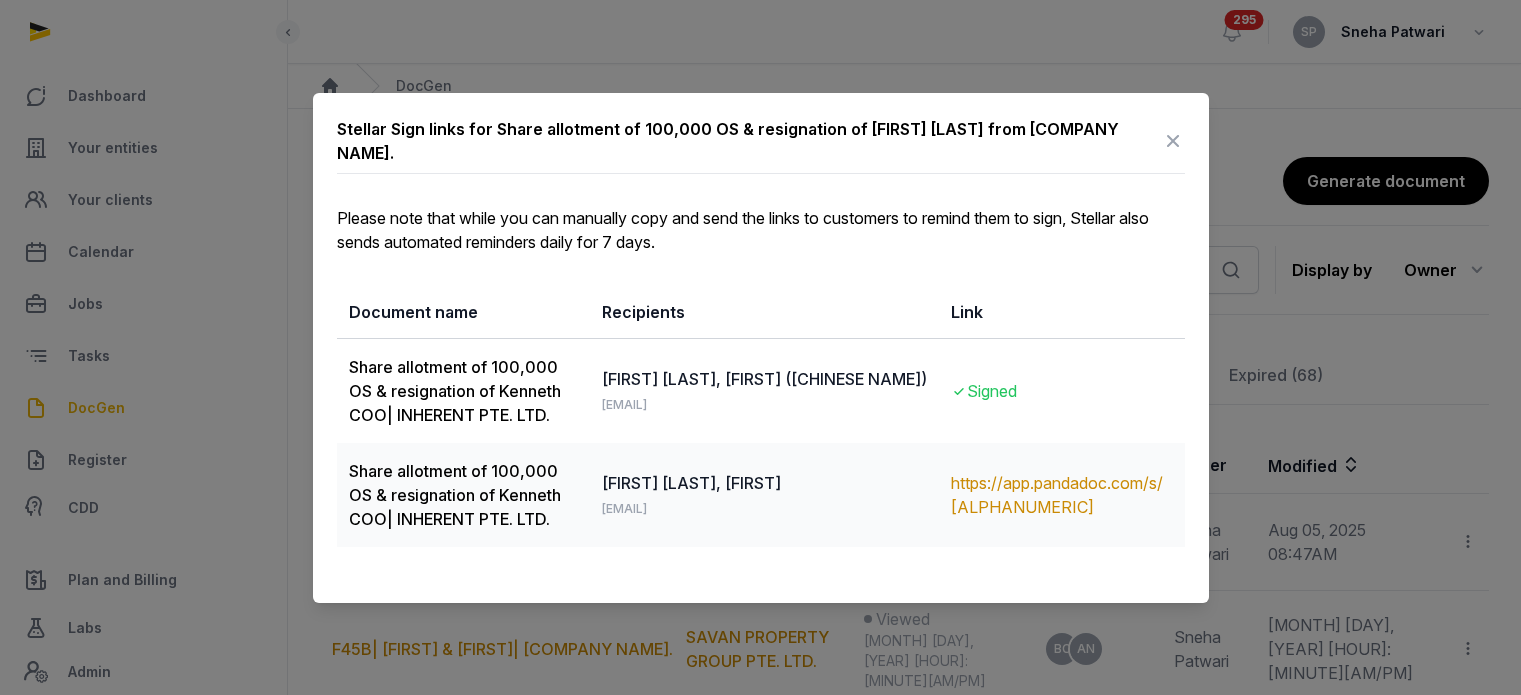 scroll, scrollTop: 568, scrollLeft: 0, axis: vertical 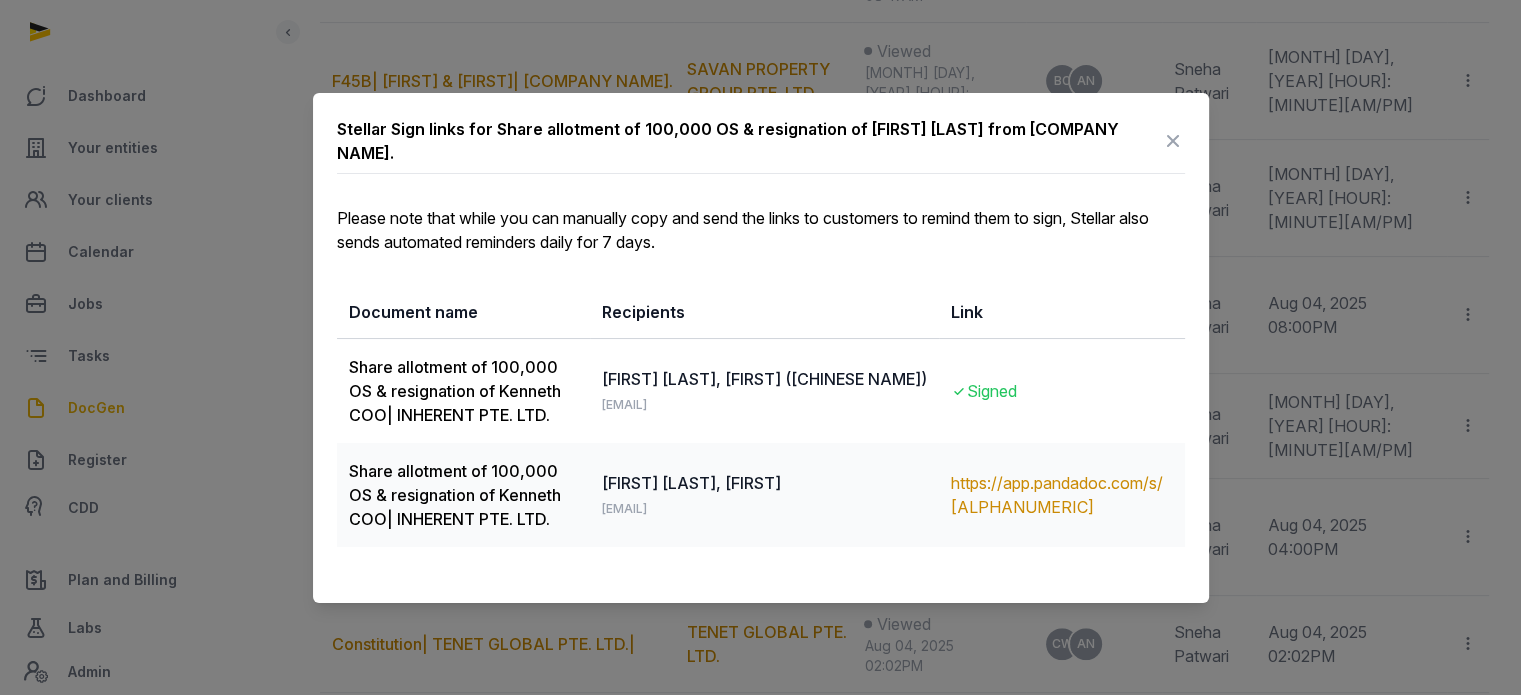 click at bounding box center [1173, 141] 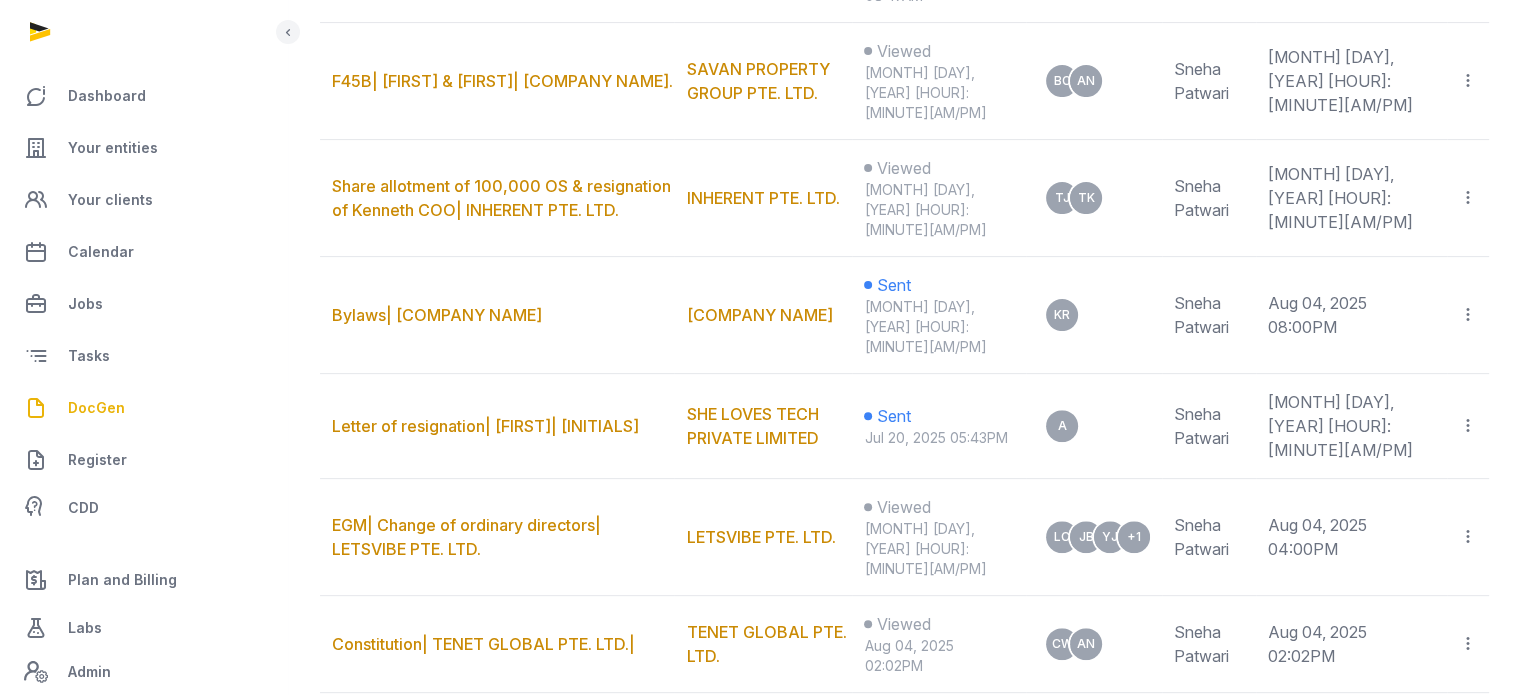 scroll, scrollTop: 0, scrollLeft: 0, axis: both 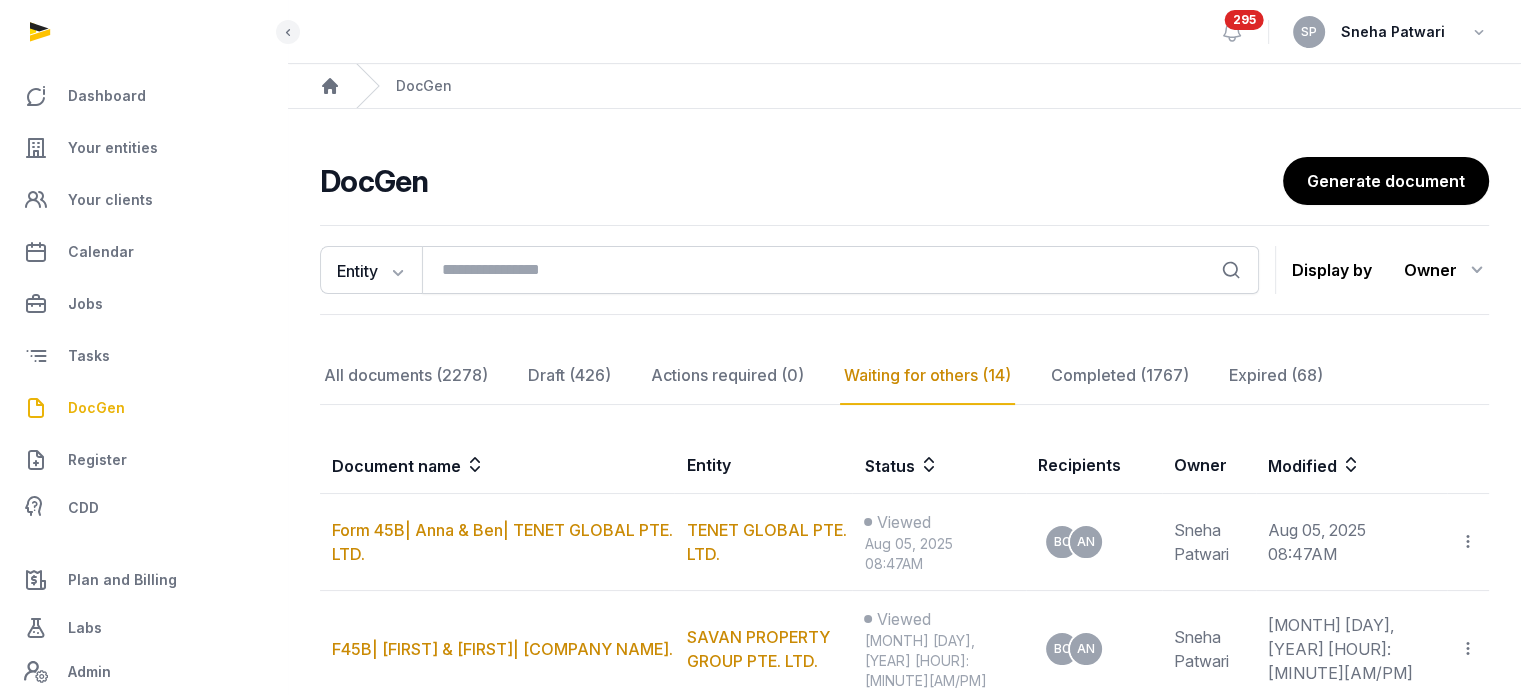 click on "DocGen" at bounding box center [143, 408] 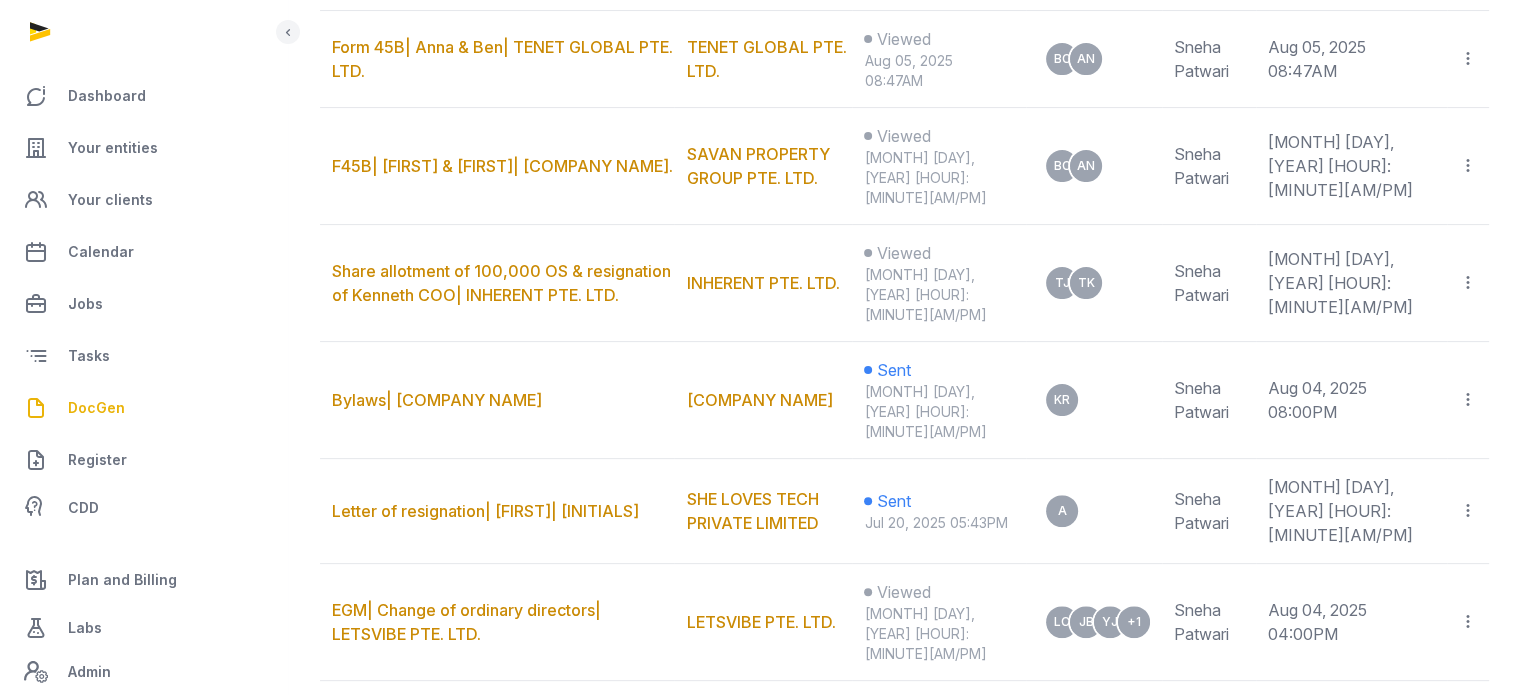 scroll, scrollTop: 0, scrollLeft: 0, axis: both 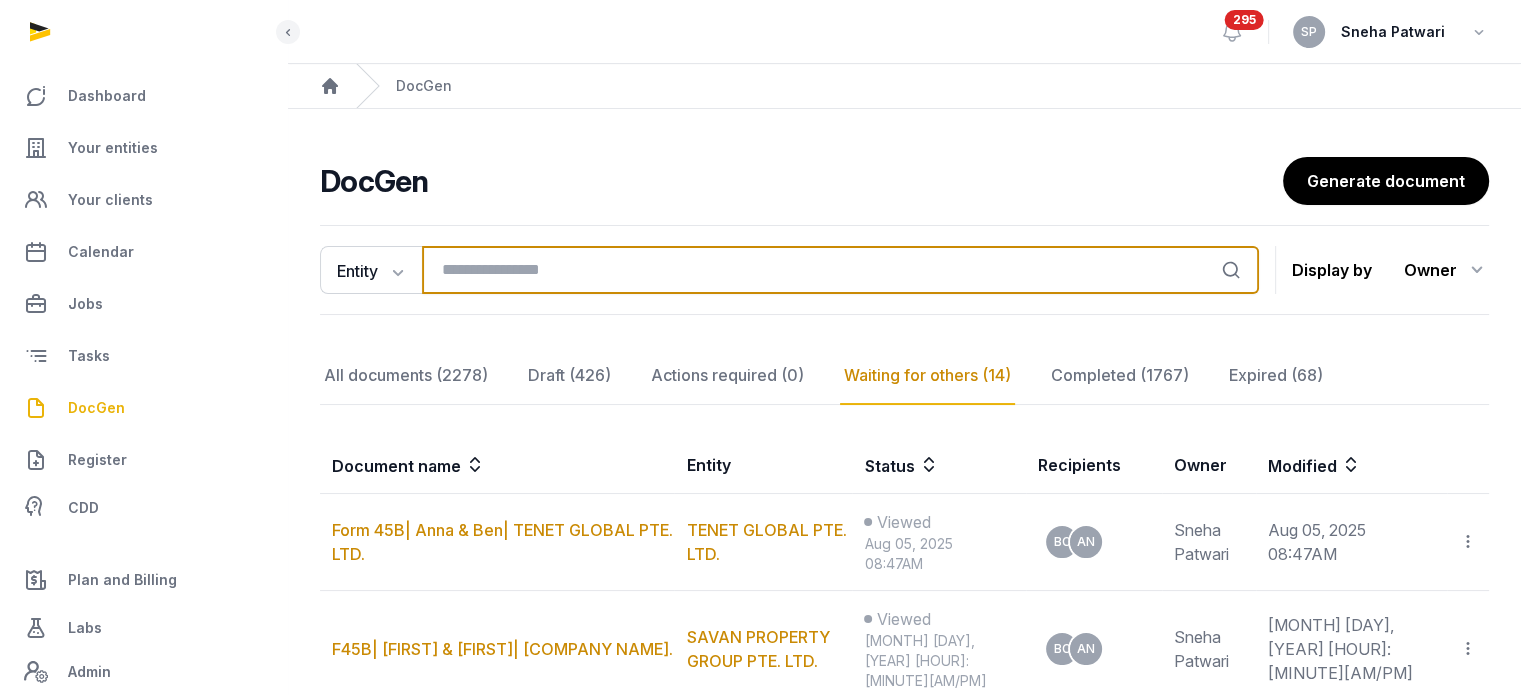 click at bounding box center (840, 270) 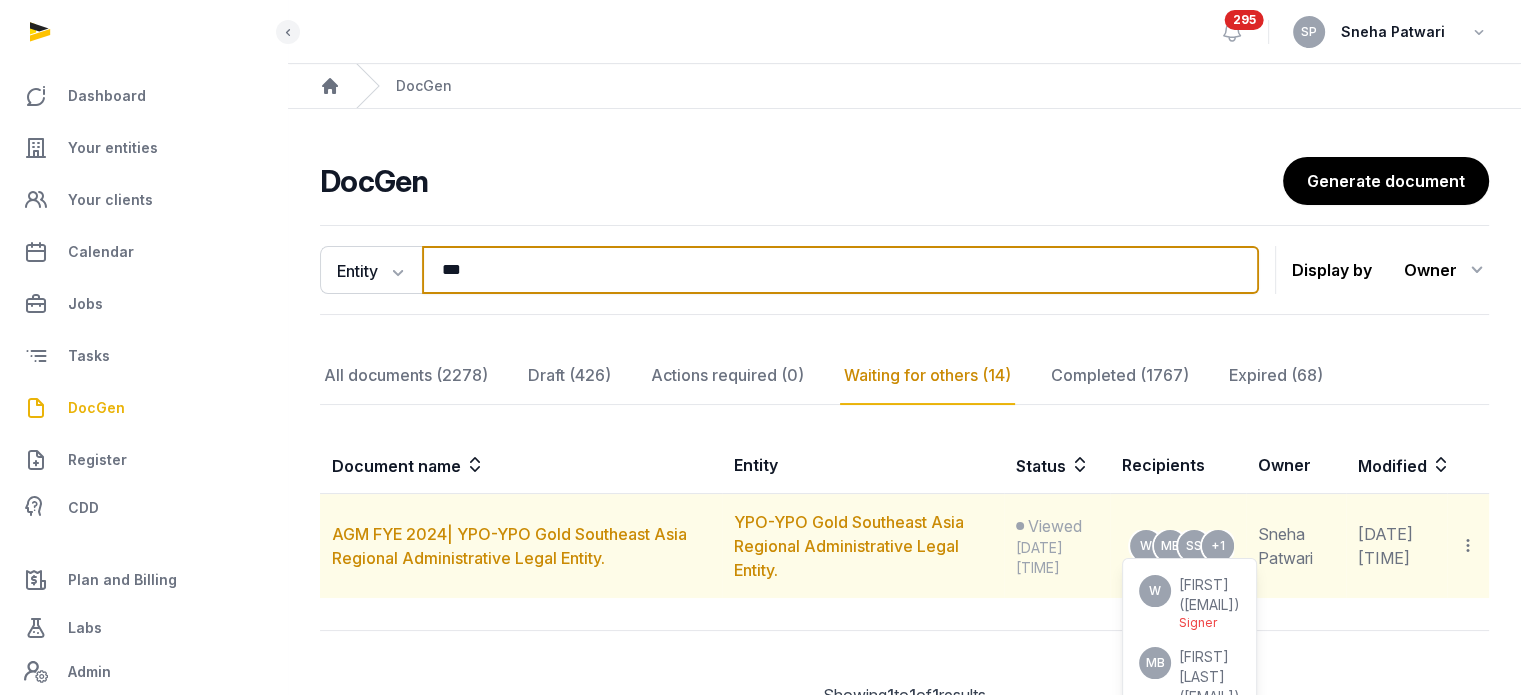 type on "***" 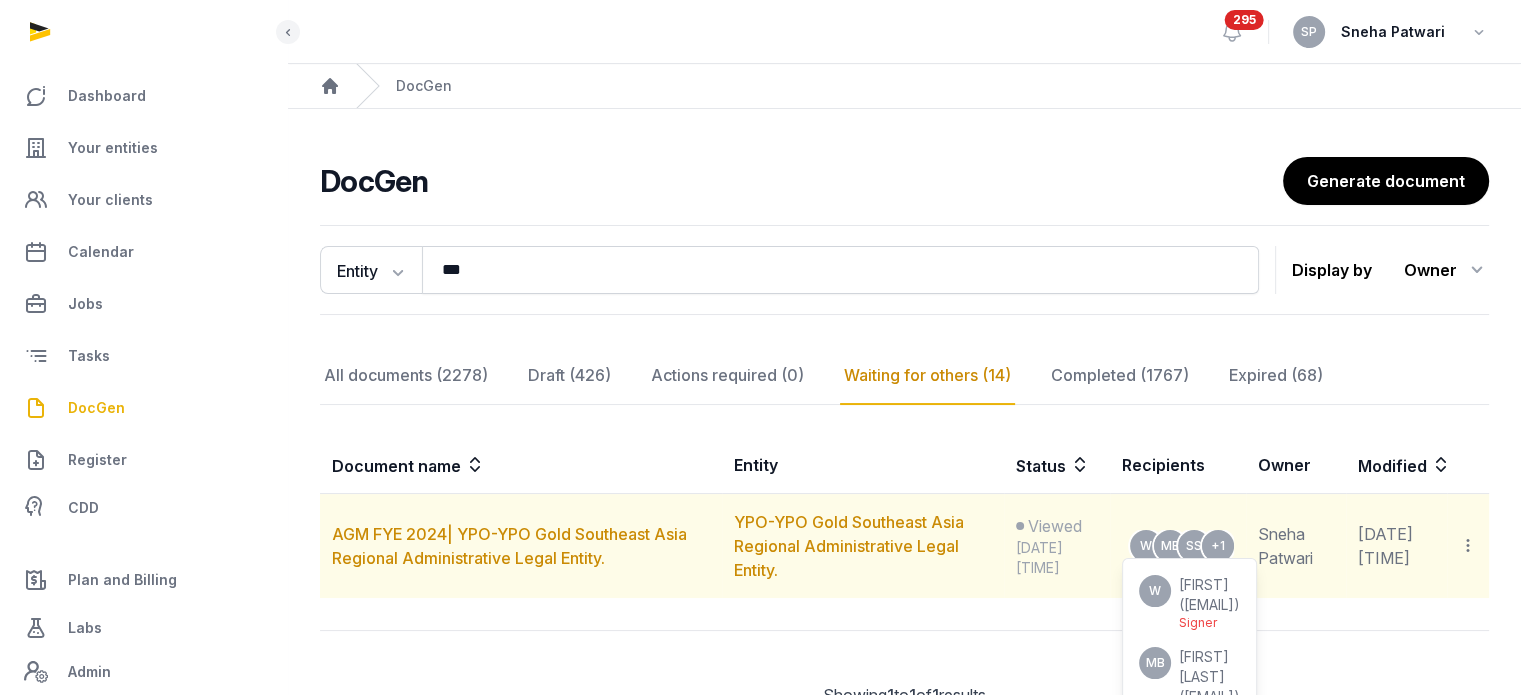 click on "Signer" at bounding box center [1209, 623] 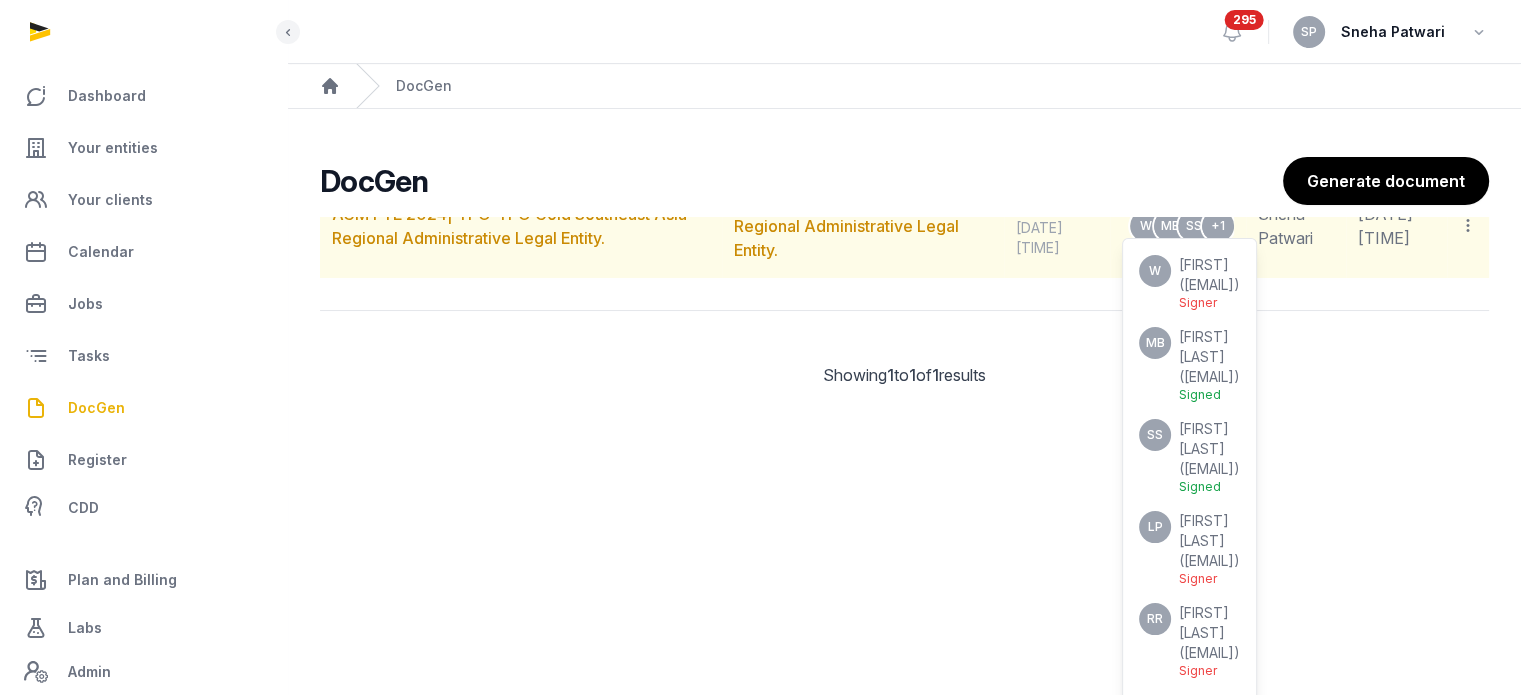 scroll, scrollTop: 0, scrollLeft: 0, axis: both 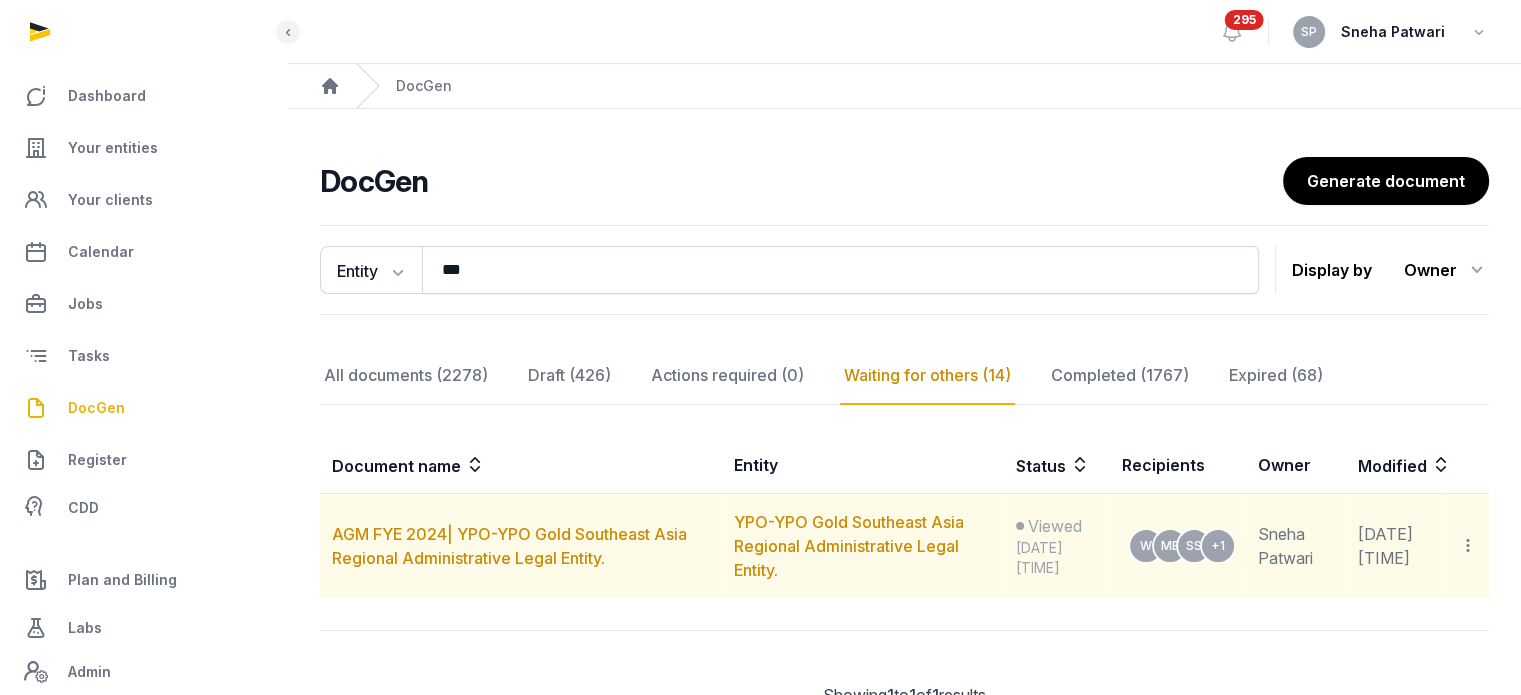 click 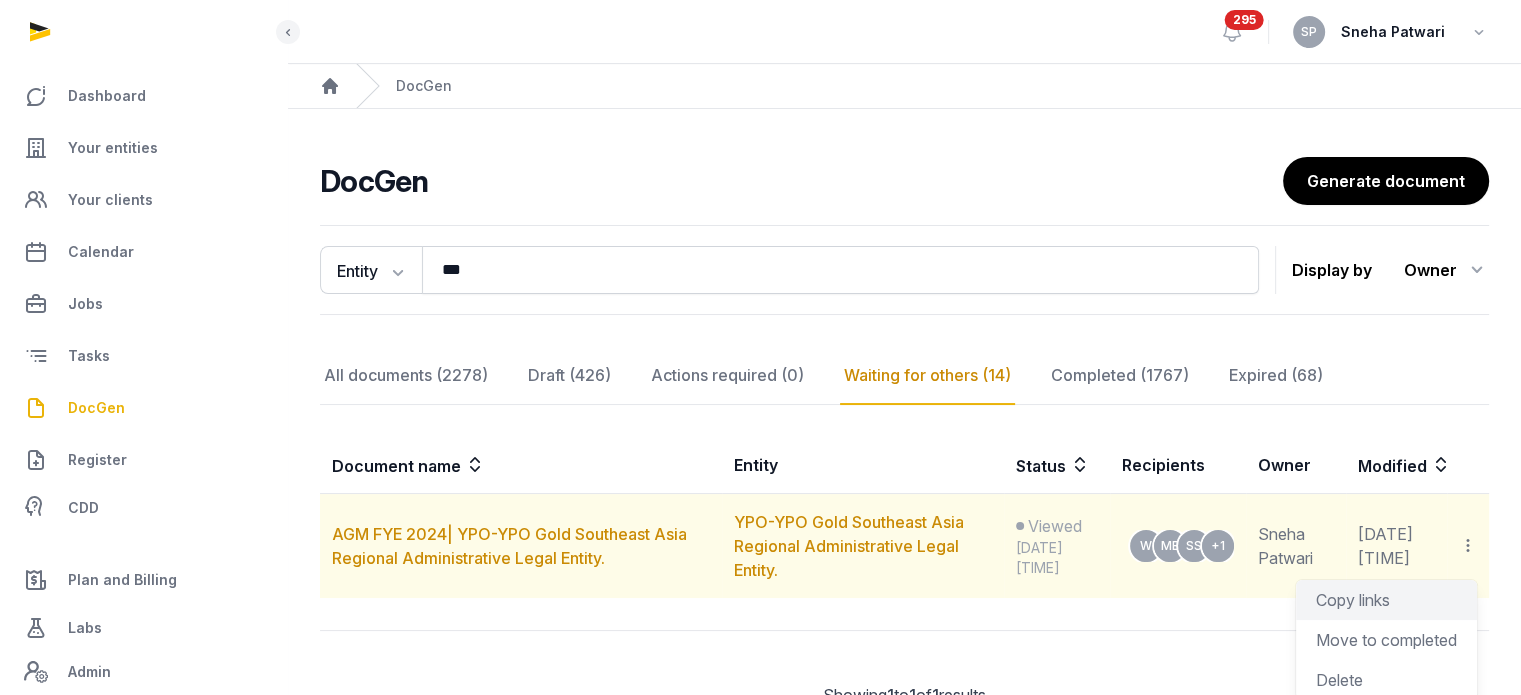 click on "Copy links" at bounding box center [1386, 600] 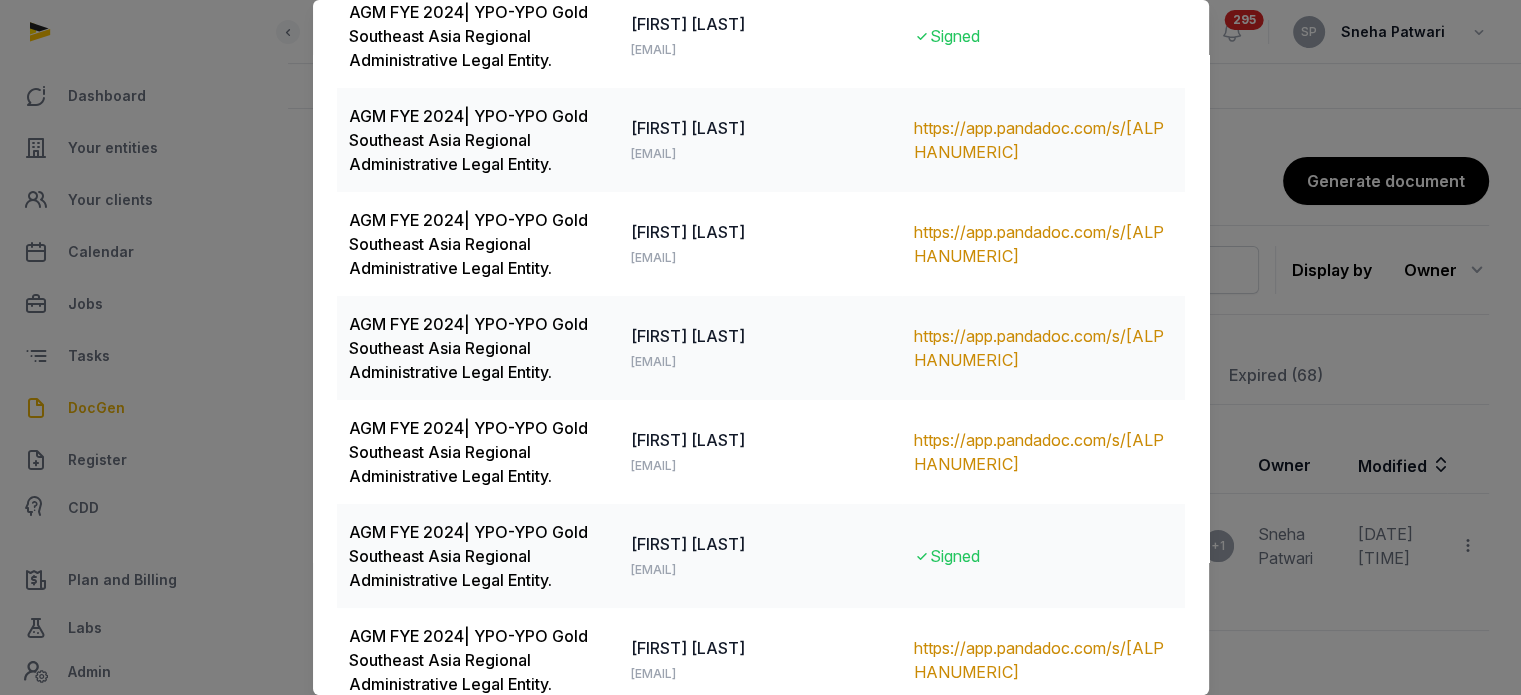 scroll, scrollTop: 456, scrollLeft: 0, axis: vertical 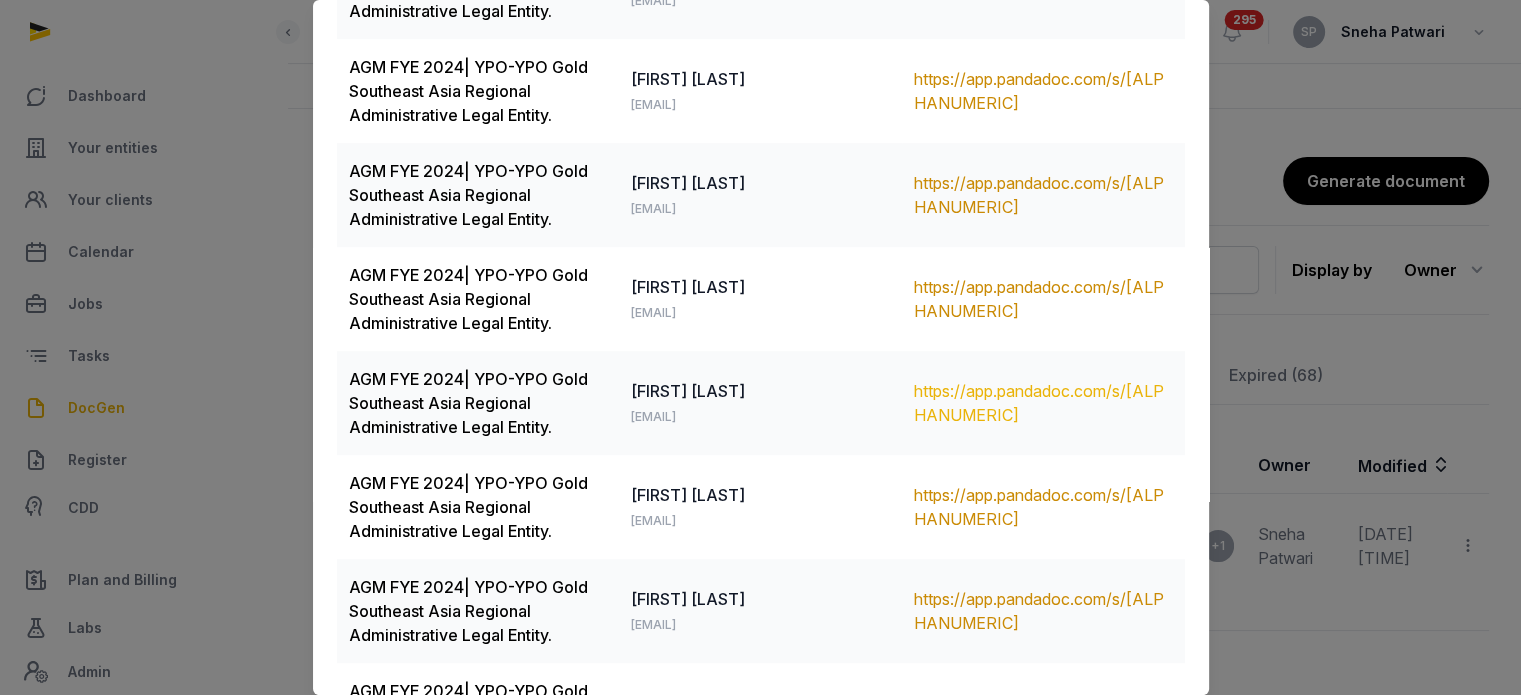 click on "https://app.pandadoc.com/s/[ALPHANUMERIC]" at bounding box center [1043, 403] 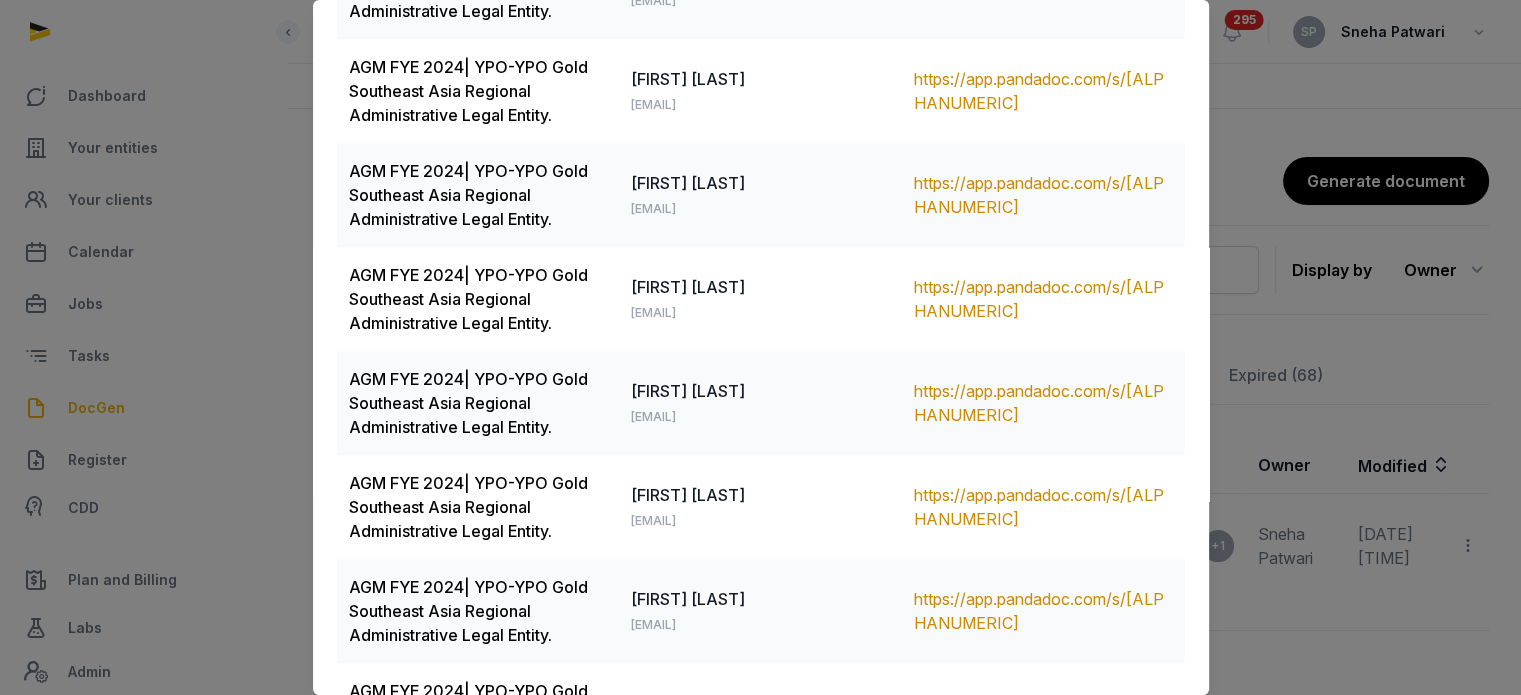 scroll, scrollTop: 0, scrollLeft: 0, axis: both 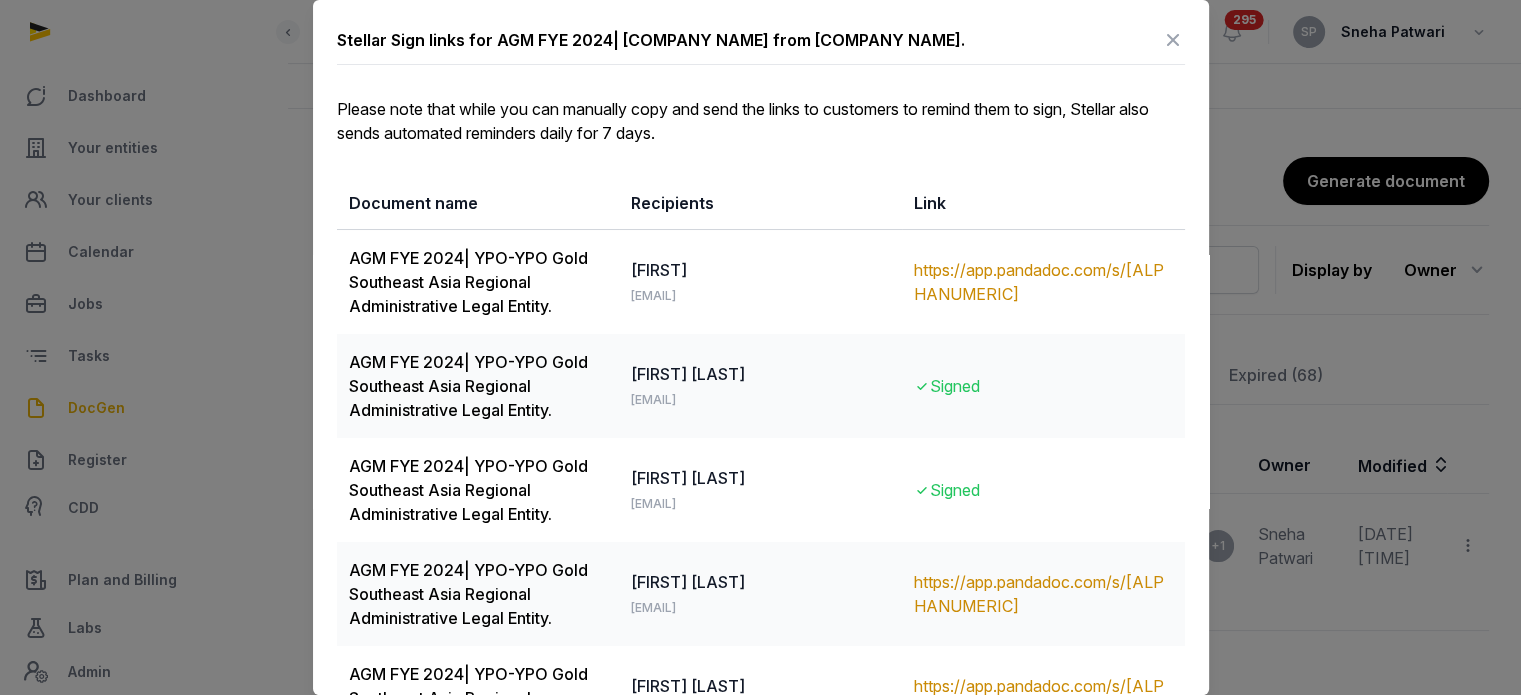 click at bounding box center (1173, 40) 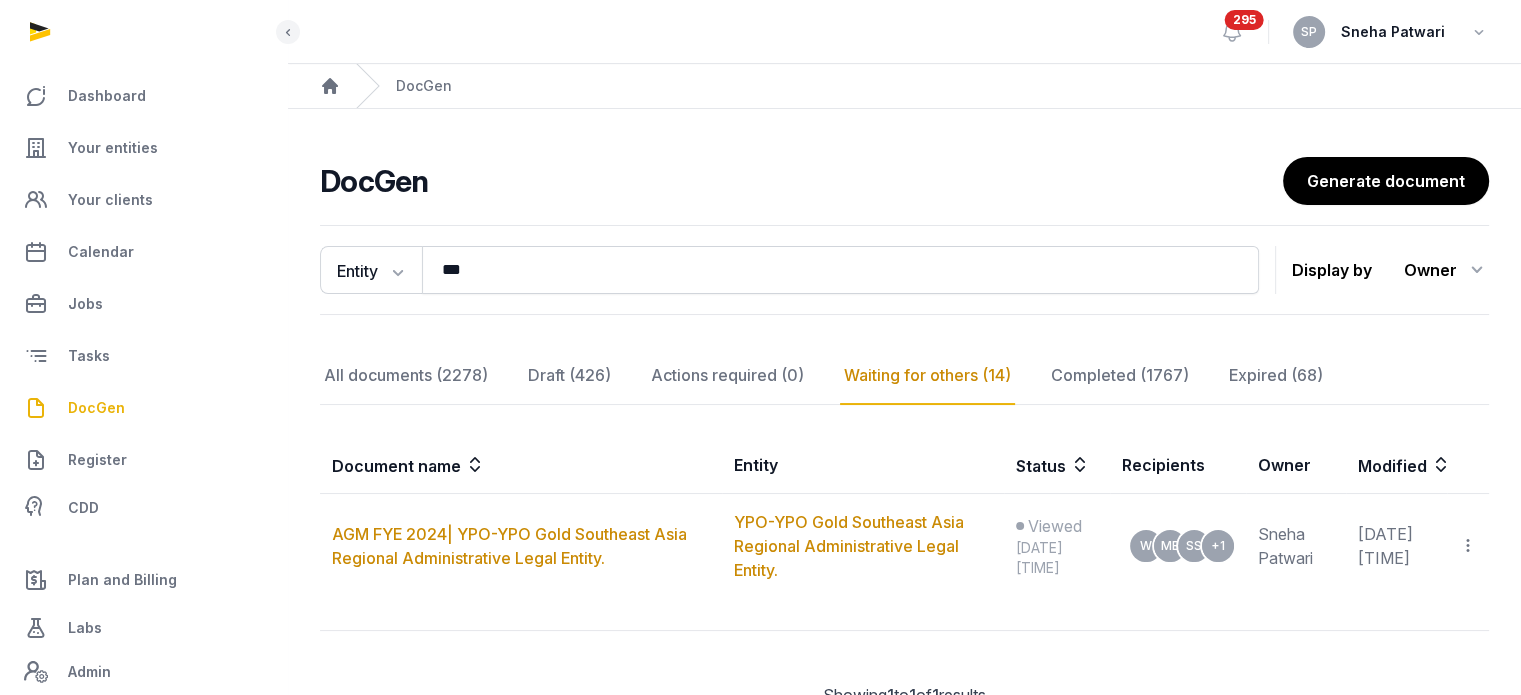 click on "DocGen" at bounding box center (96, 408) 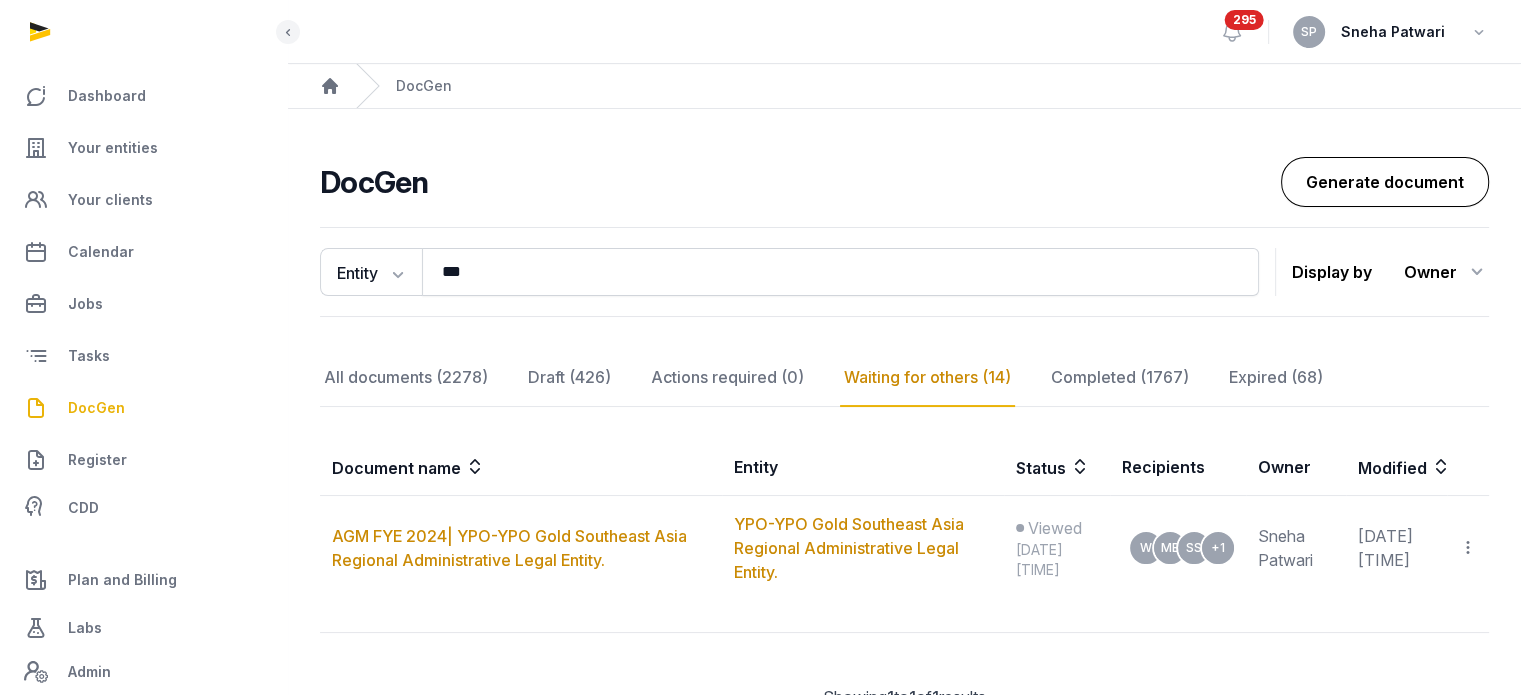 click on "Generate document" at bounding box center [1385, 182] 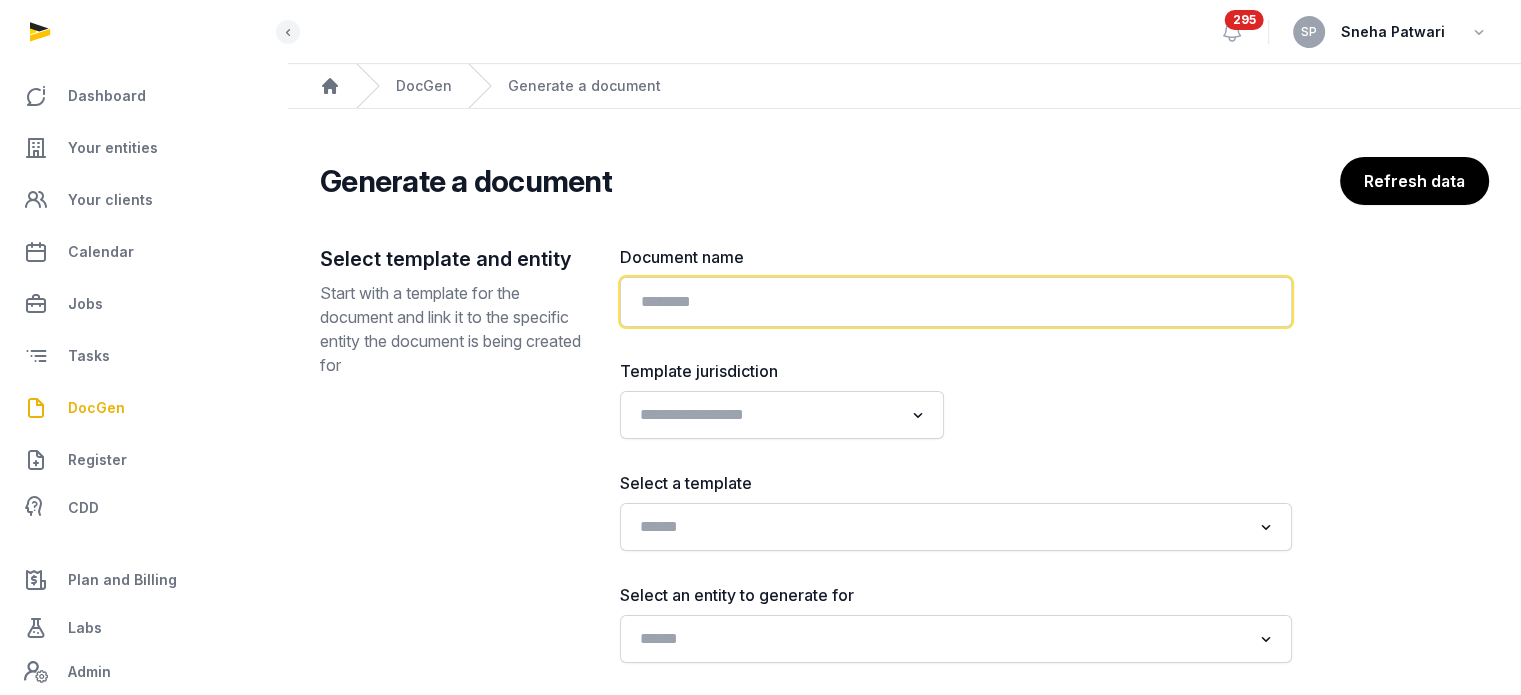 click 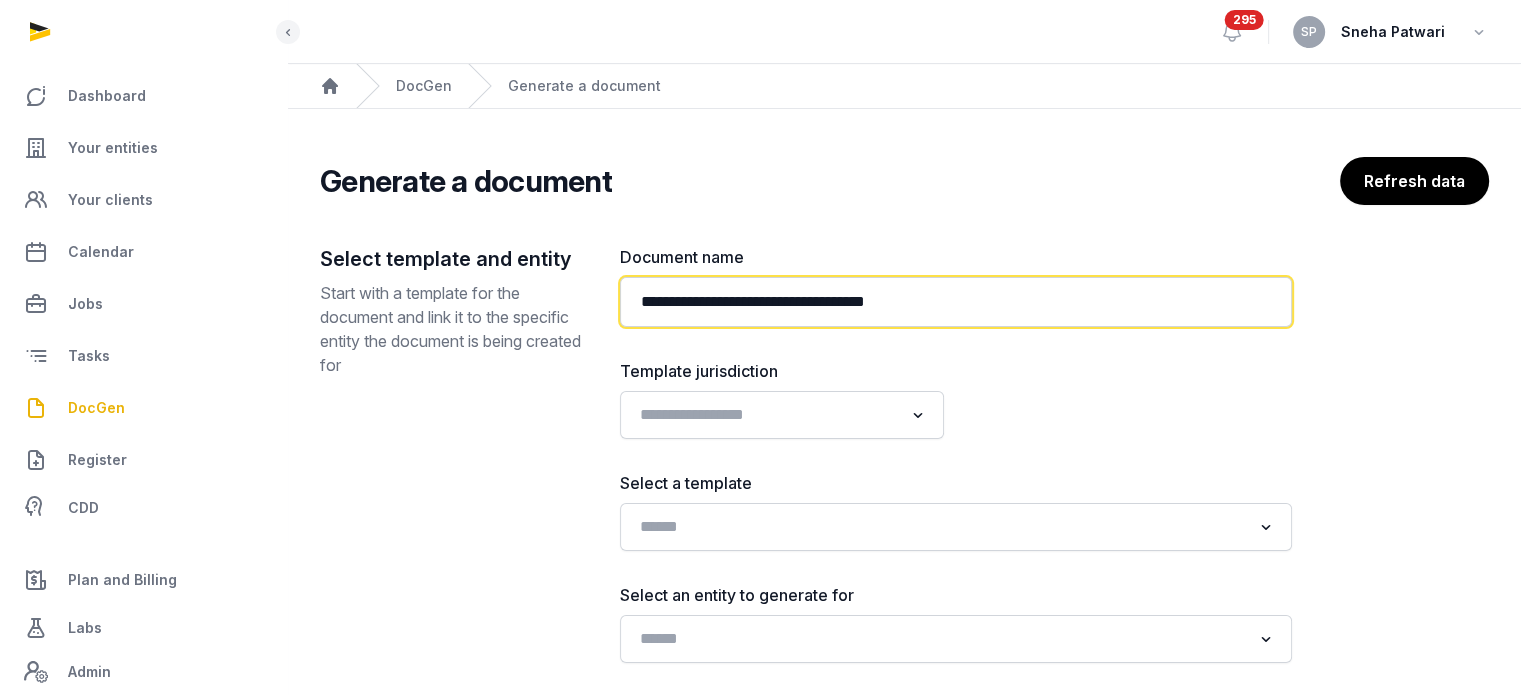 paste on "**********" 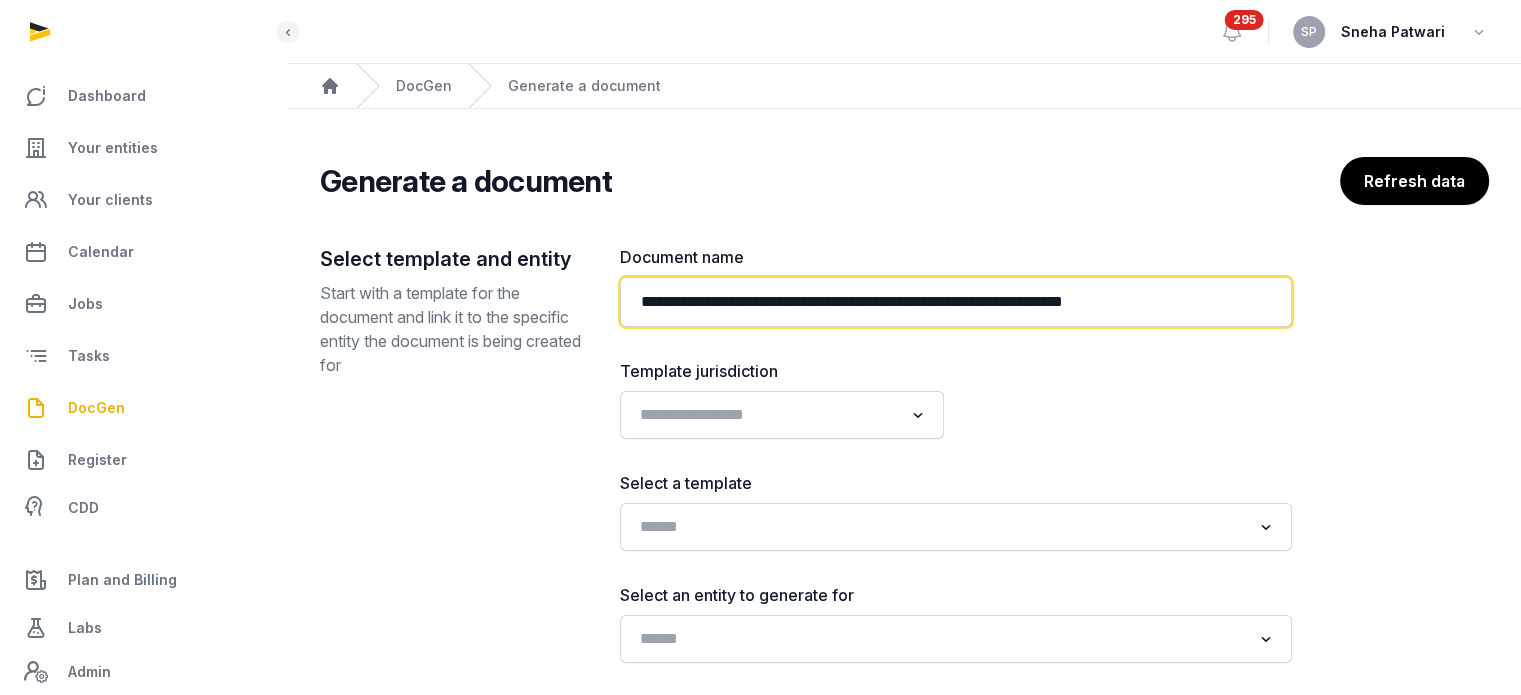 type on "**********" 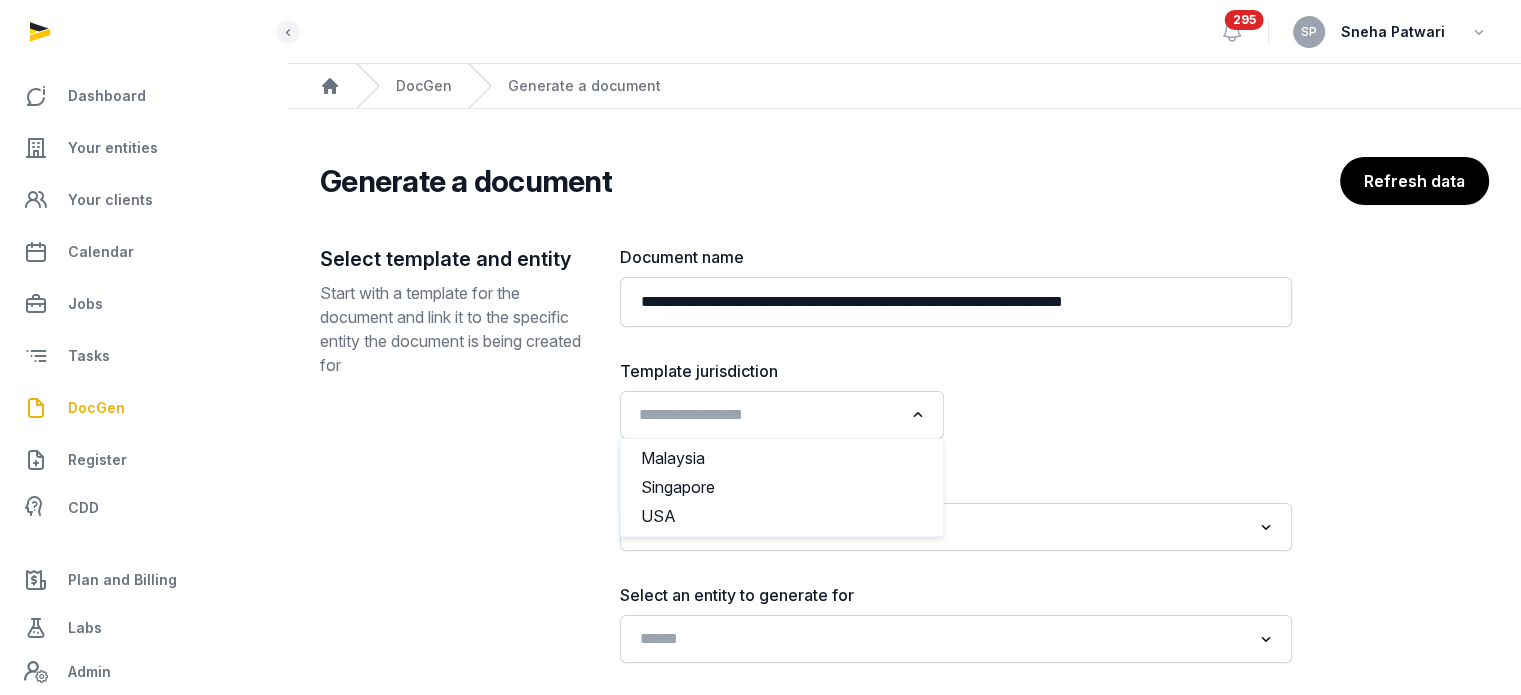 click 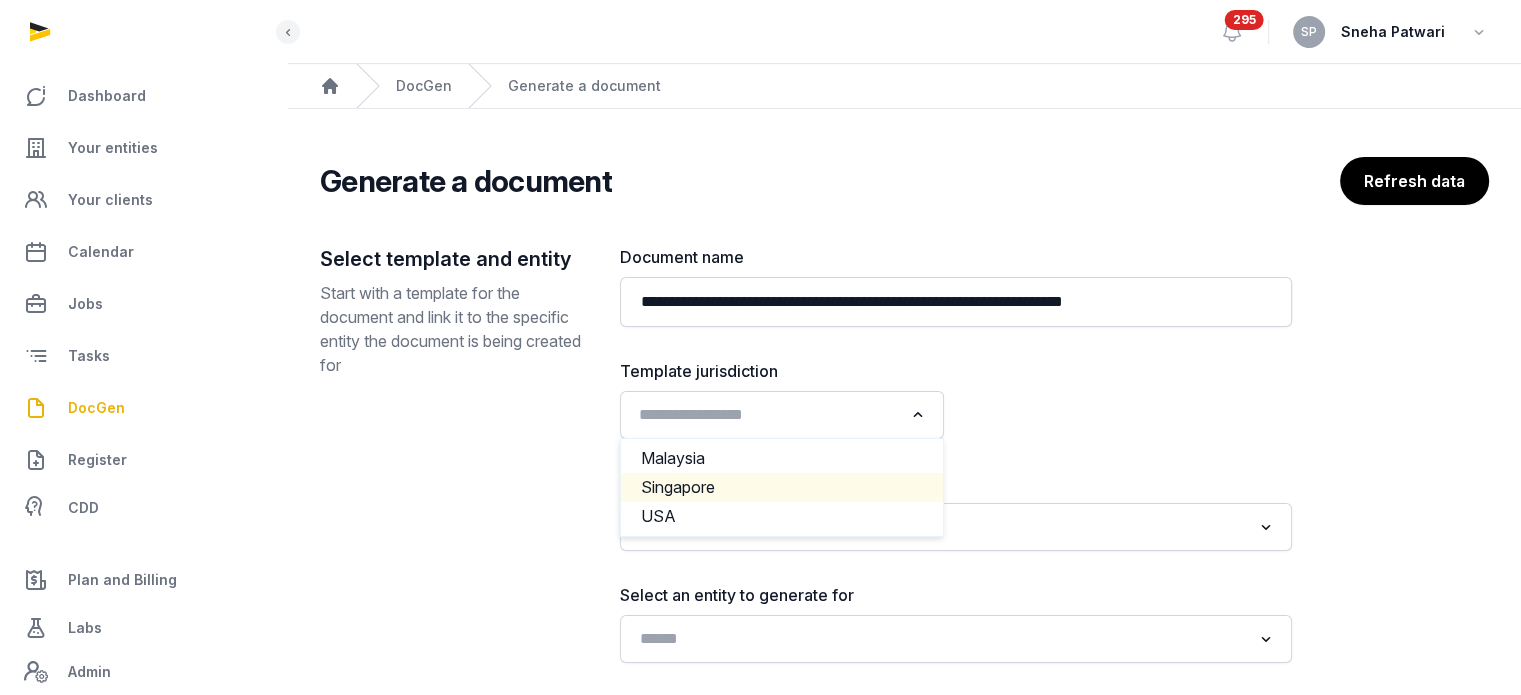 click on "Singapore" 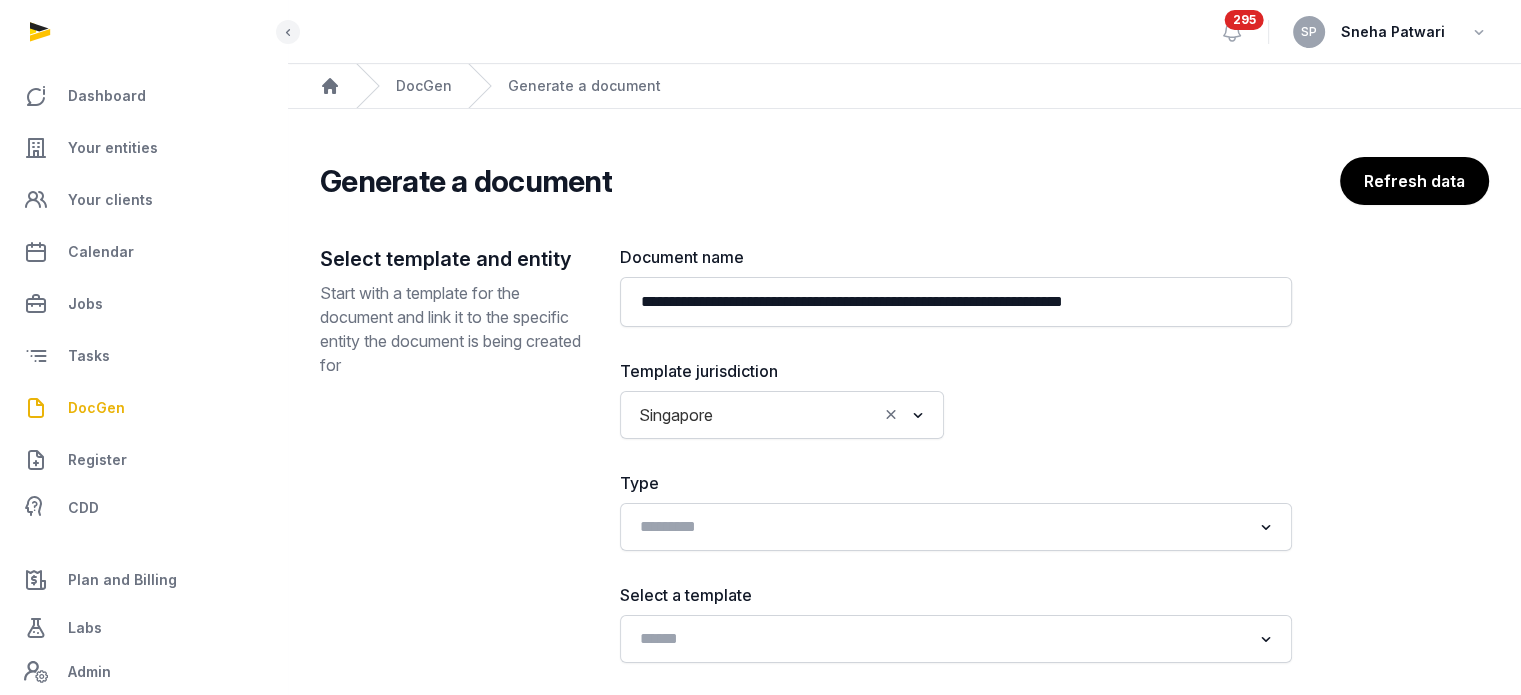 scroll, scrollTop: 241, scrollLeft: 0, axis: vertical 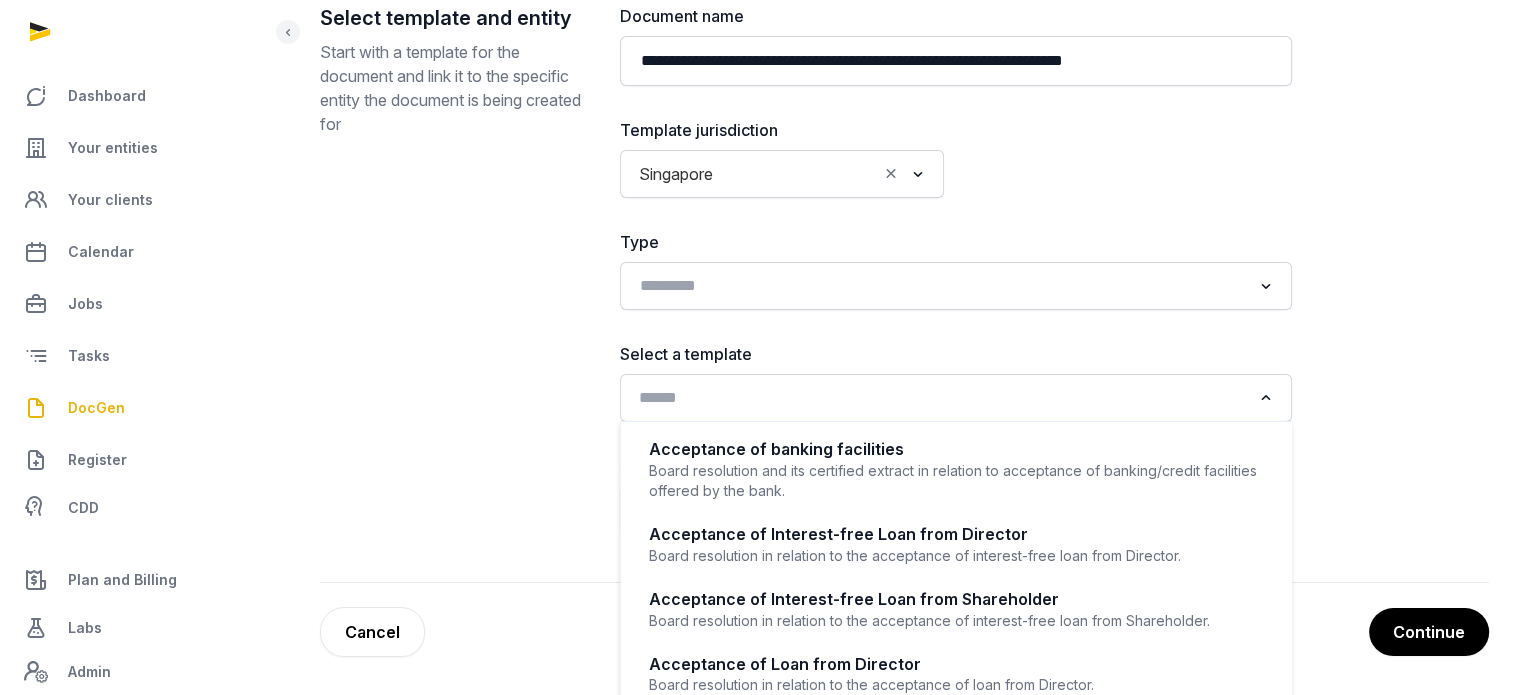 click 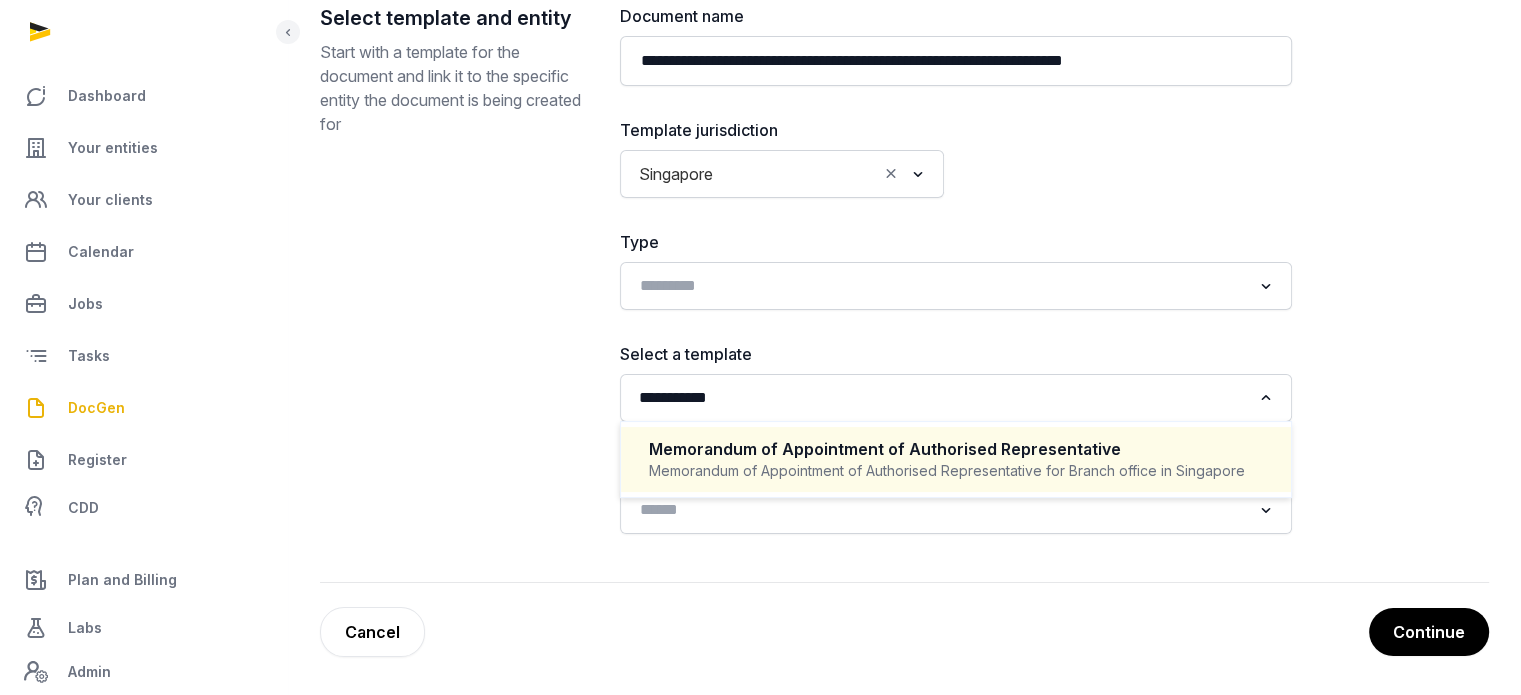 click on "Memorandum of Appointment of Authorised Representative" at bounding box center (956, 449) 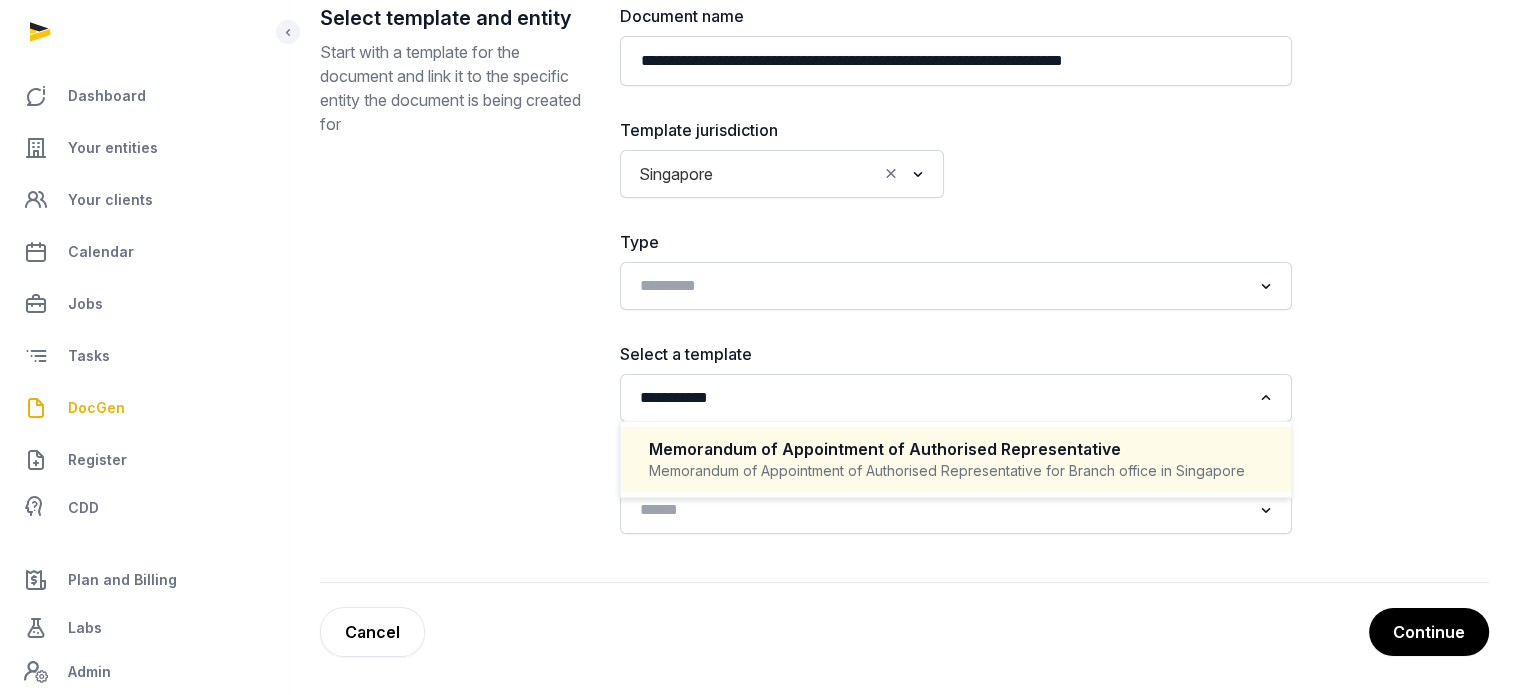 type 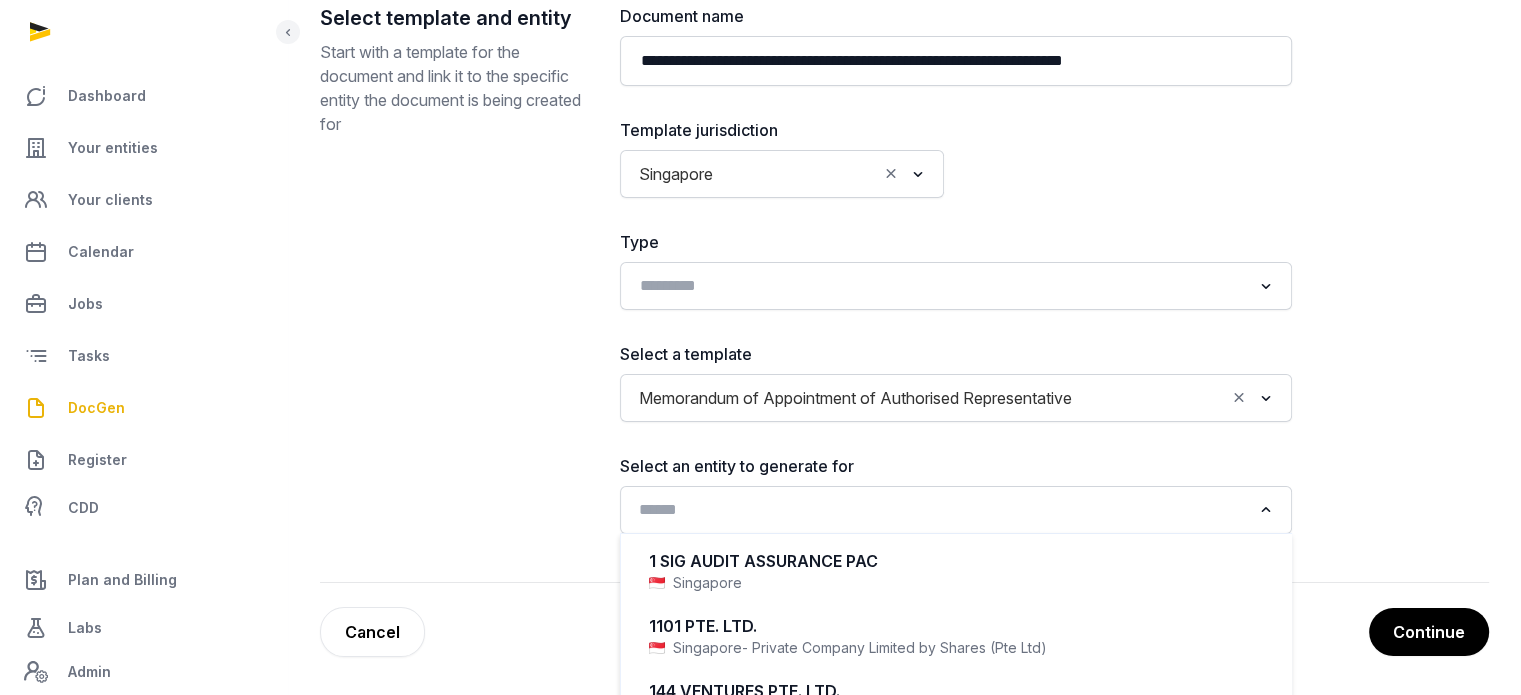 click 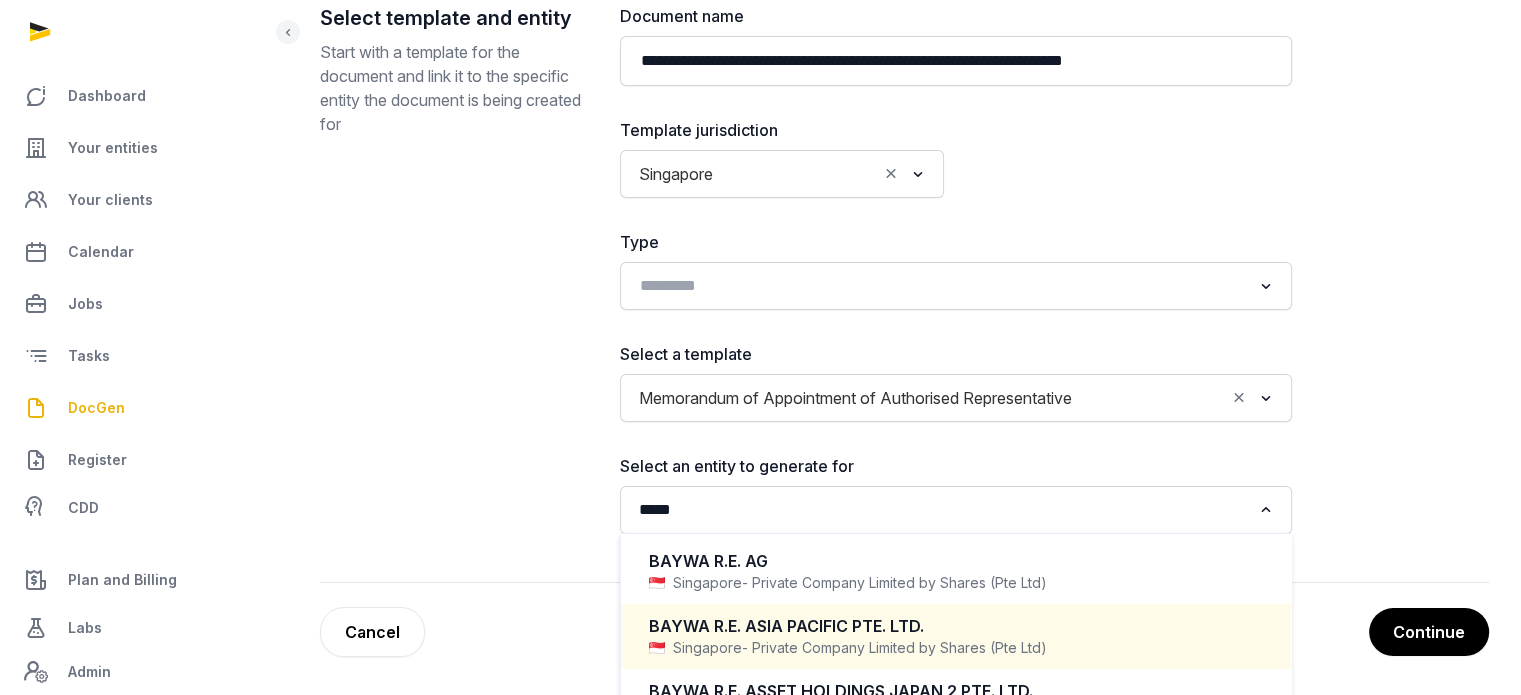 click on "BAYWA R.E. ASIA PACIFIC PTE. LTD." at bounding box center (956, 626) 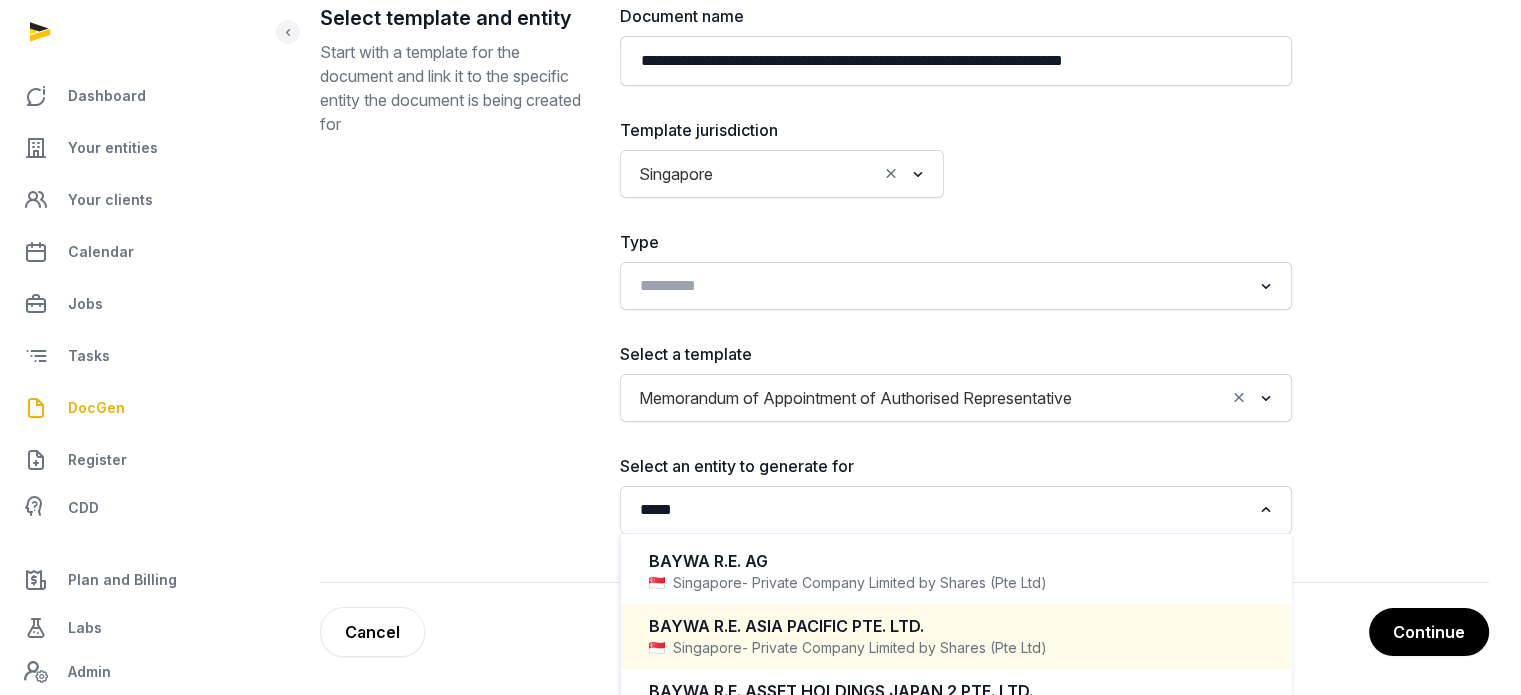 type 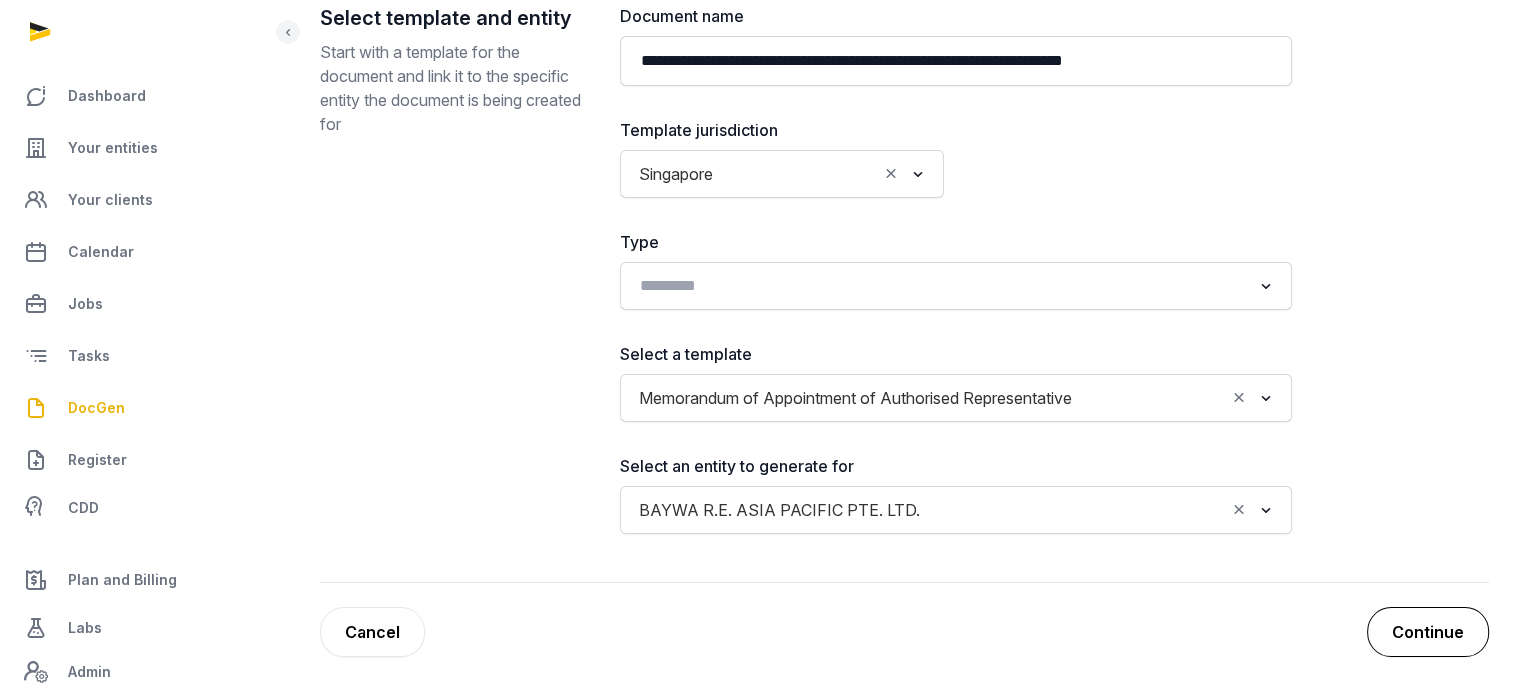 click on "Continue" at bounding box center [1428, 632] 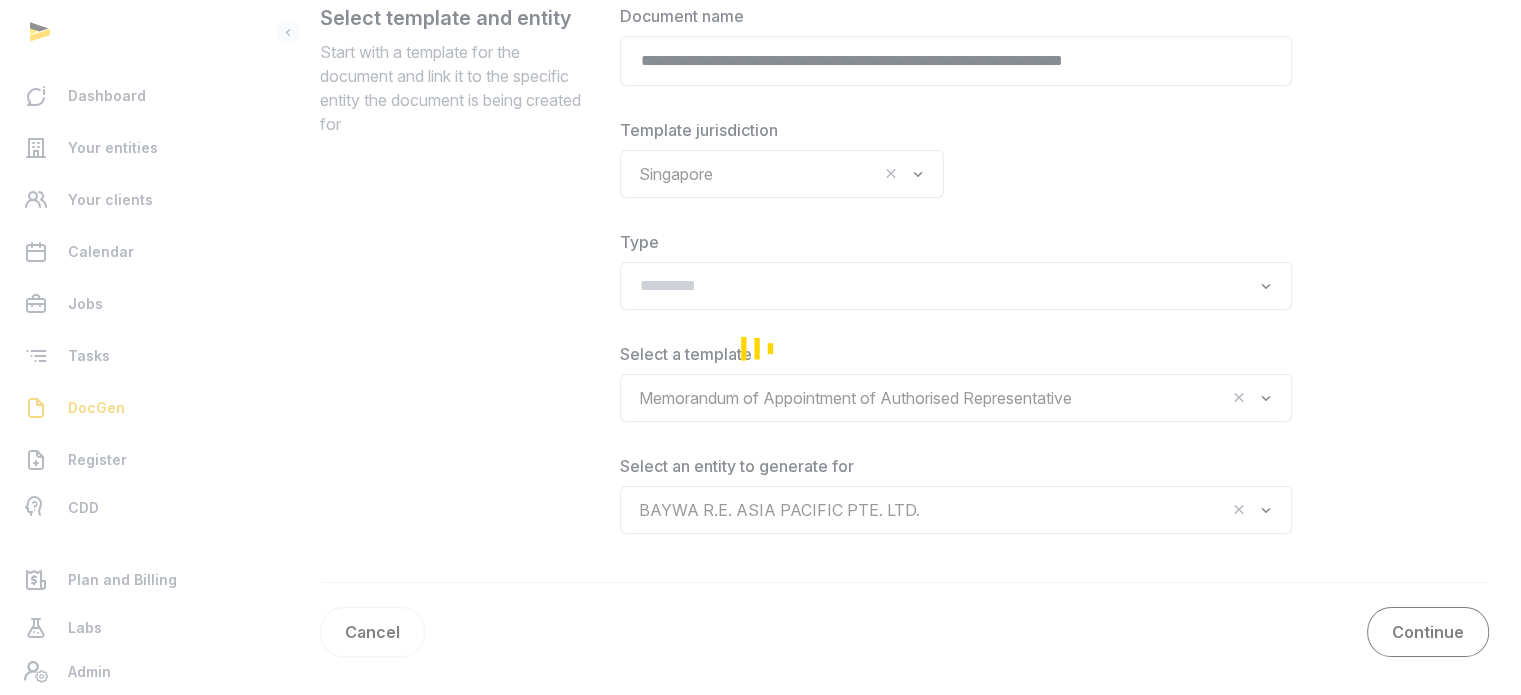 scroll, scrollTop: 232, scrollLeft: 0, axis: vertical 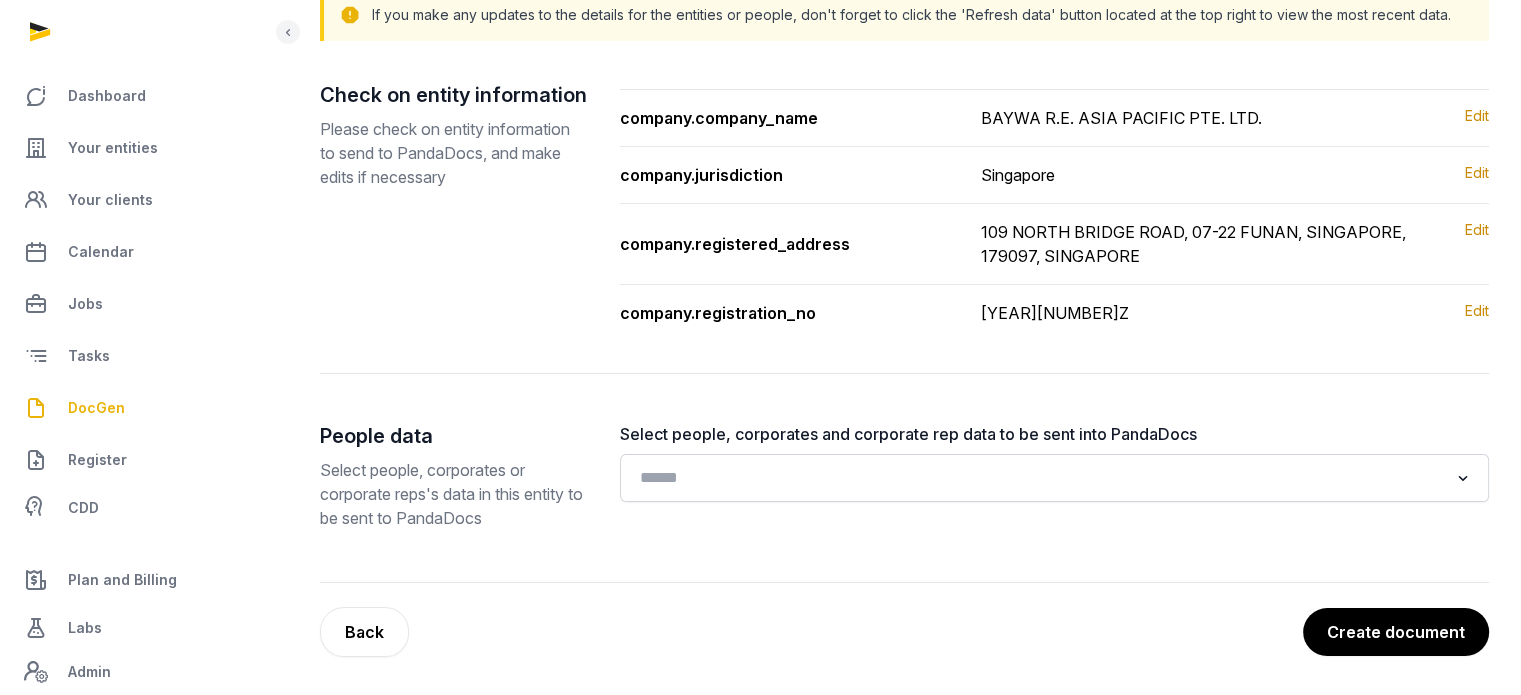 click on "Create document" at bounding box center [1396, 632] 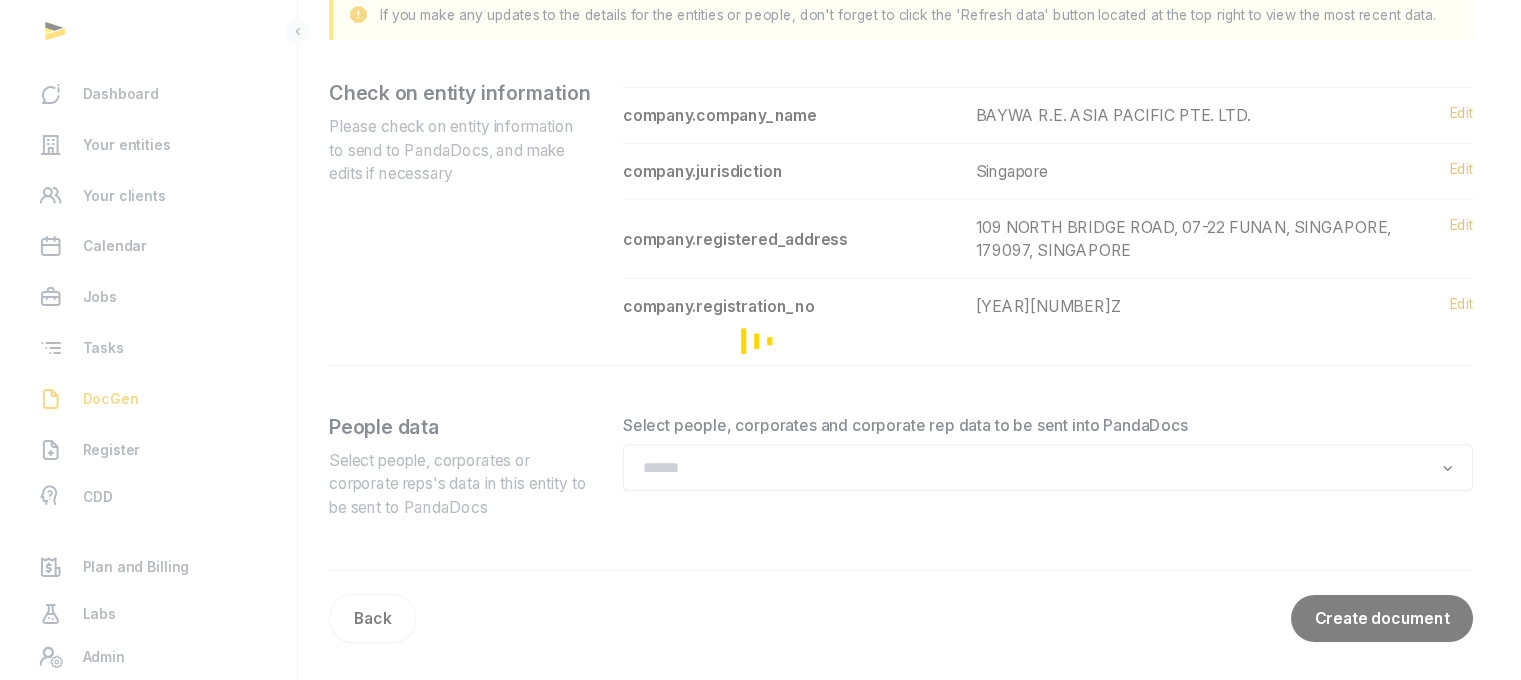 scroll, scrollTop: 0, scrollLeft: 0, axis: both 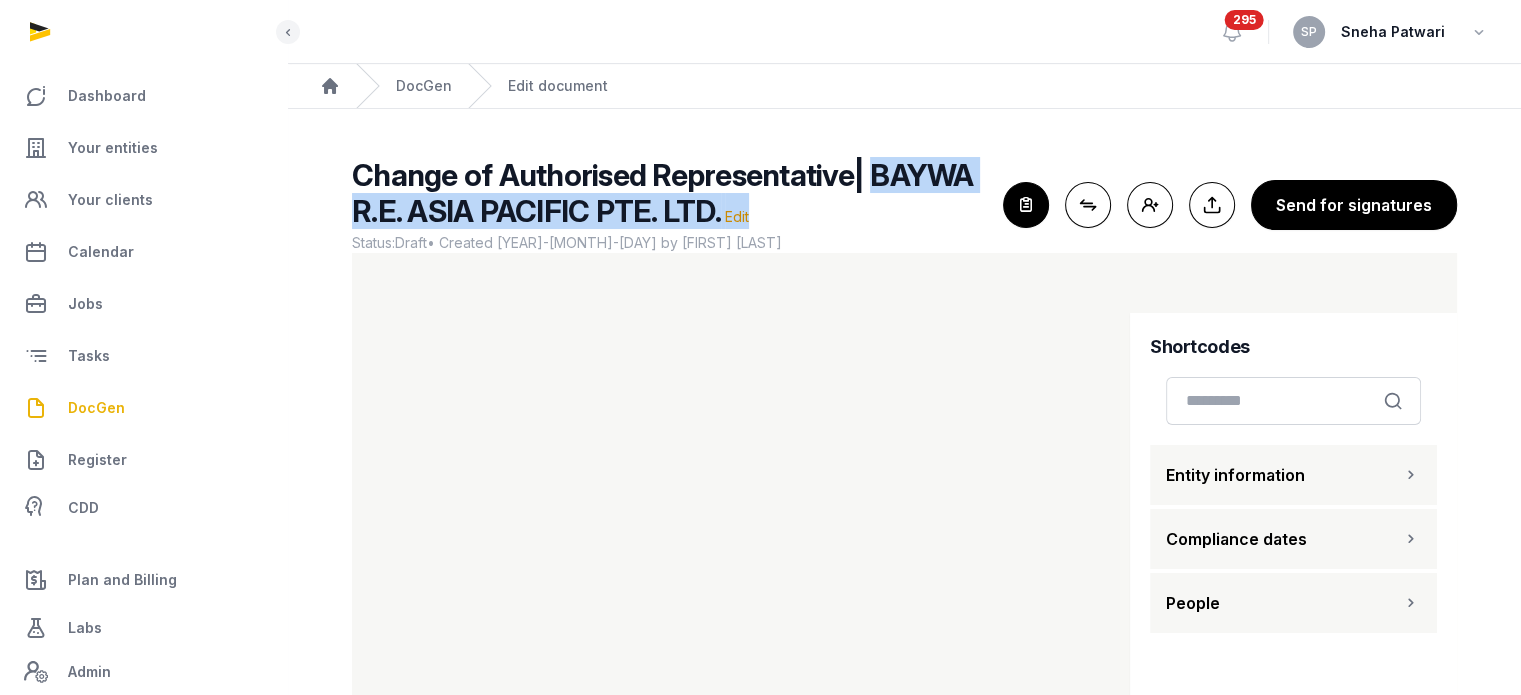 drag, startPoint x: 871, startPoint y: 170, endPoint x: 902, endPoint y: 200, distance: 43.13931 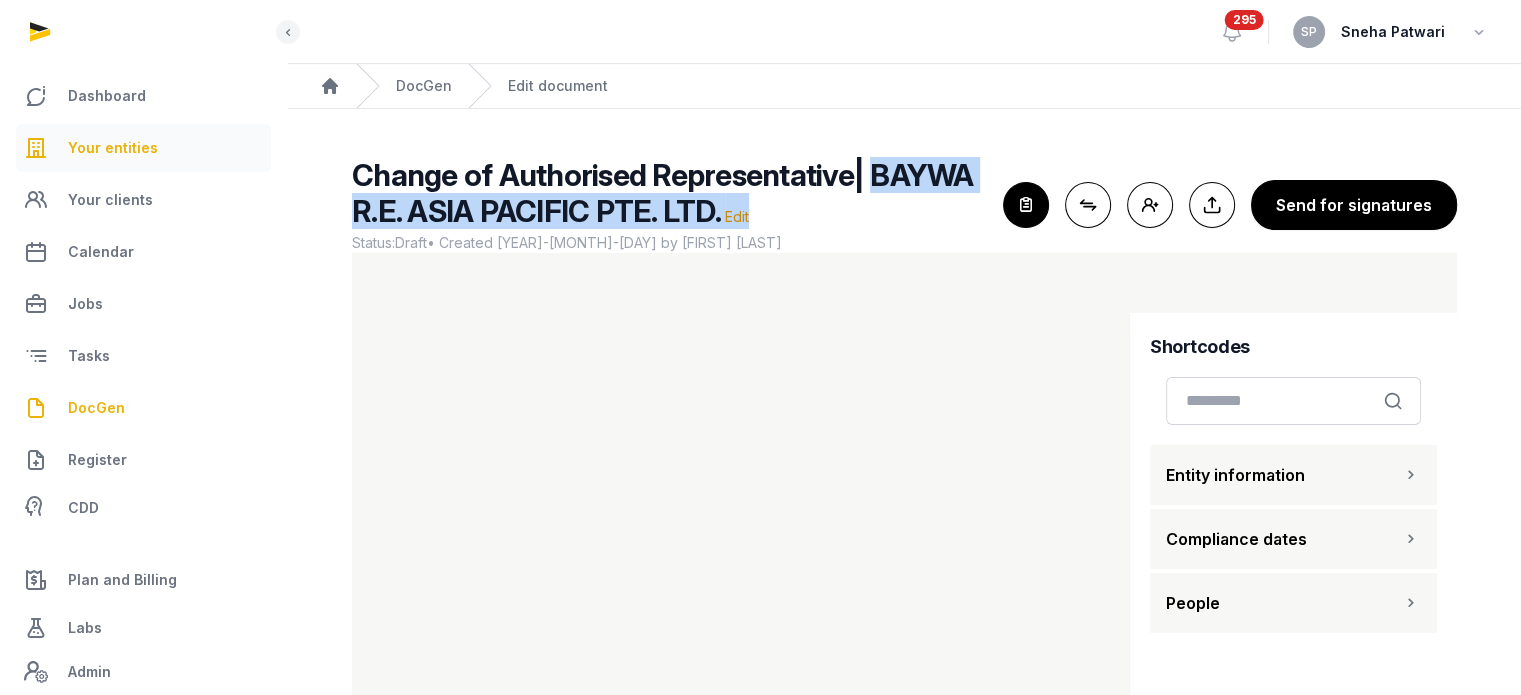 click on "Your entities" at bounding box center [143, 148] 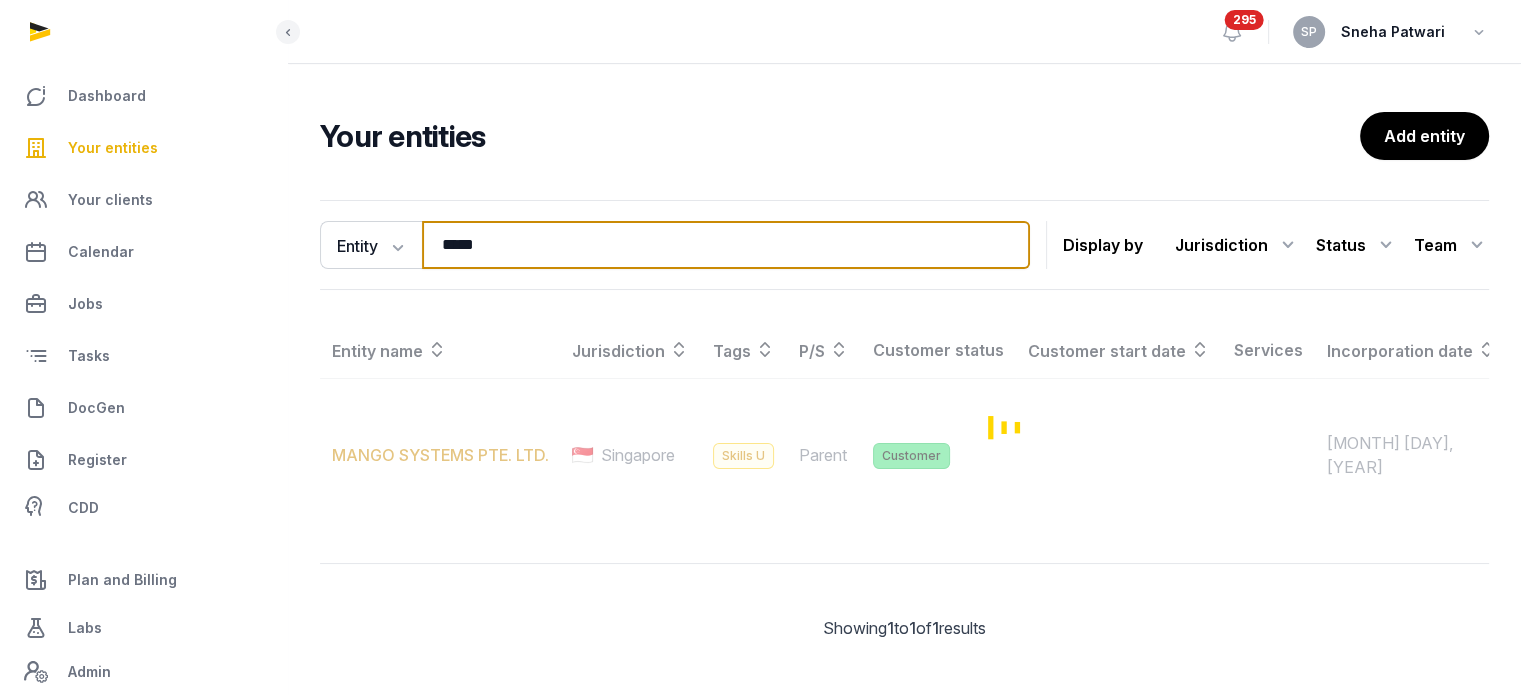 click on "*****" at bounding box center [726, 245] 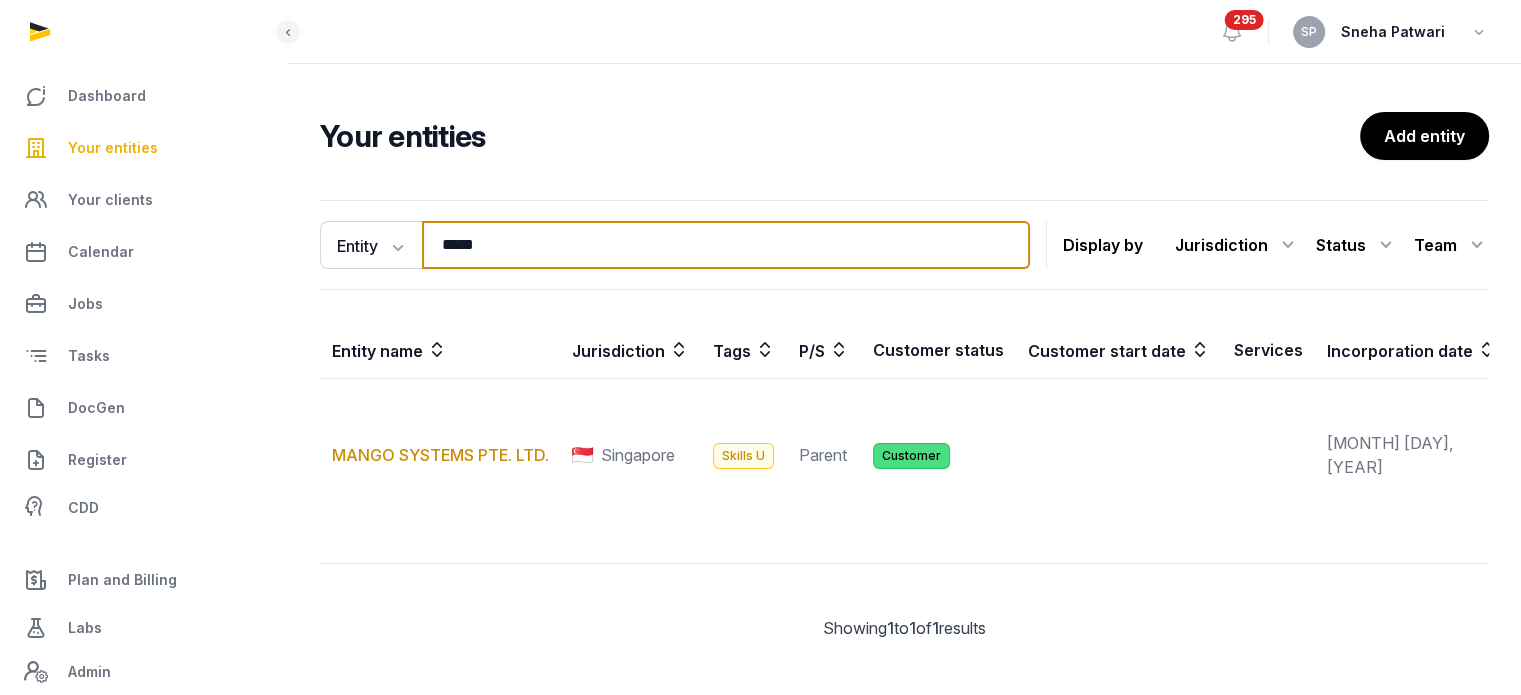 click on "*****" at bounding box center [726, 245] 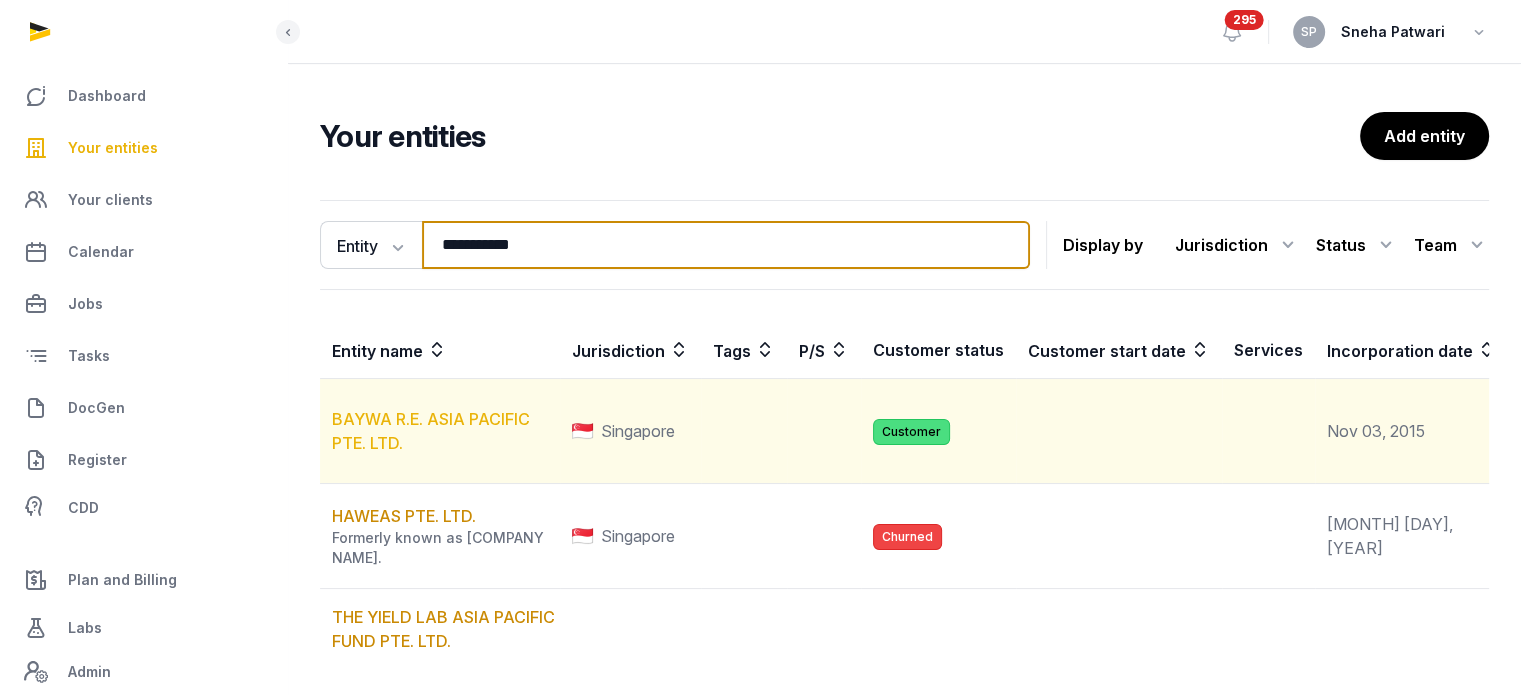 type on "**********" 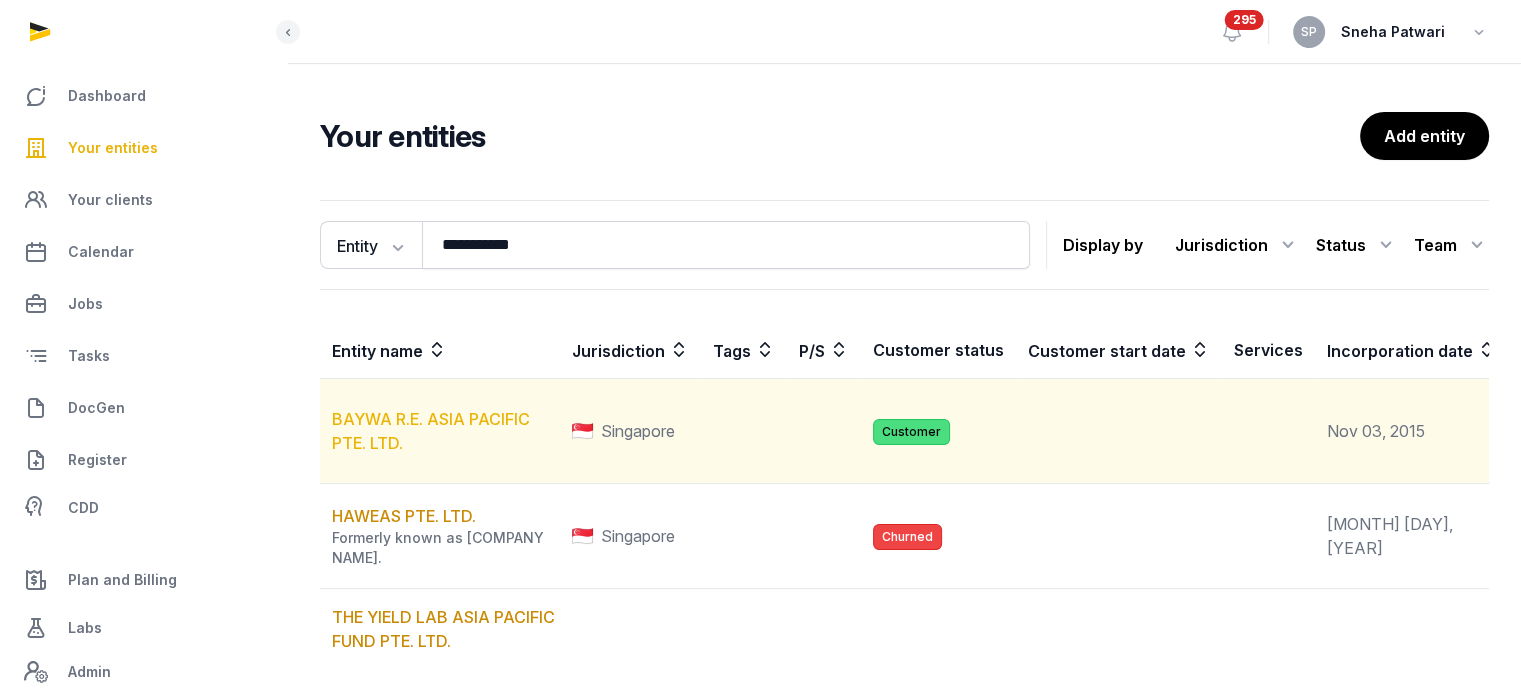 click on "BAYWA R.E. ASIA PACIFIC PTE. LTD." at bounding box center (431, 431) 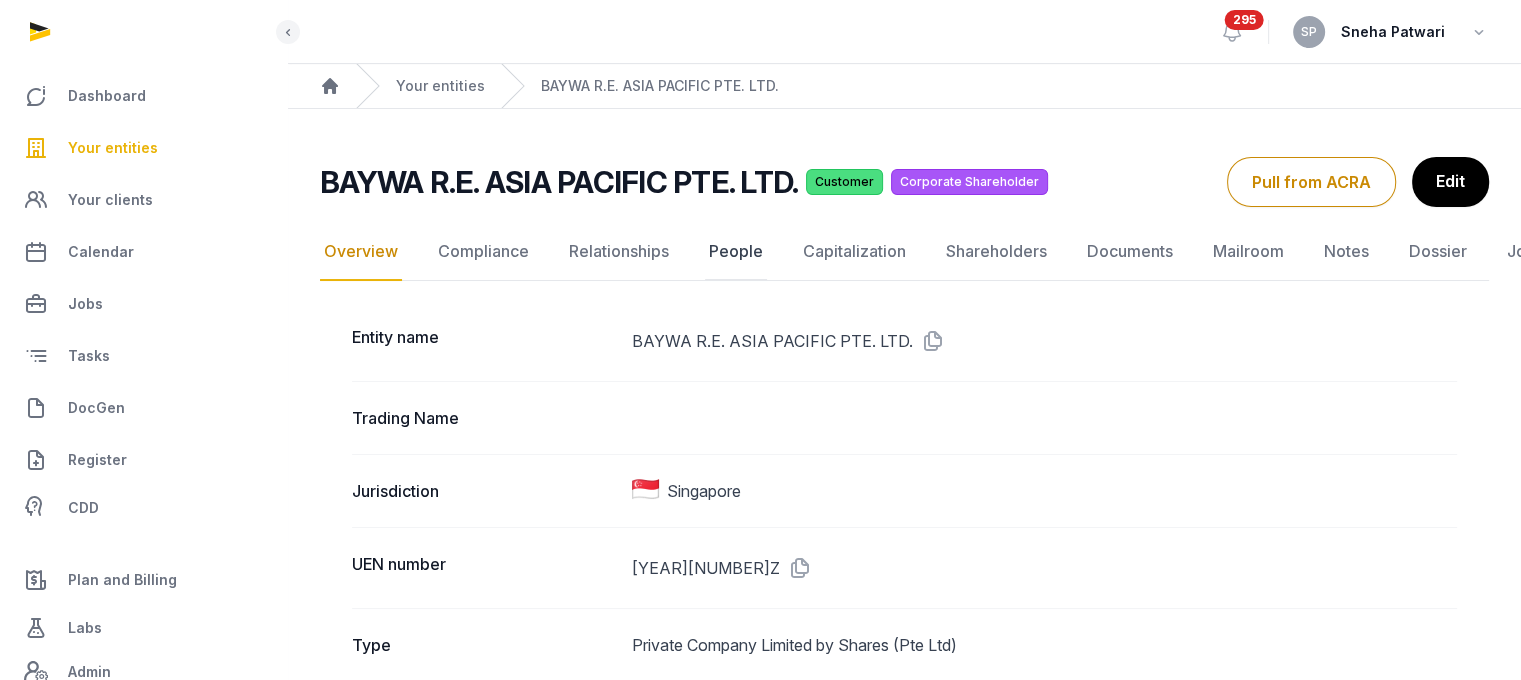 click on "People" 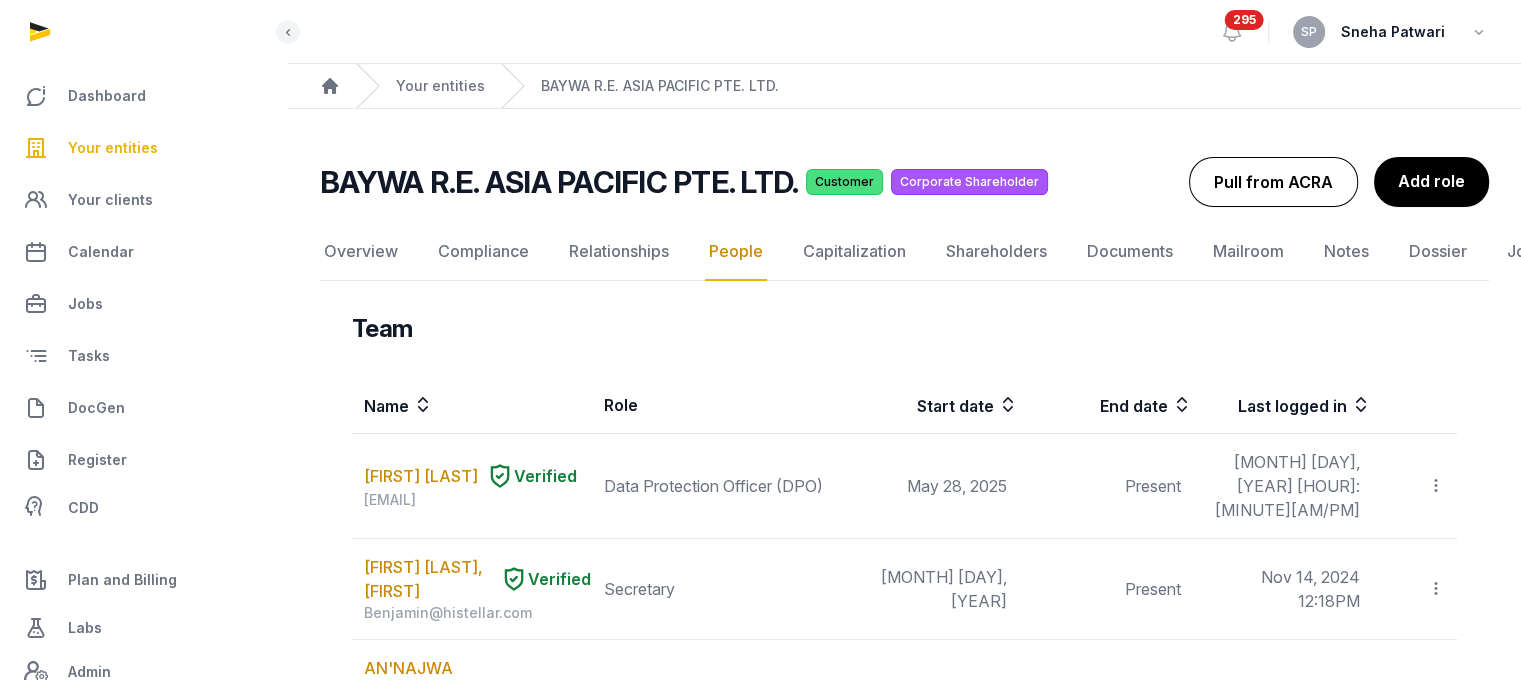 click on "Pull from ACRA" at bounding box center (1273, 182) 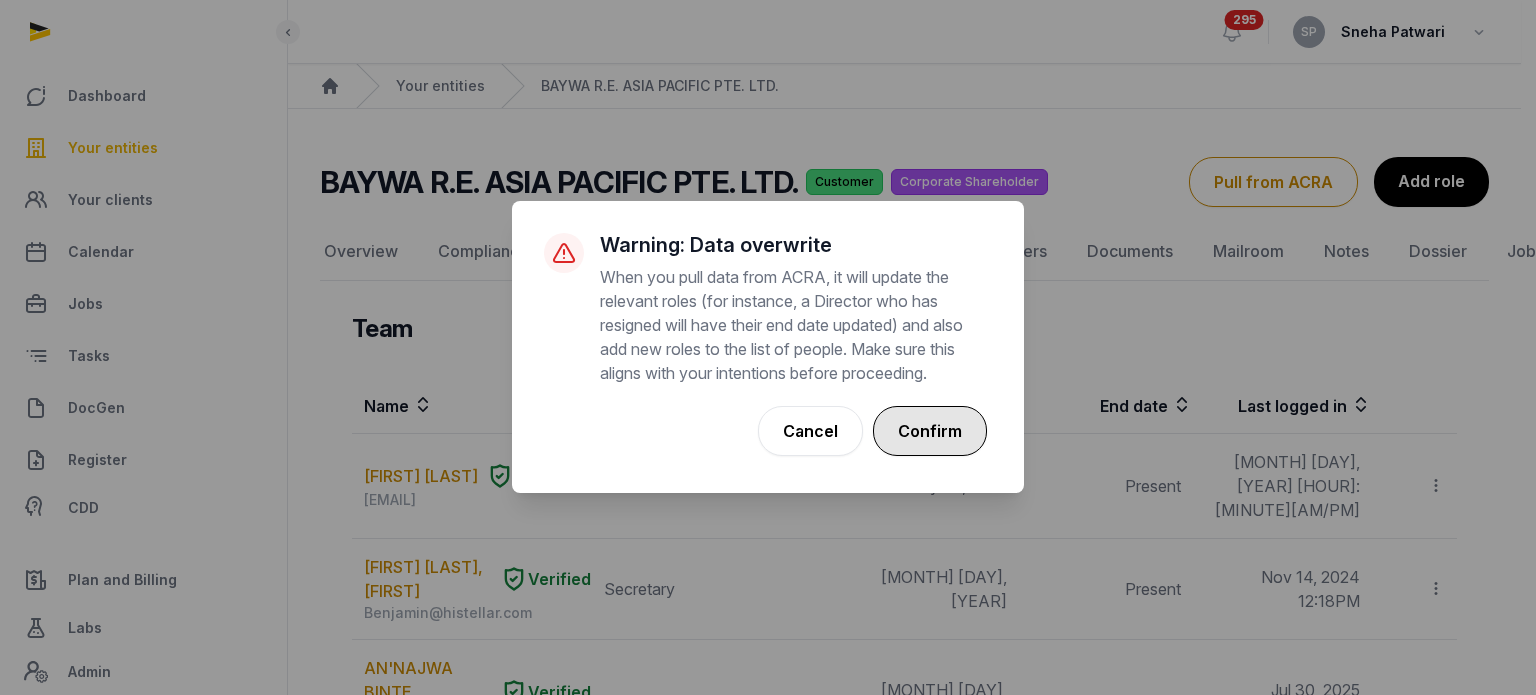 click on "Confirm" at bounding box center [930, 431] 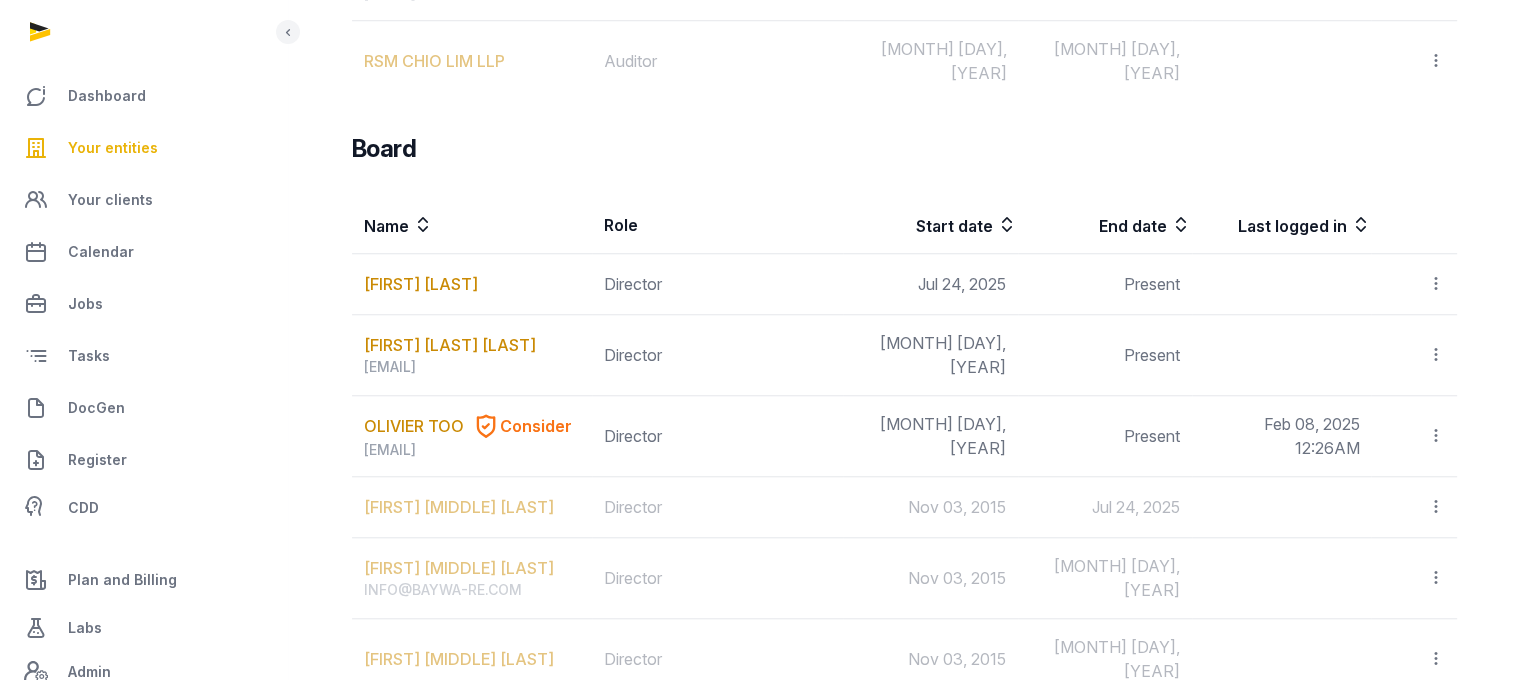 scroll, scrollTop: 1708, scrollLeft: 0, axis: vertical 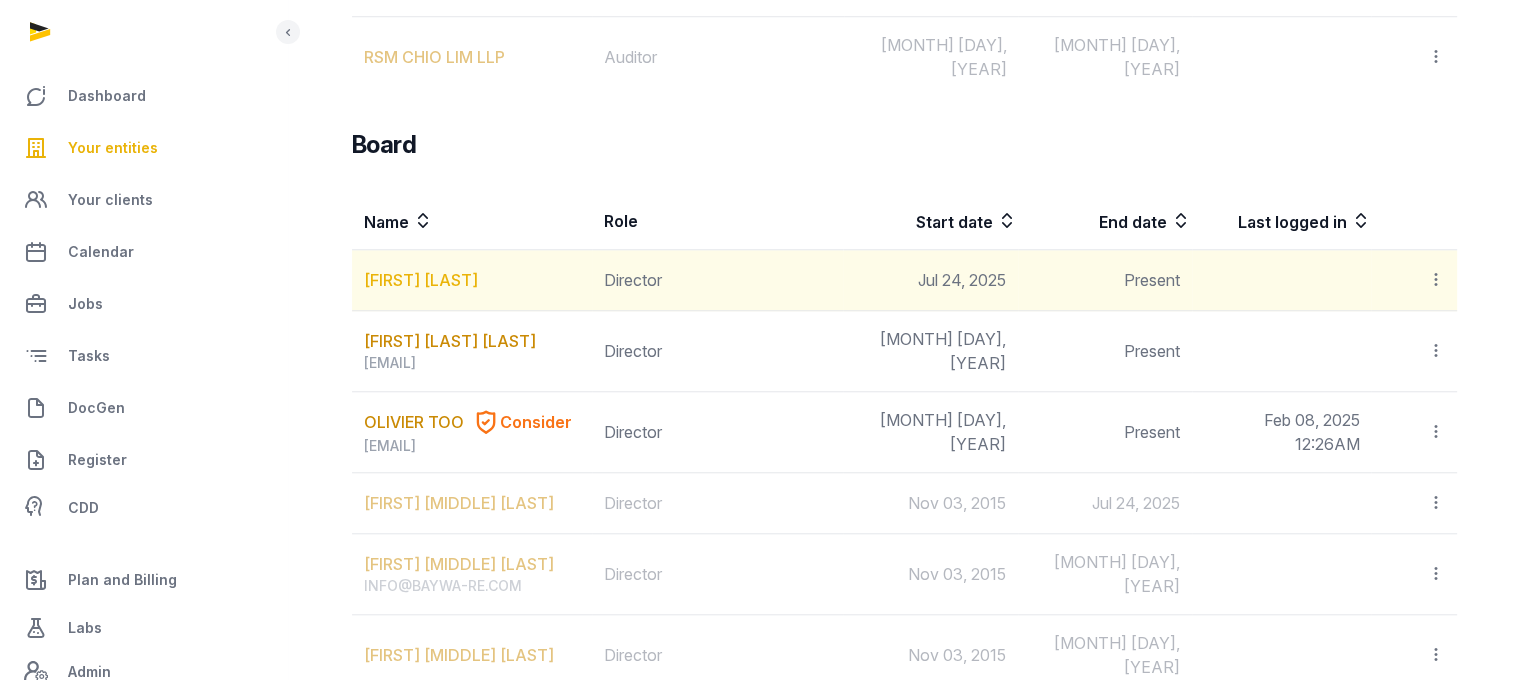 click on "[FIRST] [LAST]" at bounding box center [421, 280] 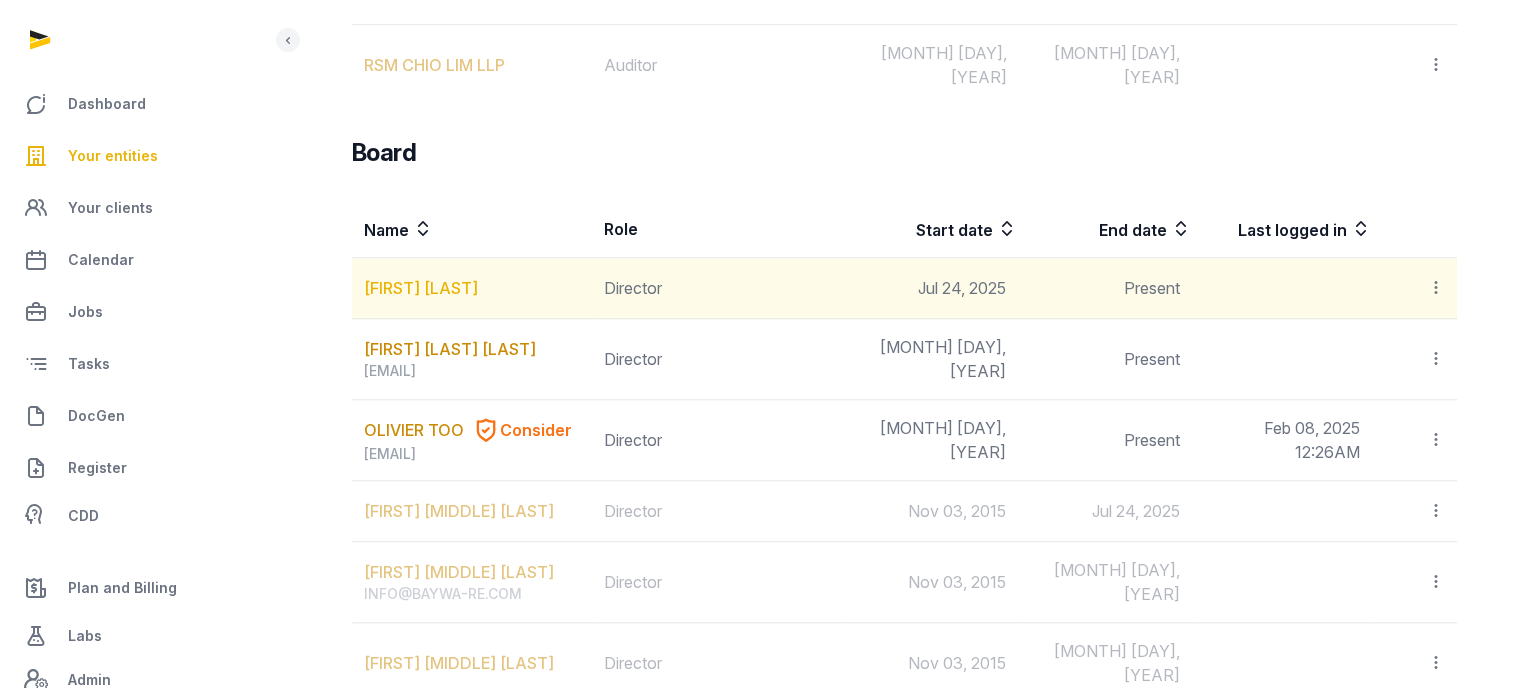 scroll, scrollTop: 1200, scrollLeft: 0, axis: vertical 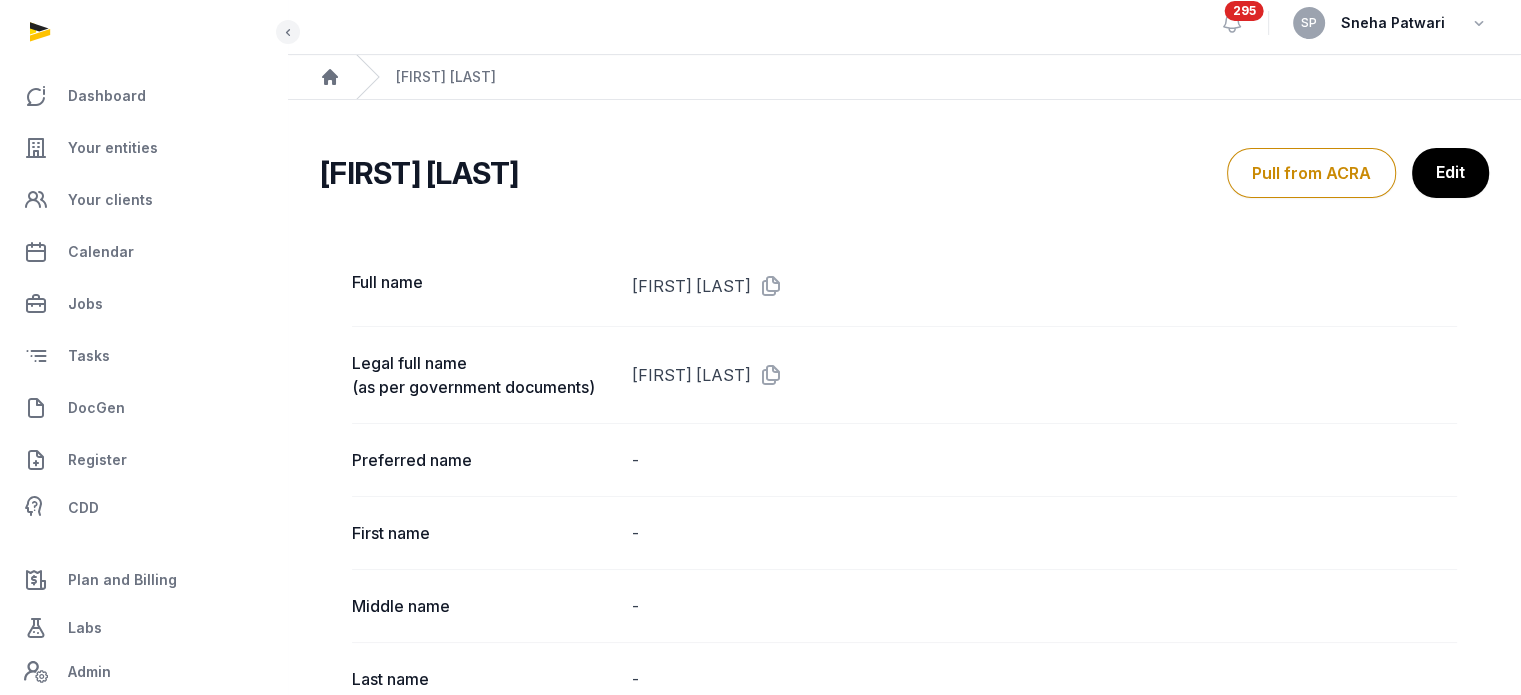 click on "[FIRST] [LAST]" at bounding box center (1044, 286) 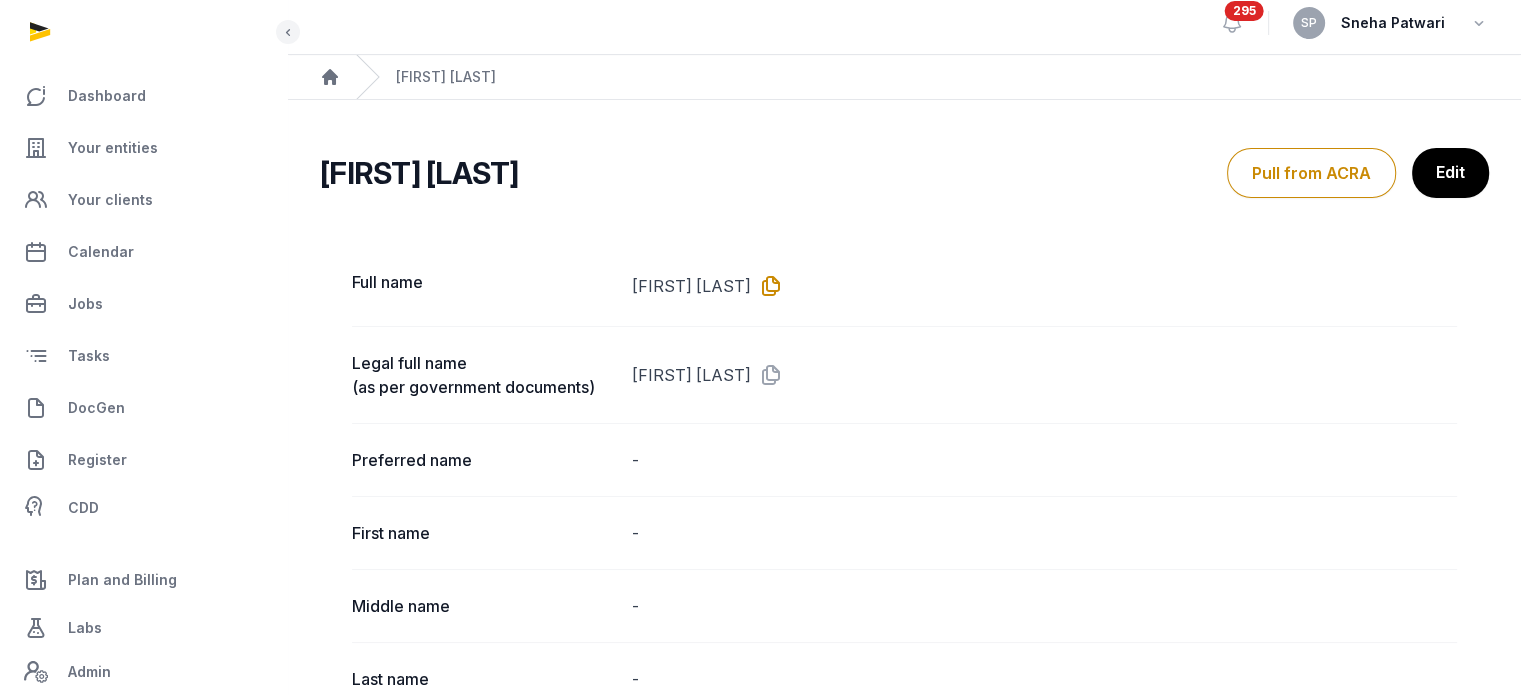 click at bounding box center [767, 286] 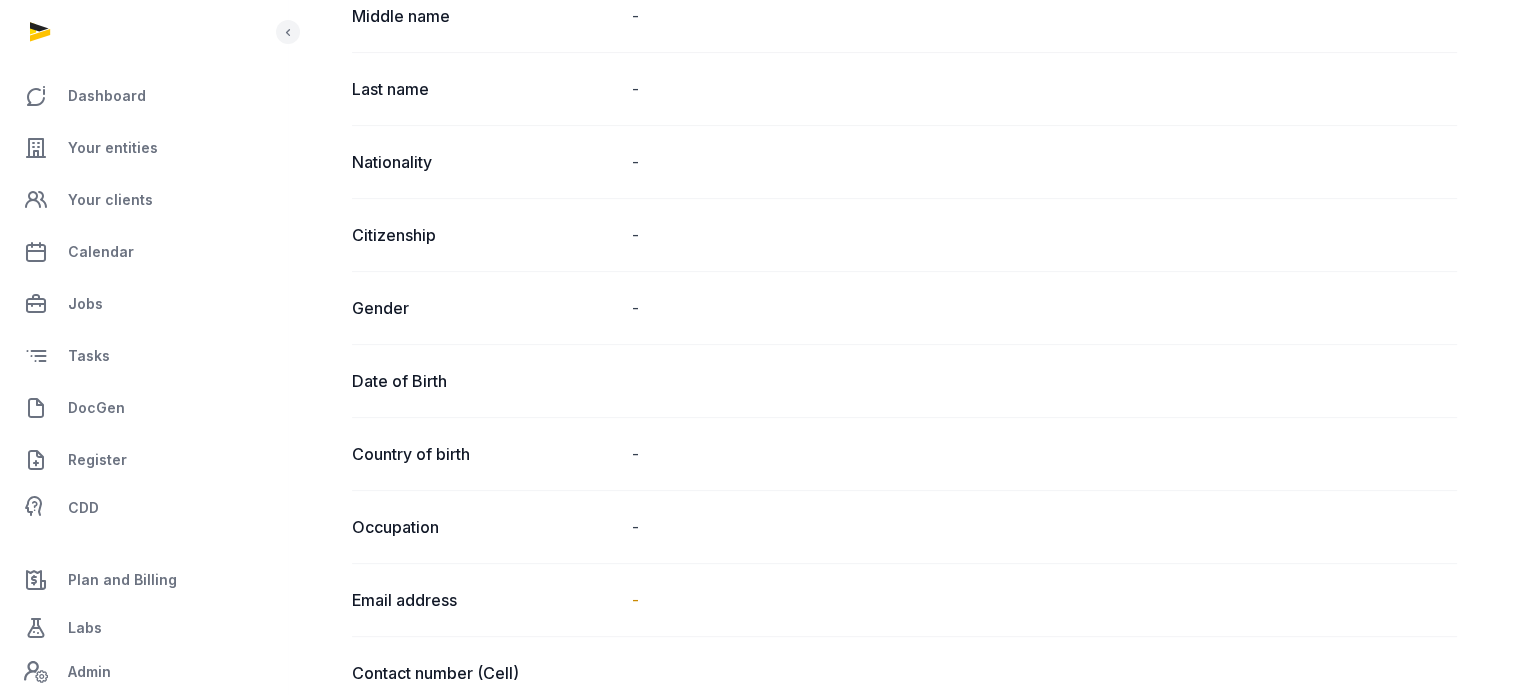 scroll, scrollTop: 526, scrollLeft: 0, axis: vertical 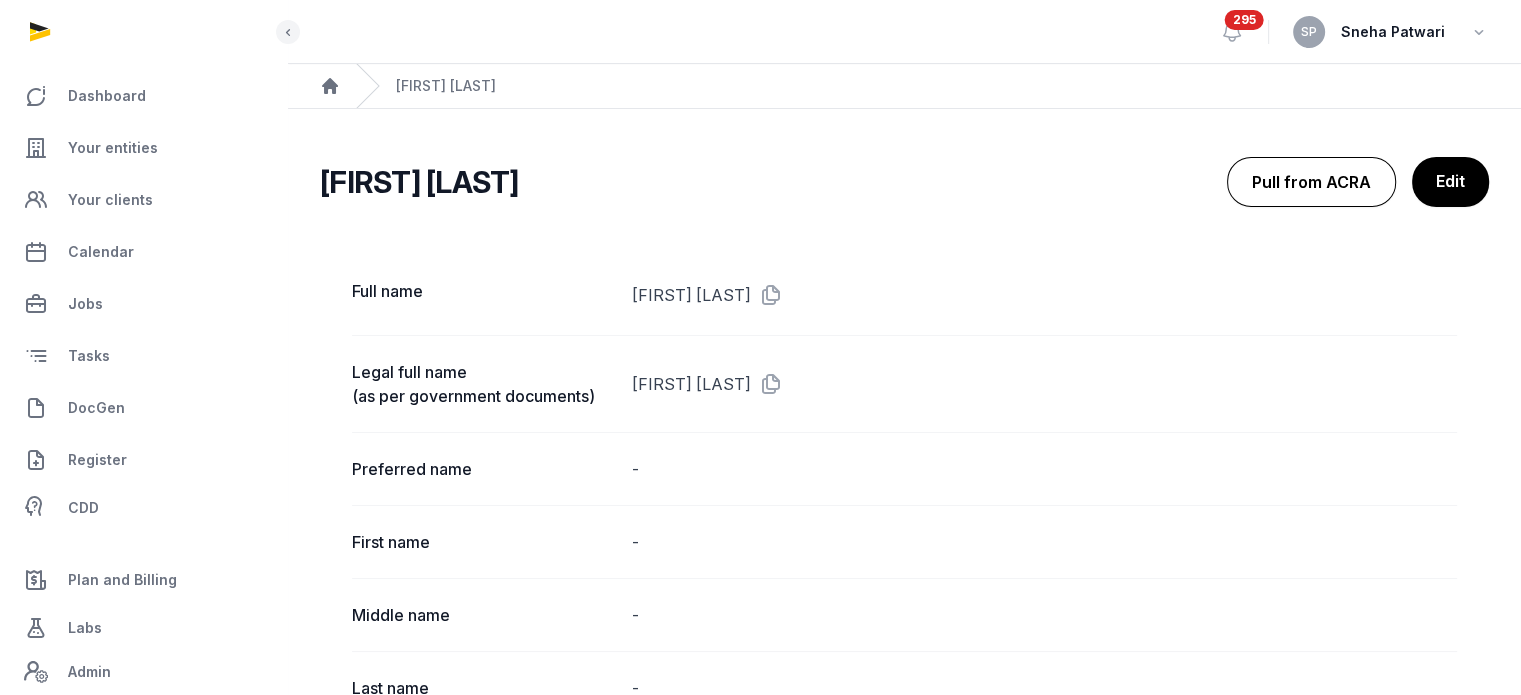 click on "Pull from ACRA" at bounding box center (1311, 182) 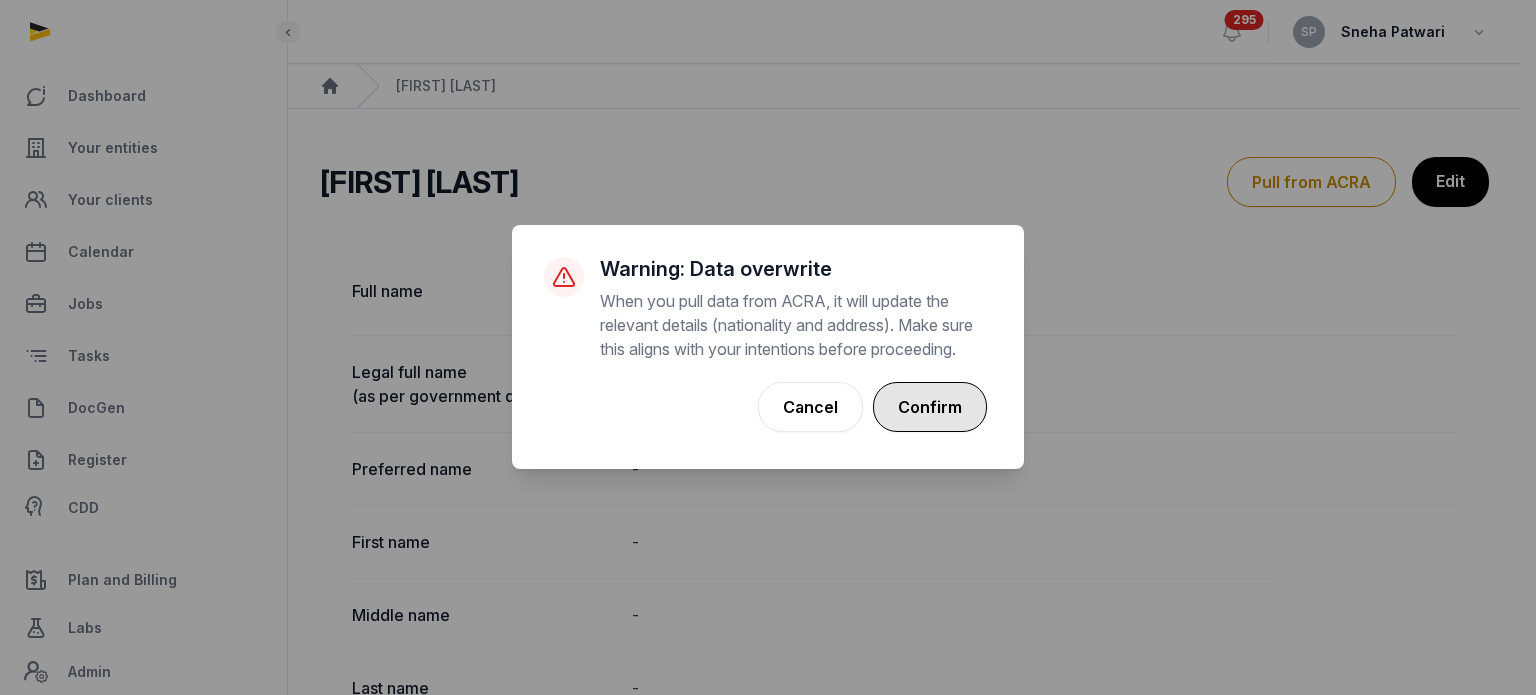 click on "Confirm" at bounding box center (930, 407) 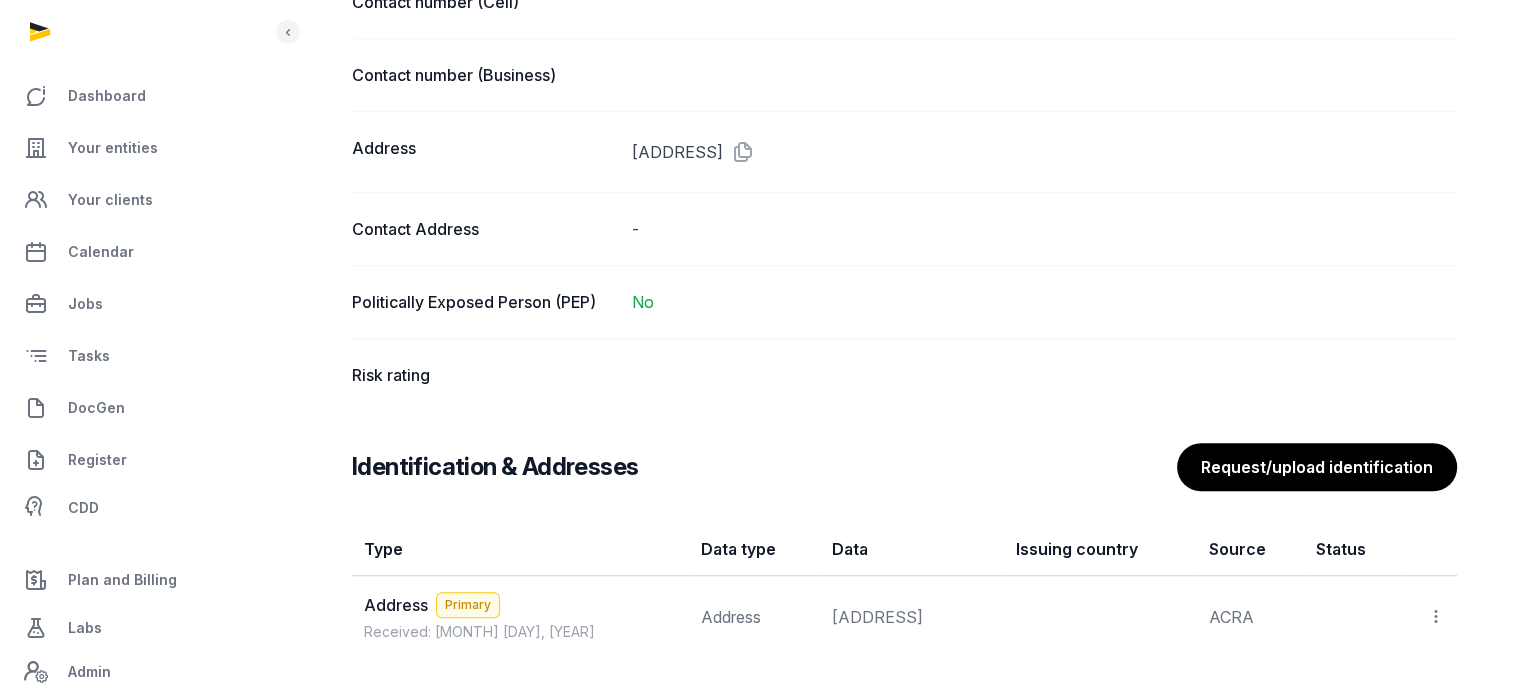 scroll, scrollTop: 1263, scrollLeft: 0, axis: vertical 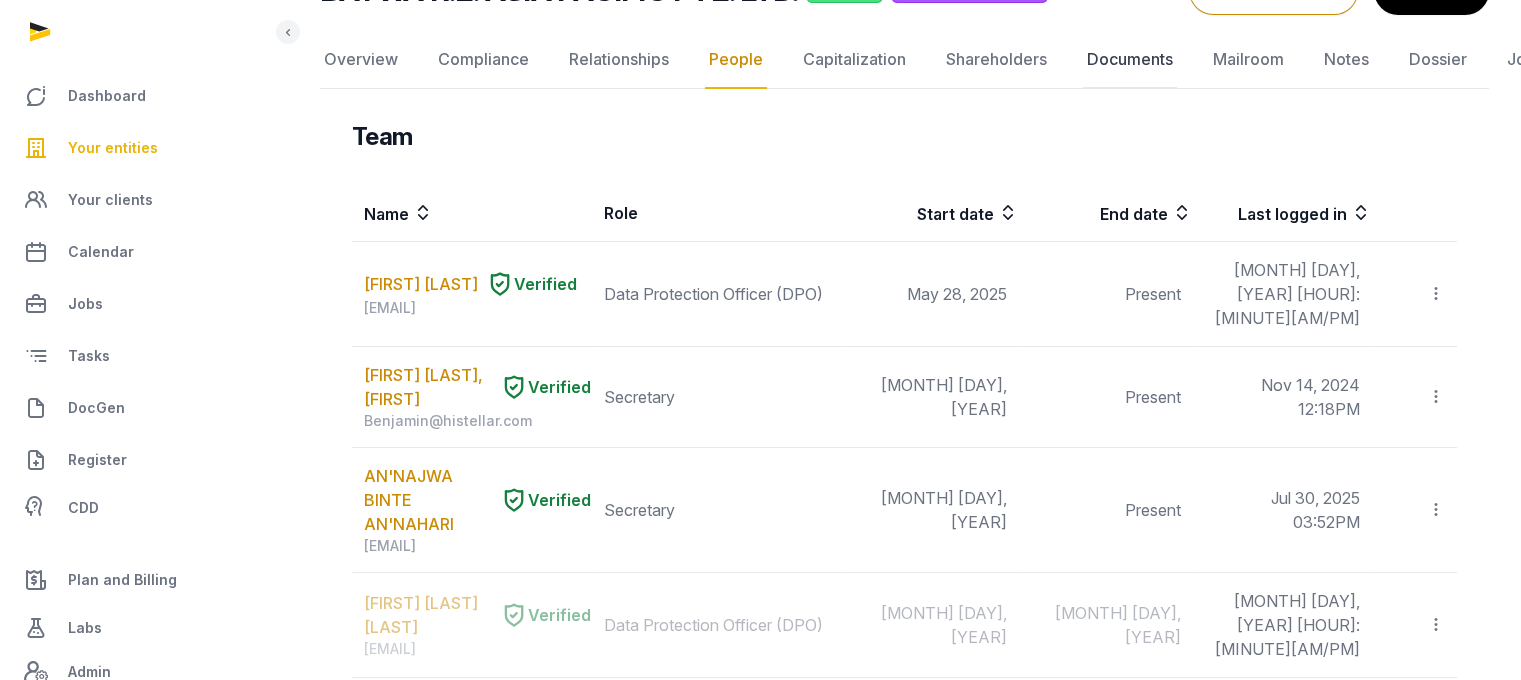 click on "Documents" 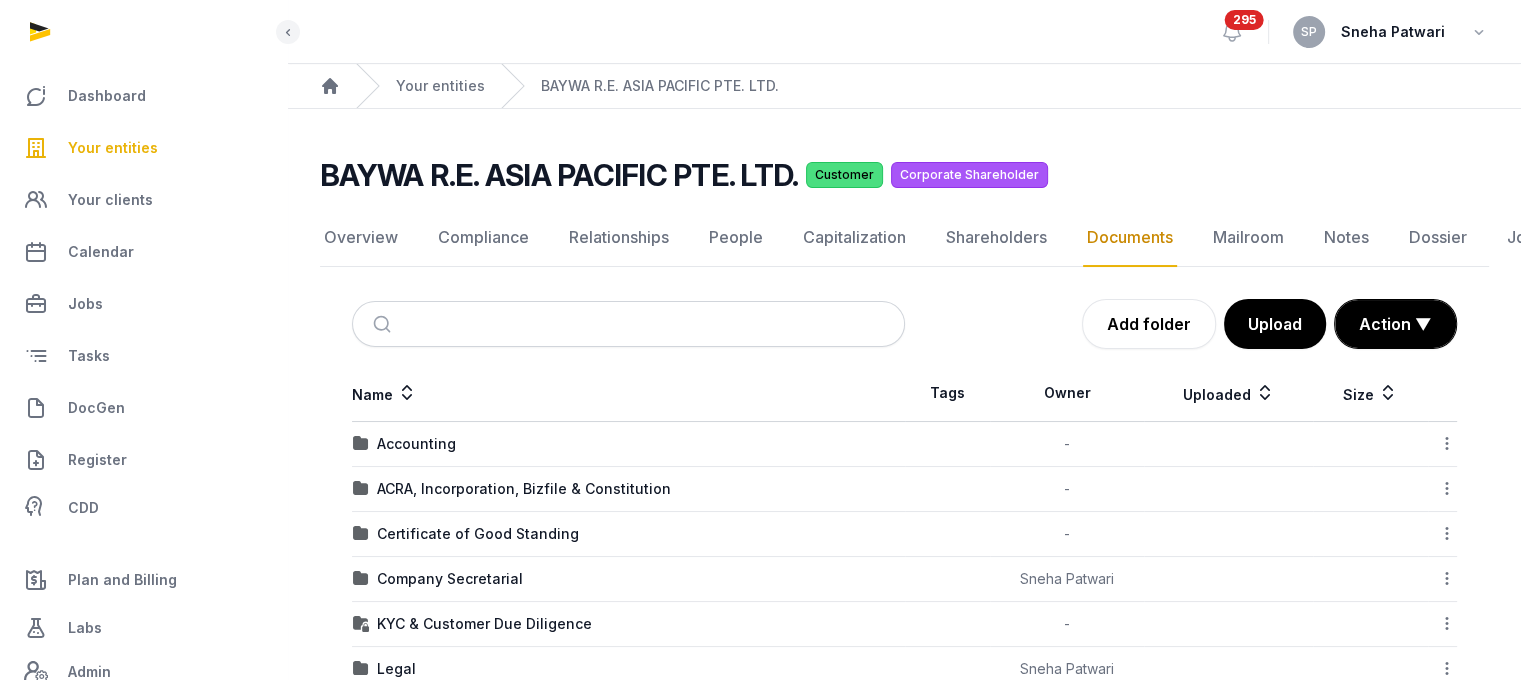 scroll, scrollTop: 53, scrollLeft: 0, axis: vertical 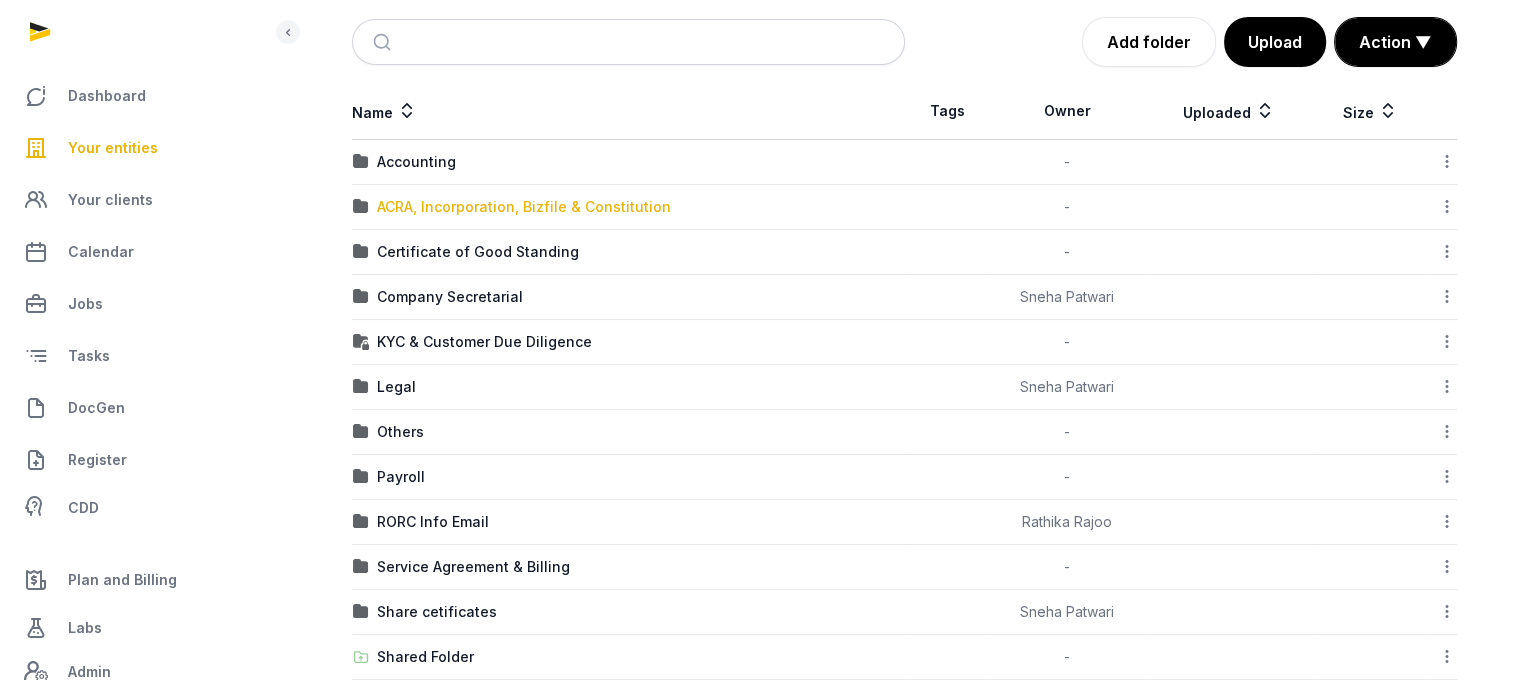 click on "ACRA, Incorporation, Bizfile & Constitution" at bounding box center [524, 207] 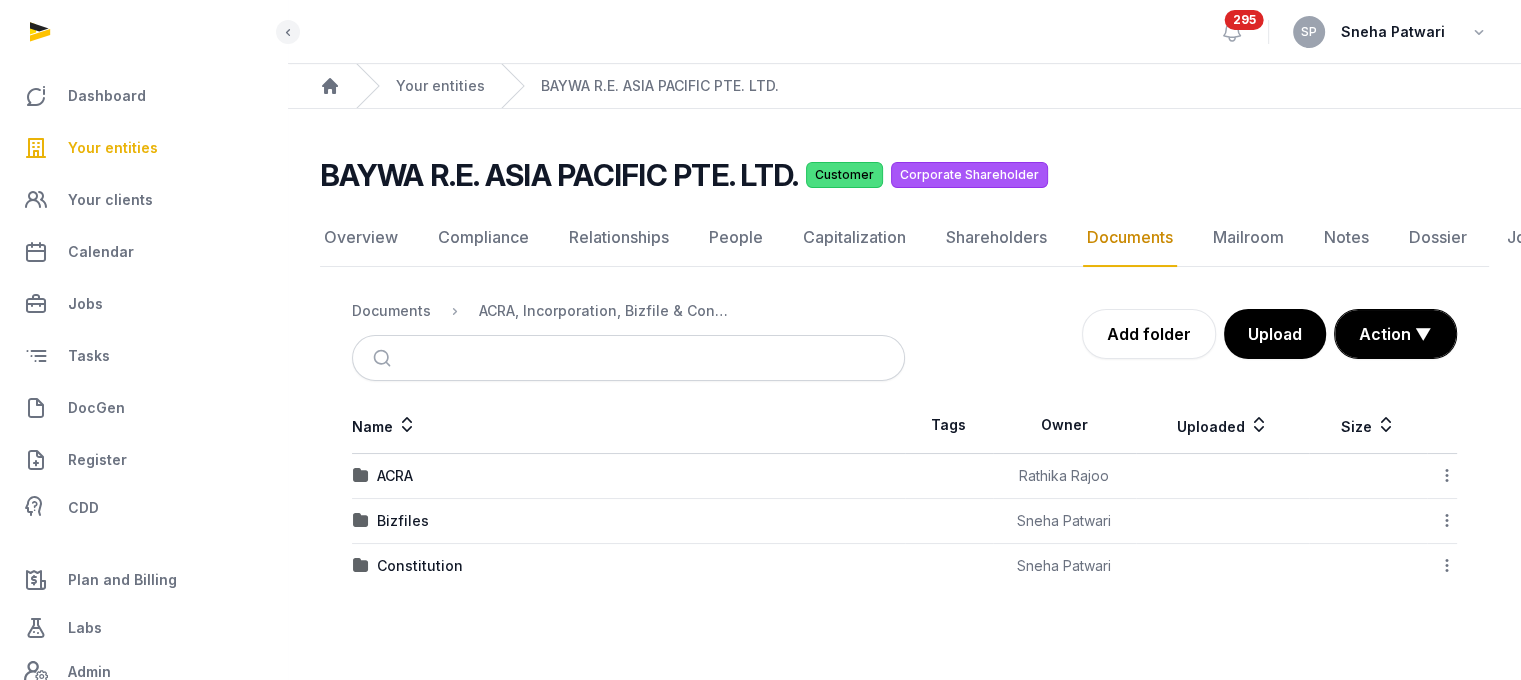 scroll, scrollTop: 15, scrollLeft: 0, axis: vertical 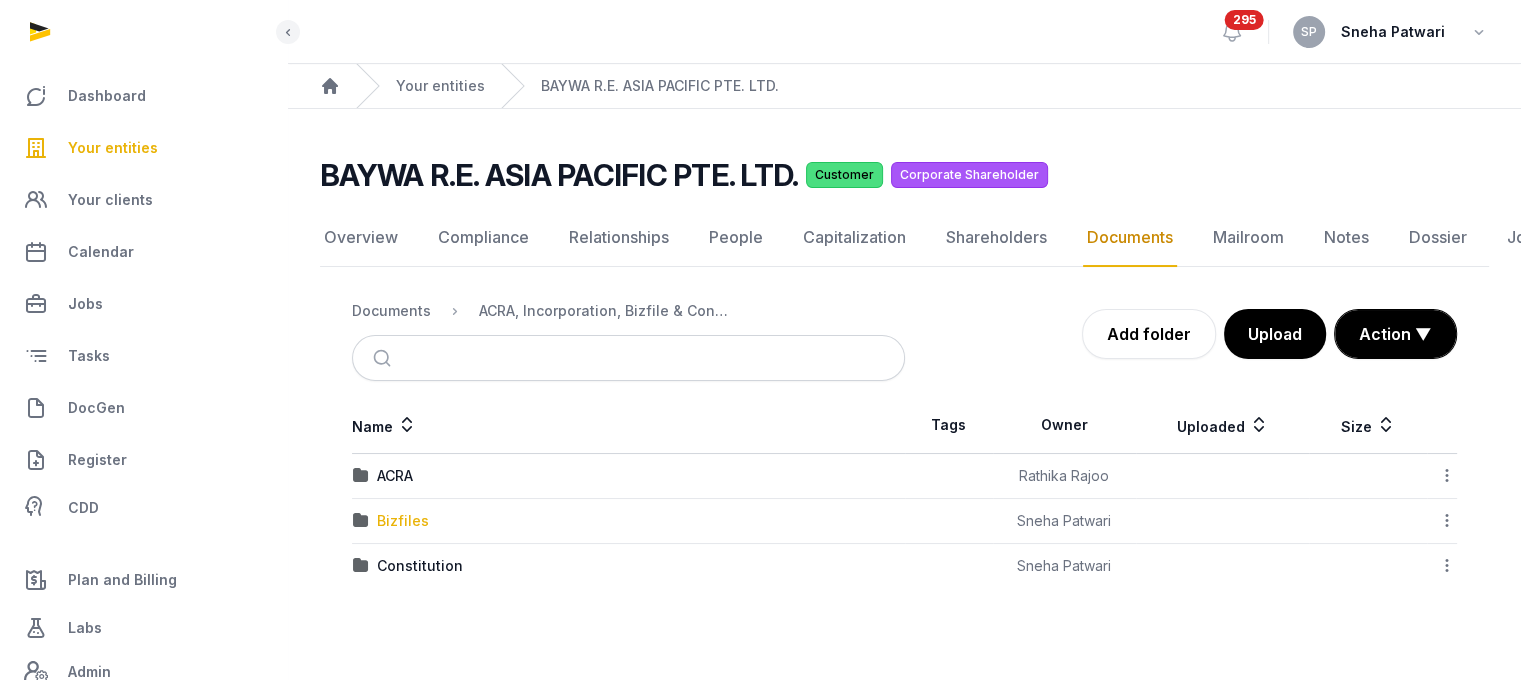 click on "Bizfiles" at bounding box center [403, 521] 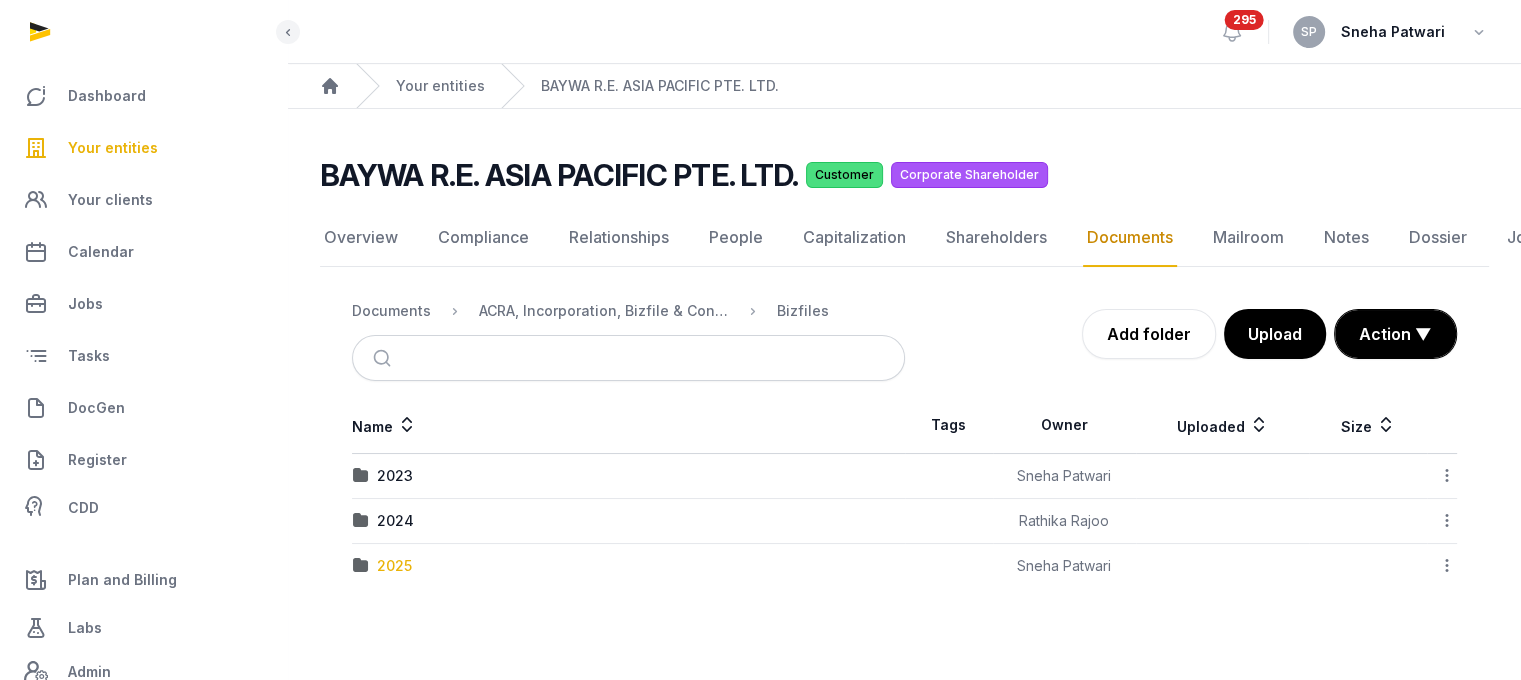 click on "2025" at bounding box center [394, 566] 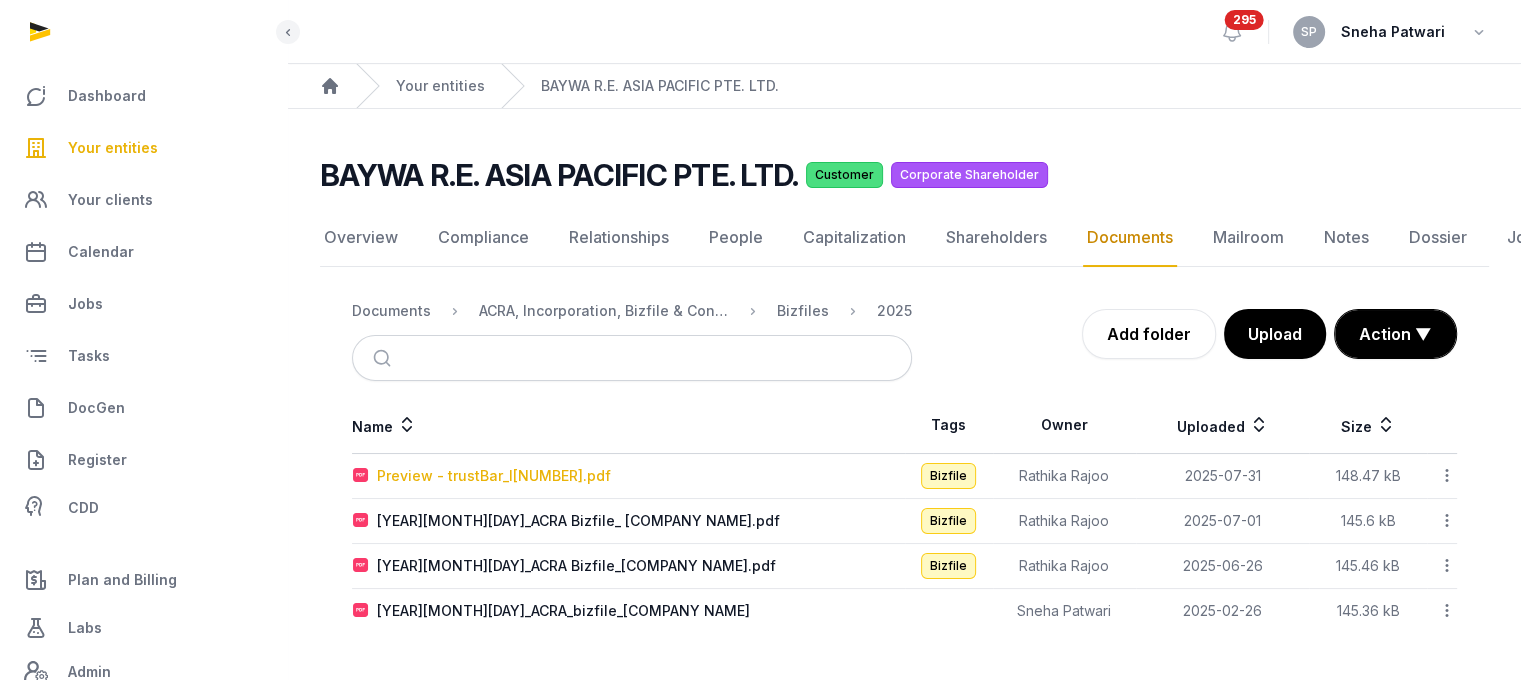 click on "Preview - trustBar_I[NUMBER].pdf" at bounding box center [494, 476] 